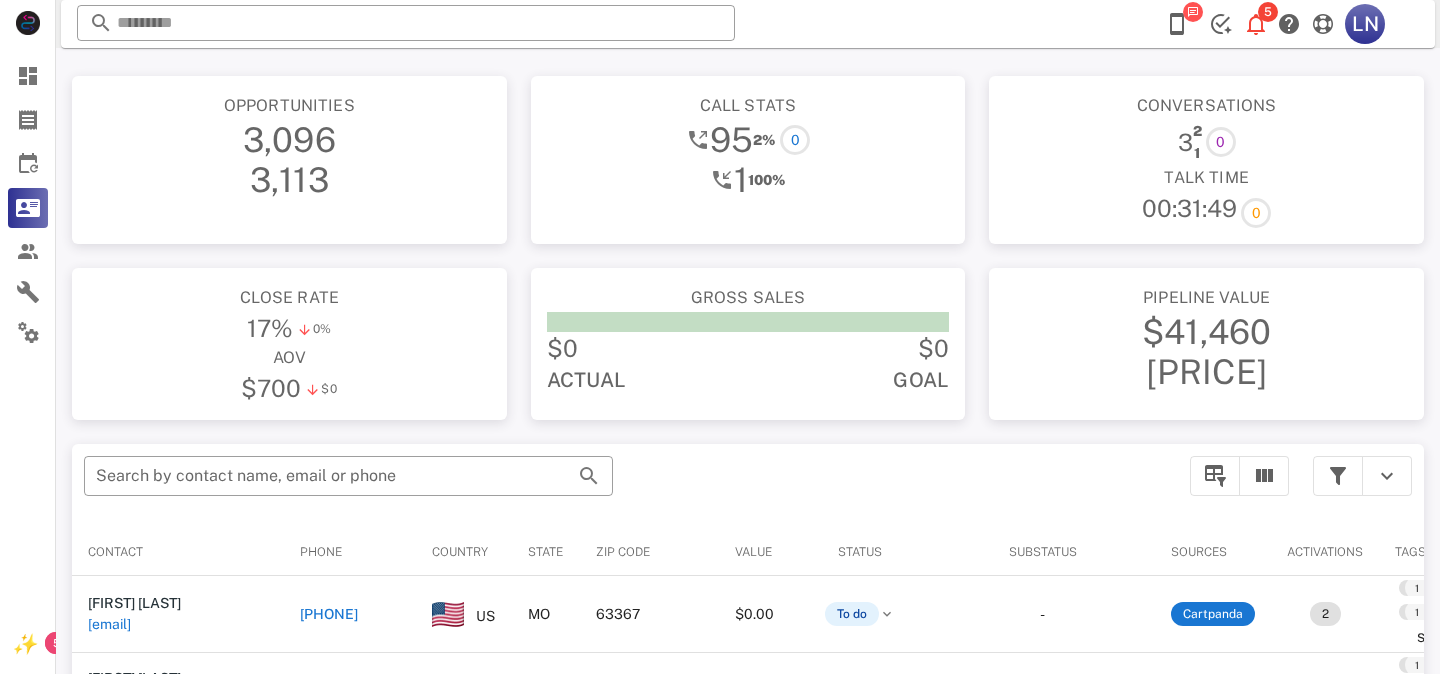 scroll, scrollTop: 380, scrollLeft: 0, axis: vertical 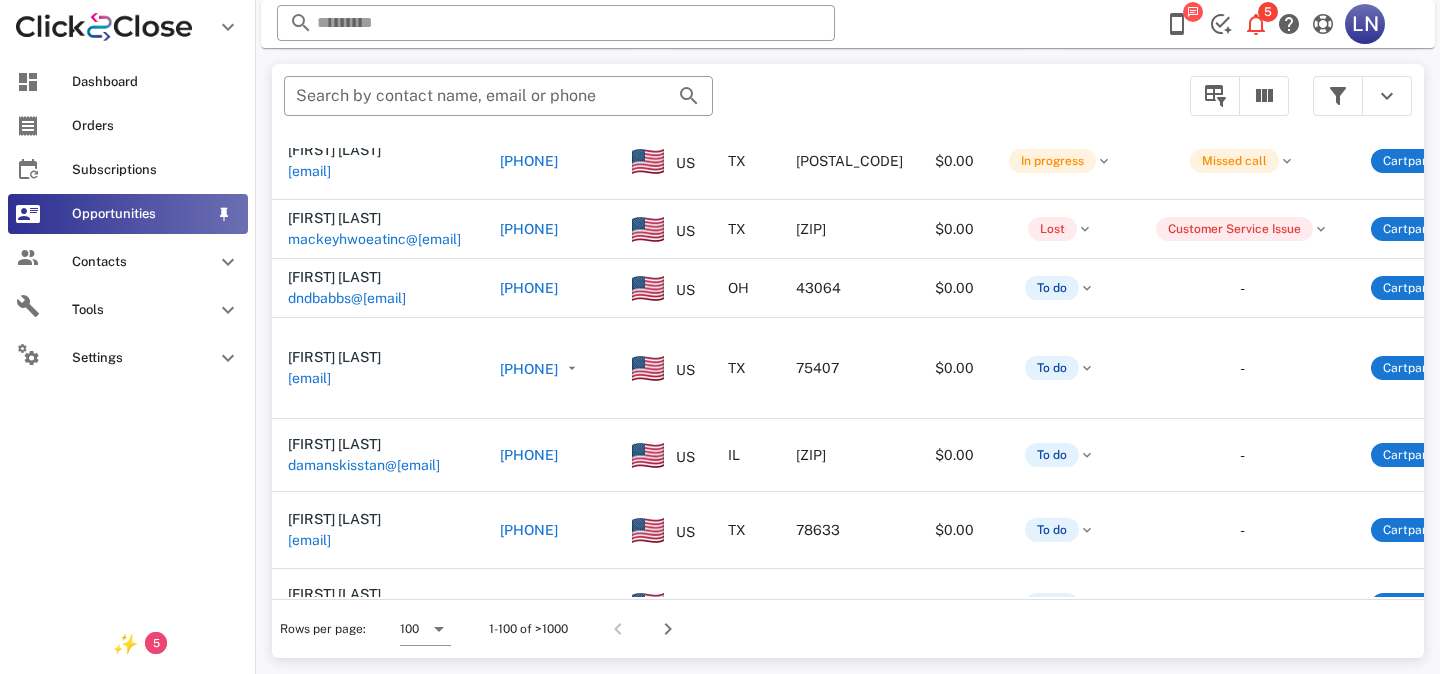 click on "Opportunities" at bounding box center [140, 214] 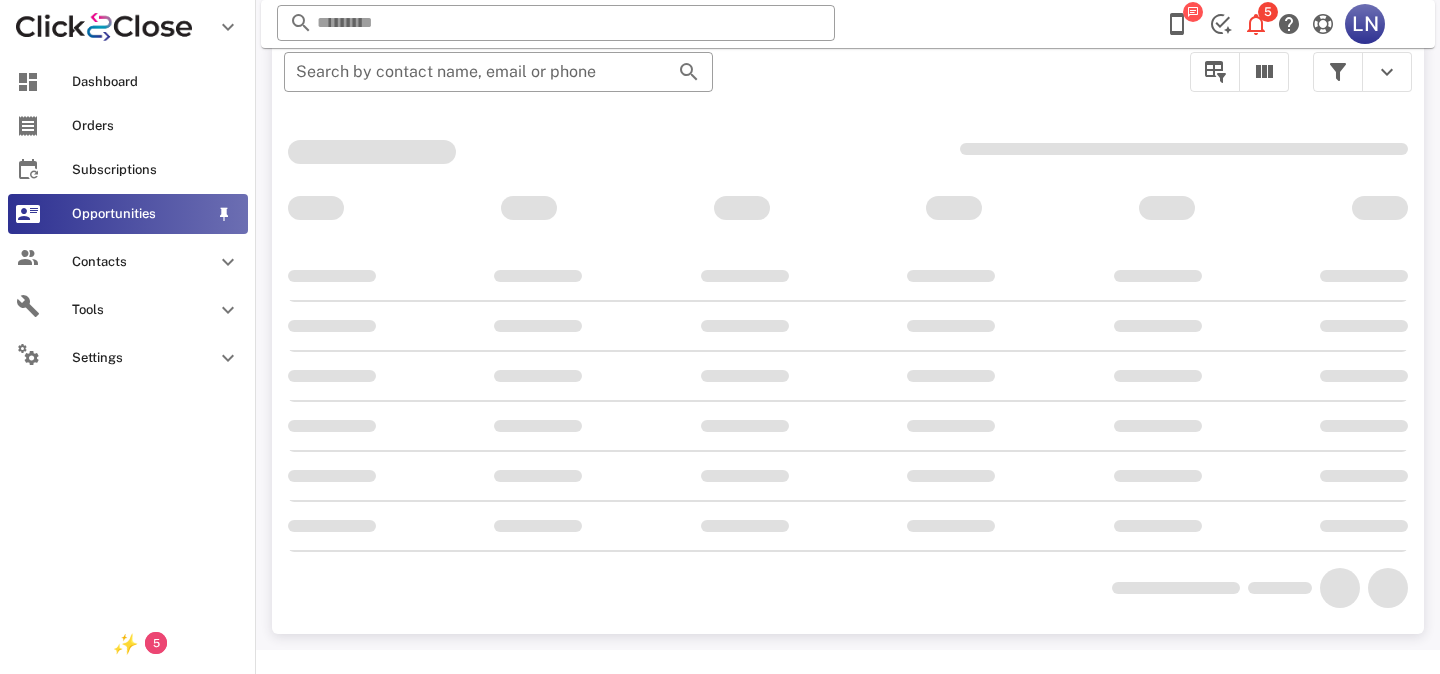 scroll, scrollTop: 356, scrollLeft: 0, axis: vertical 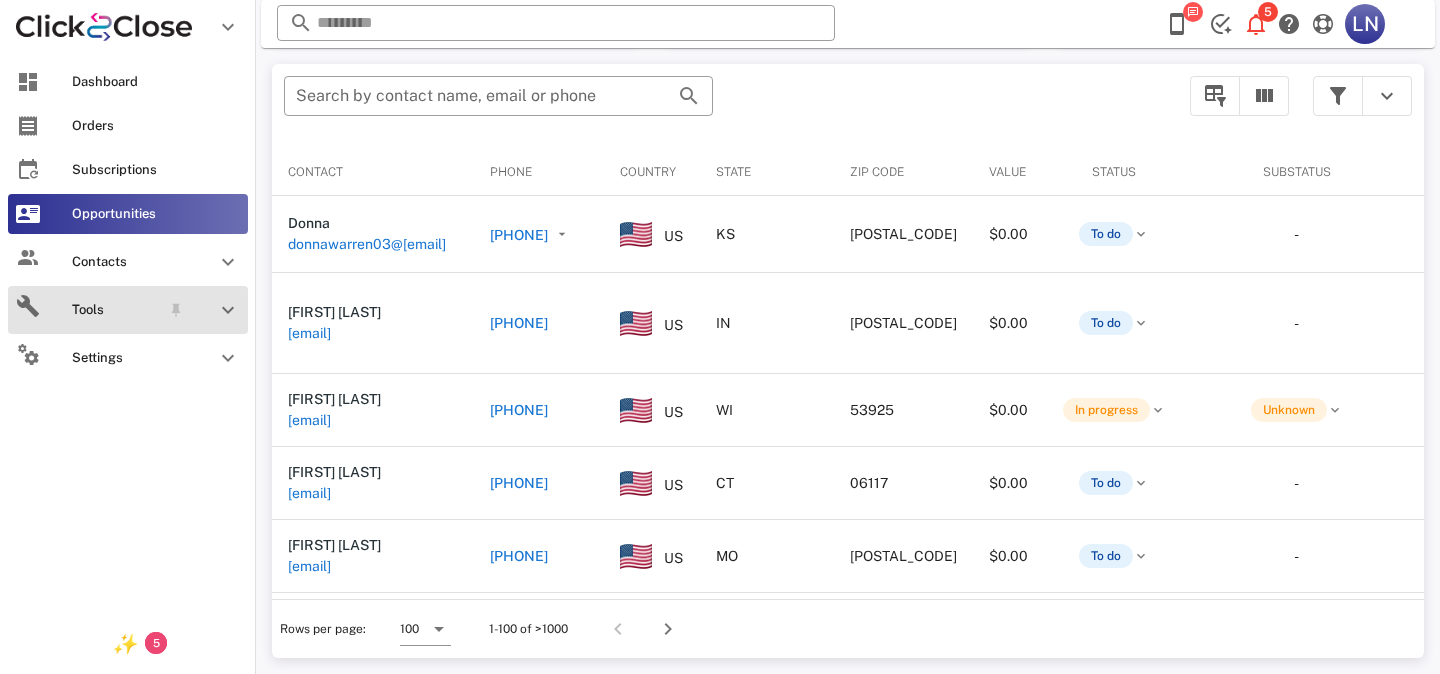 click on "Tools" at bounding box center (116, 310) 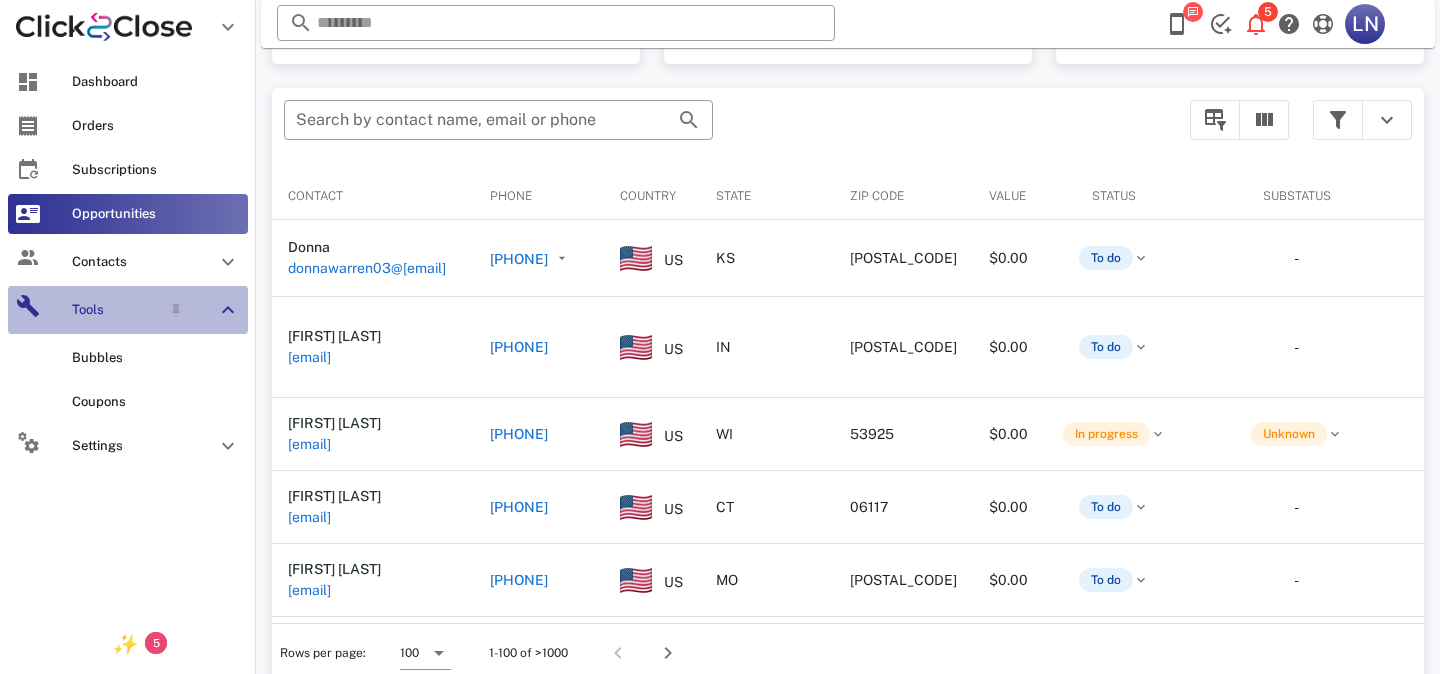 scroll, scrollTop: 378, scrollLeft: 0, axis: vertical 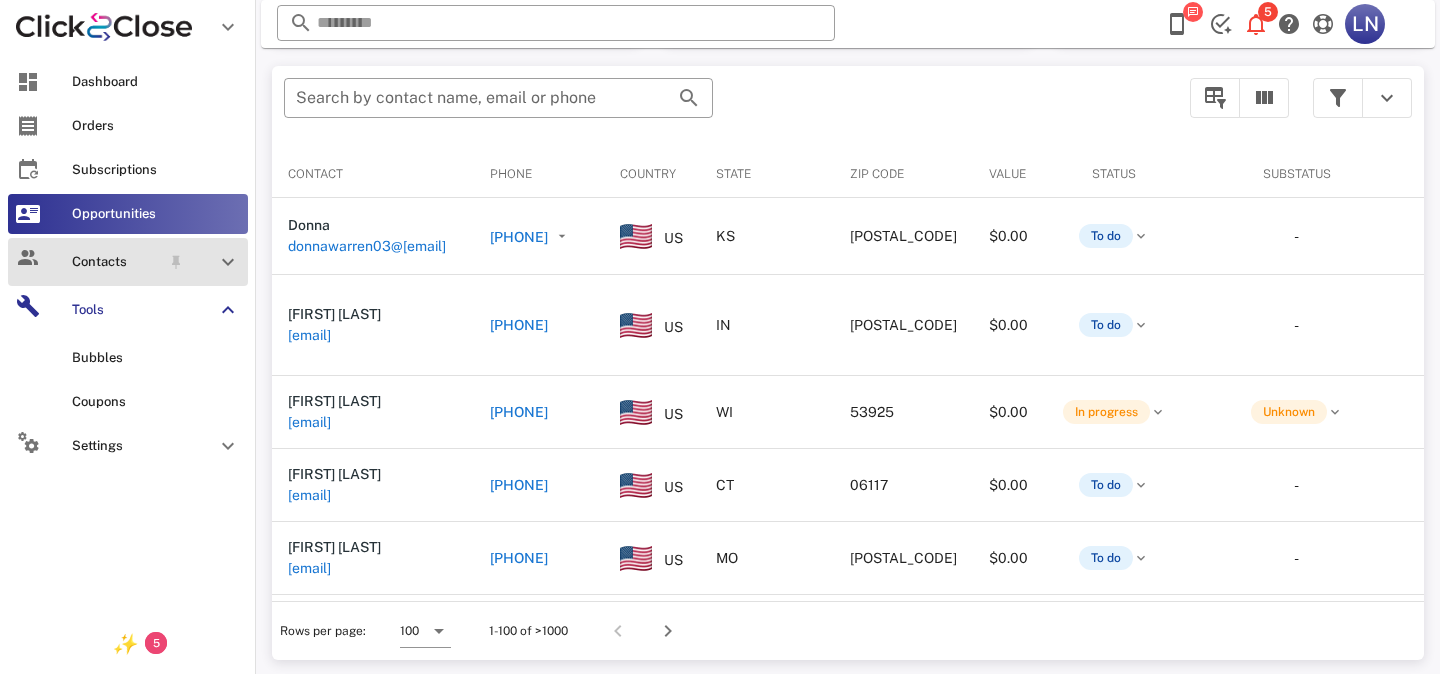 click on "Contacts" at bounding box center (116, 262) 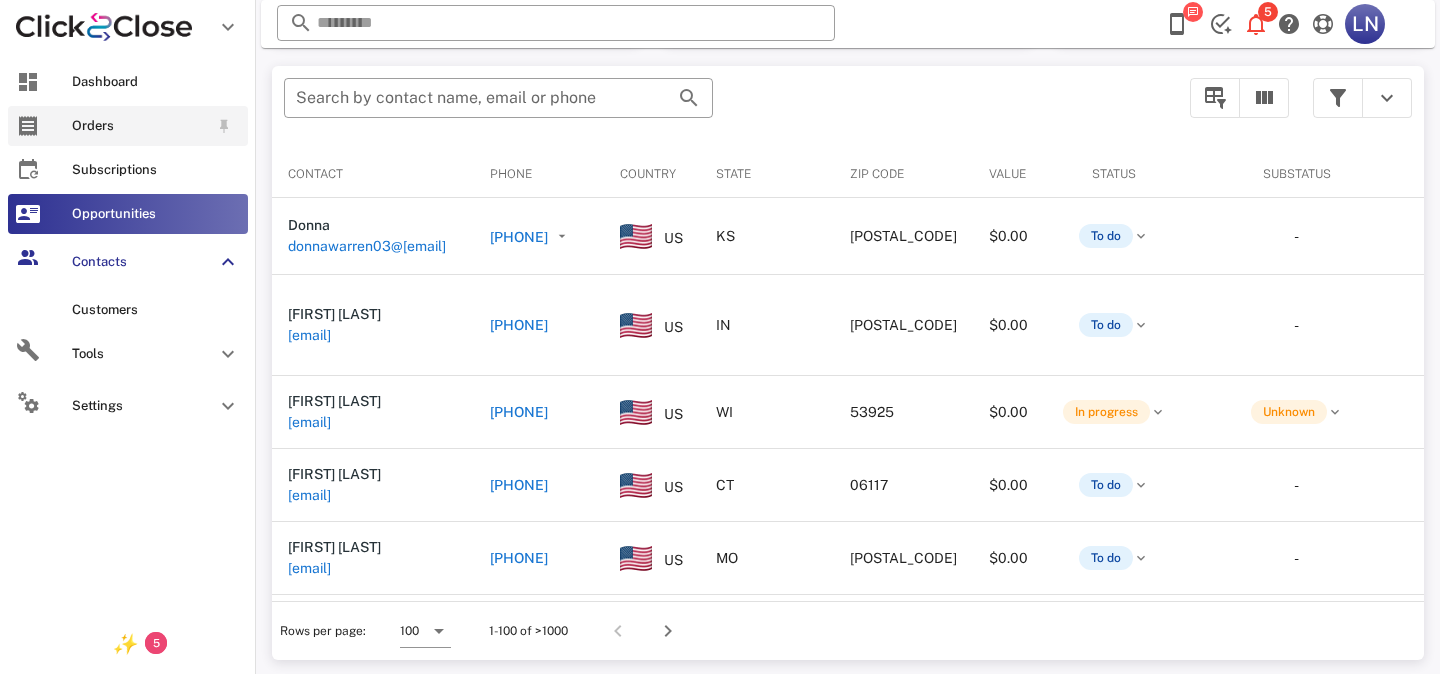 click on "Orders" at bounding box center [128, 126] 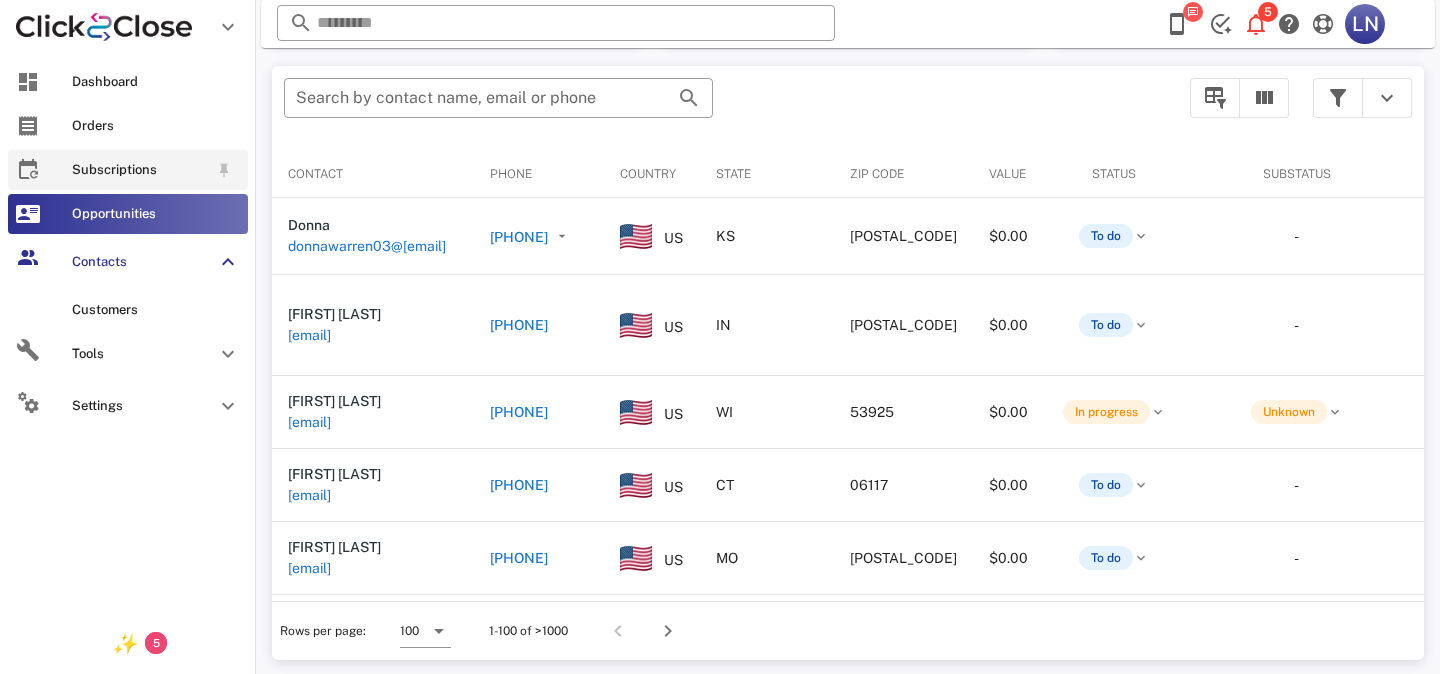 click on "Subscriptions" at bounding box center (140, 170) 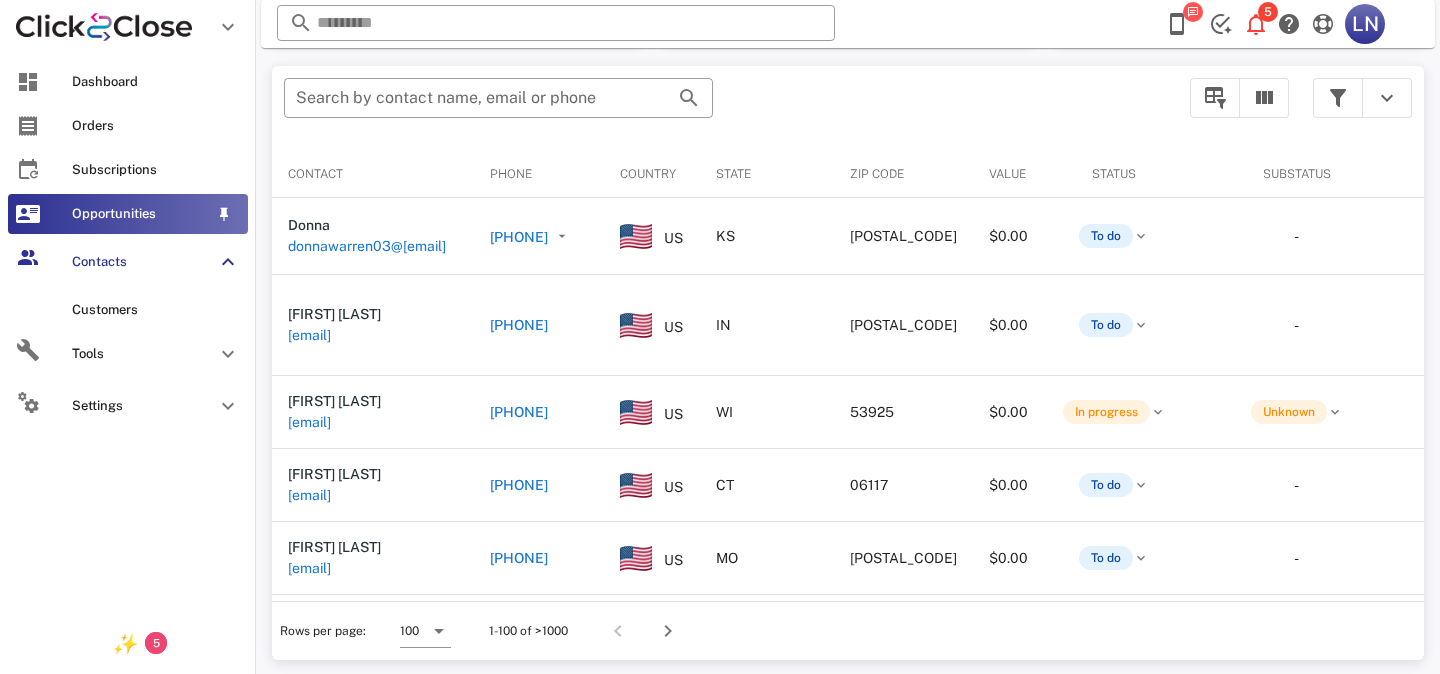 click on "Opportunities" at bounding box center (140, 214) 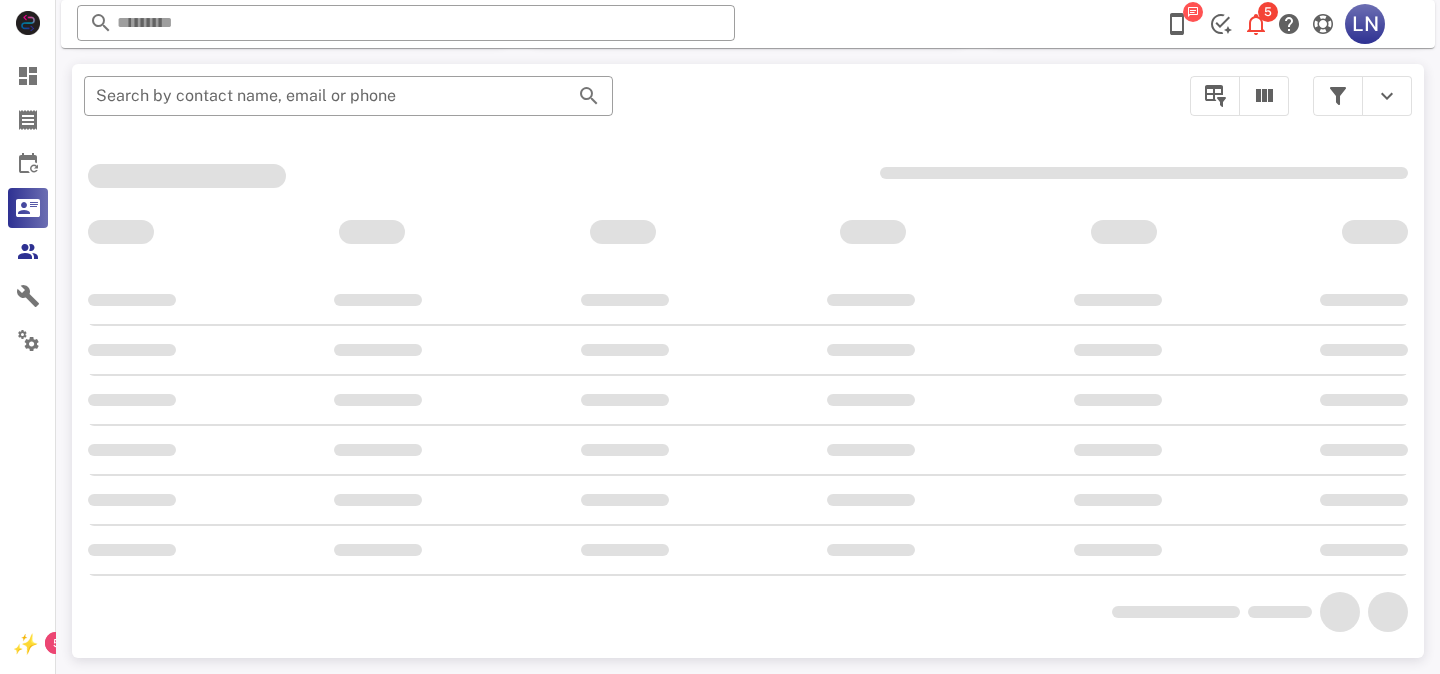 scroll, scrollTop: 378, scrollLeft: 0, axis: vertical 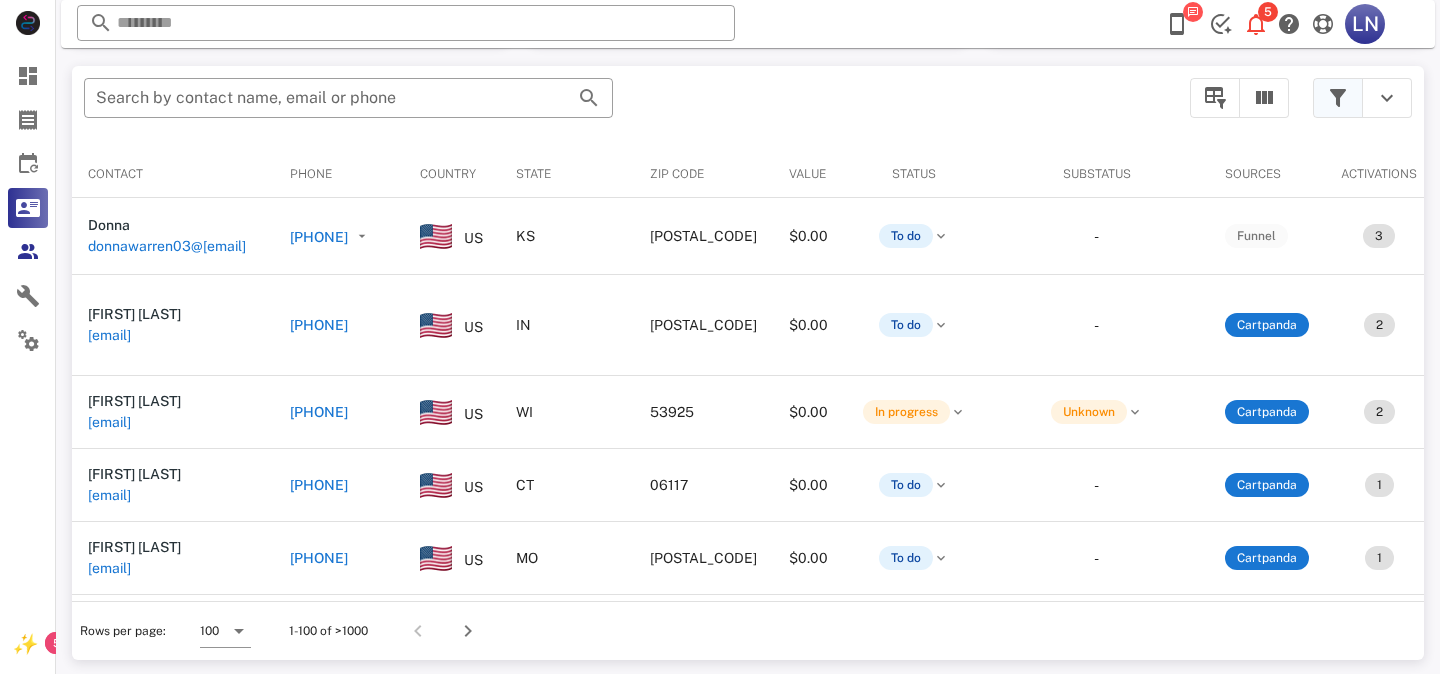 click at bounding box center [1338, 98] 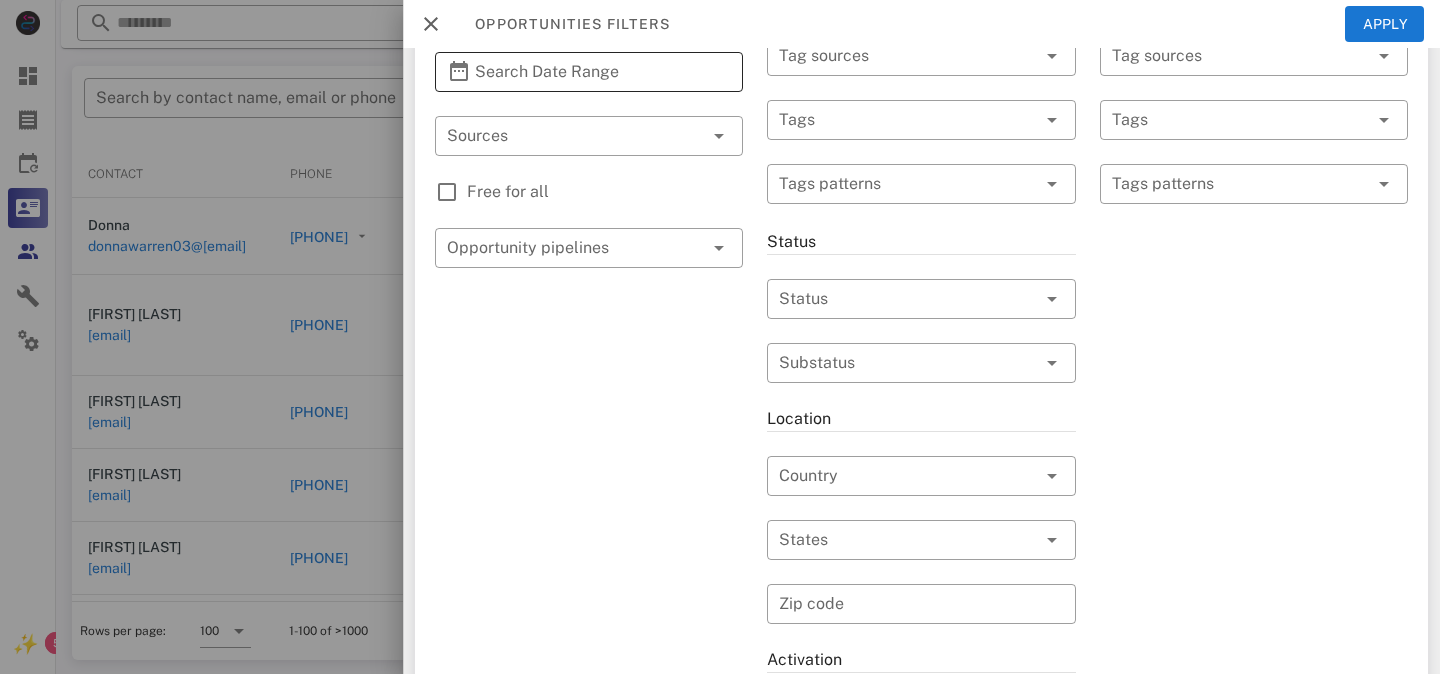 click on "Search Date Range" at bounding box center (589, 72) 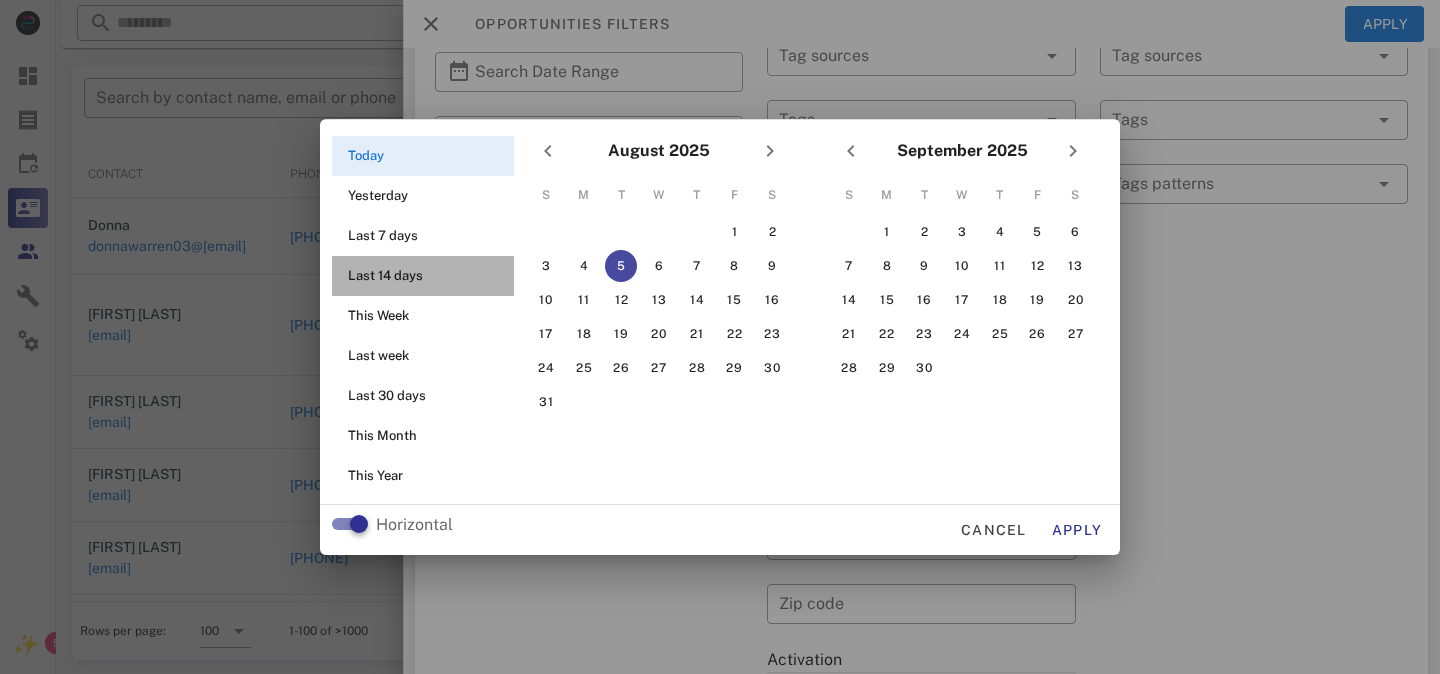 click on "Last 14 days" at bounding box center (429, 276) 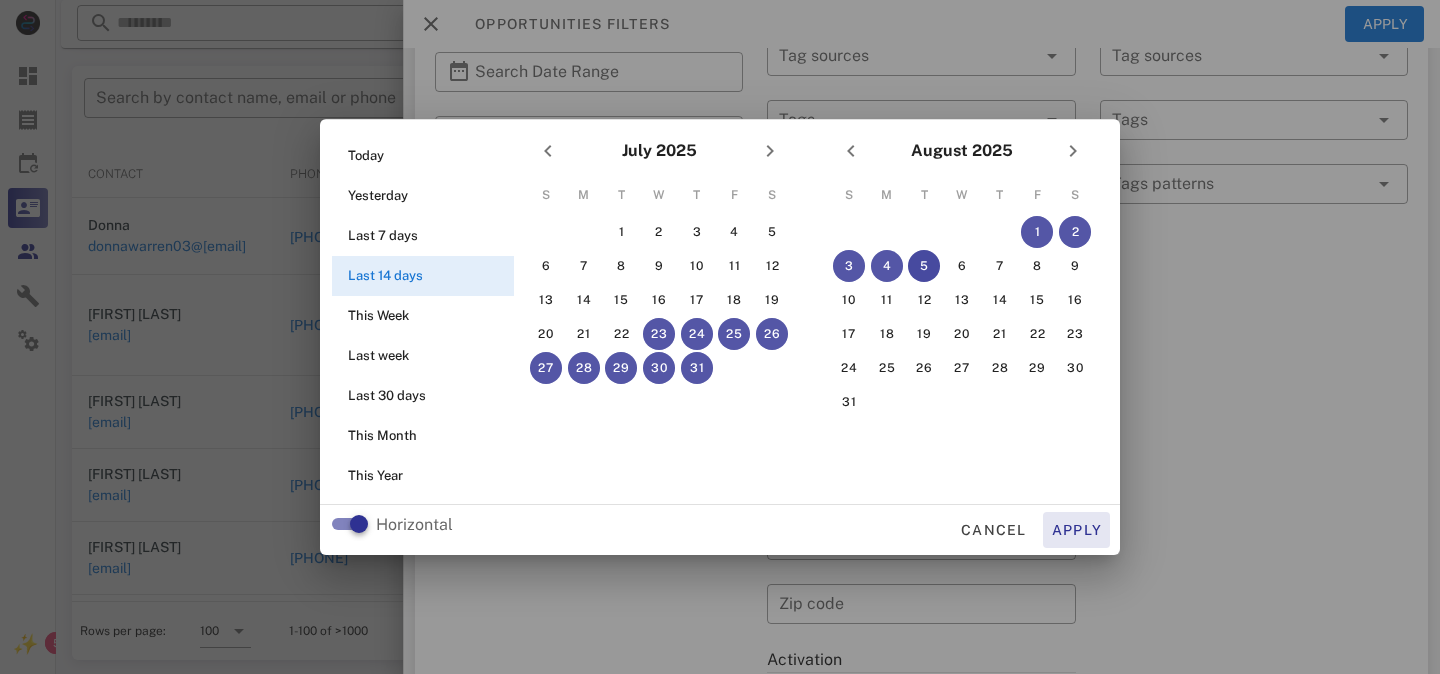 click on "Apply" at bounding box center (1077, 530) 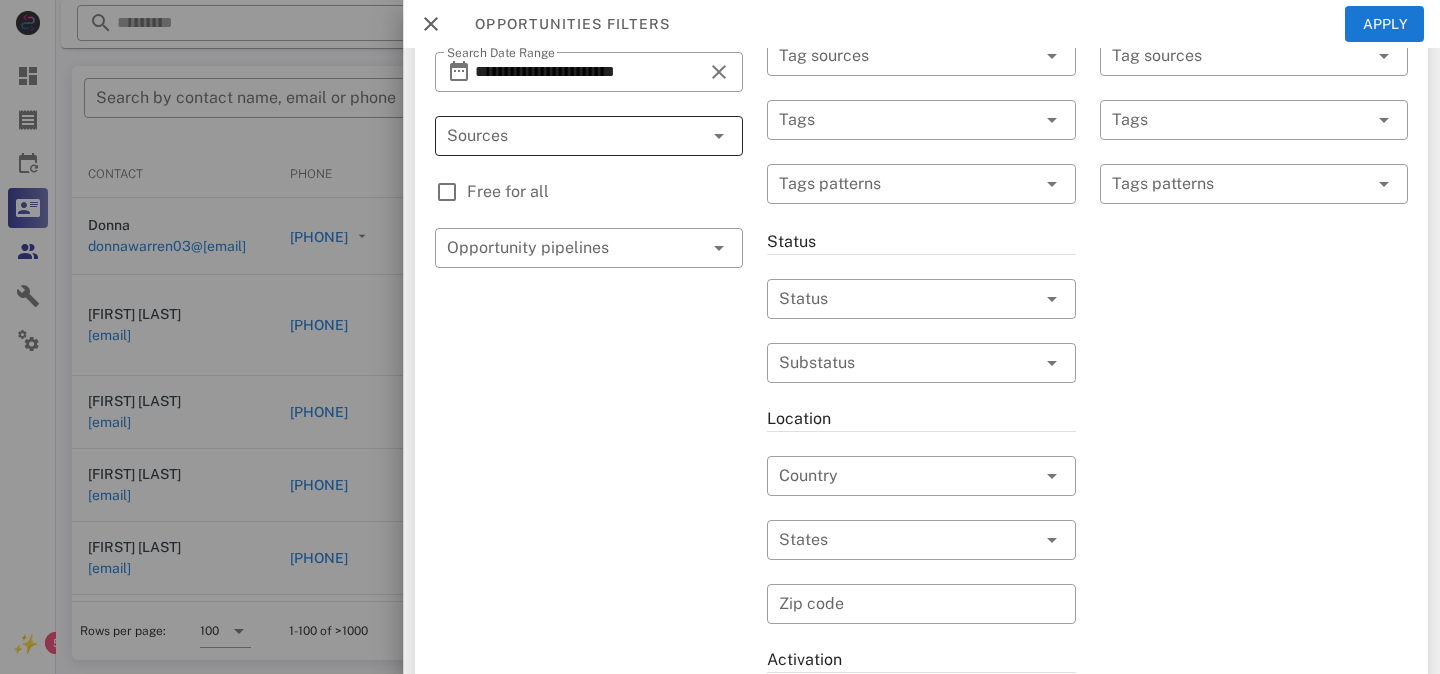 click at bounding box center (561, 136) 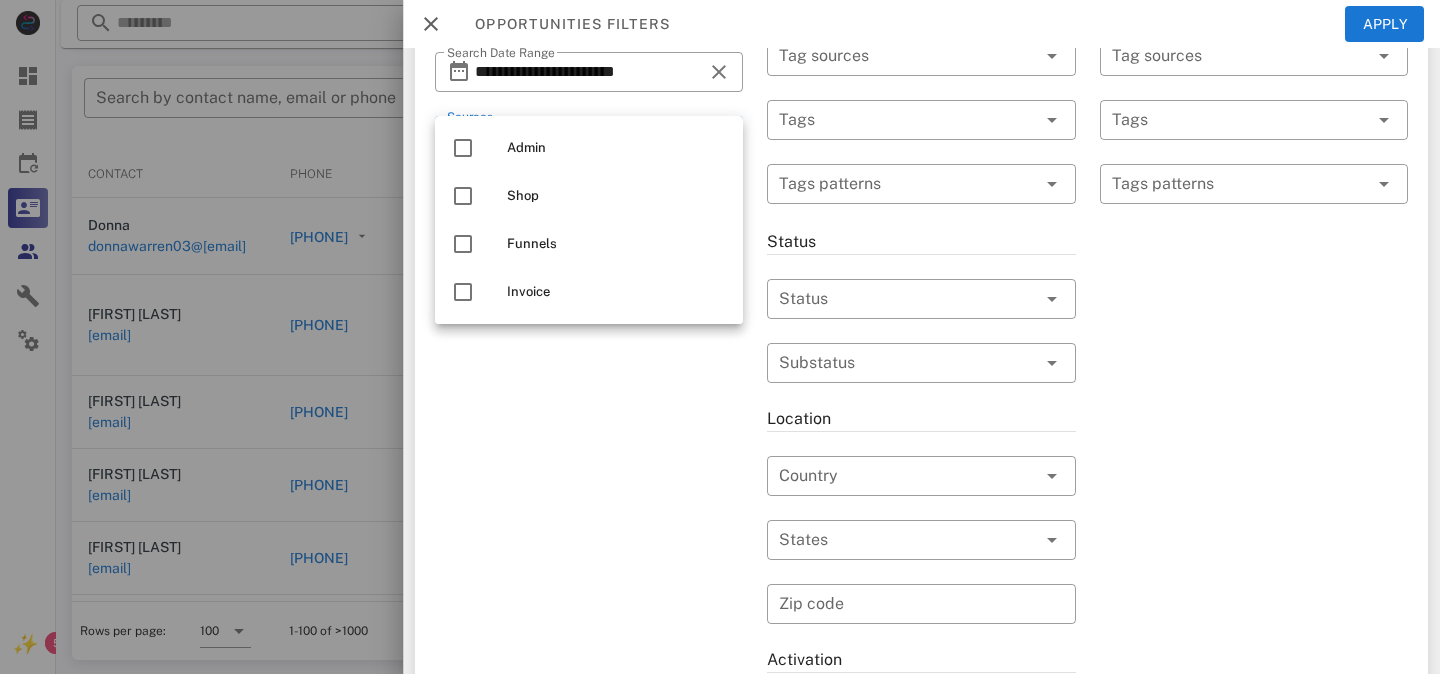 click on "**********" at bounding box center (589, 488) 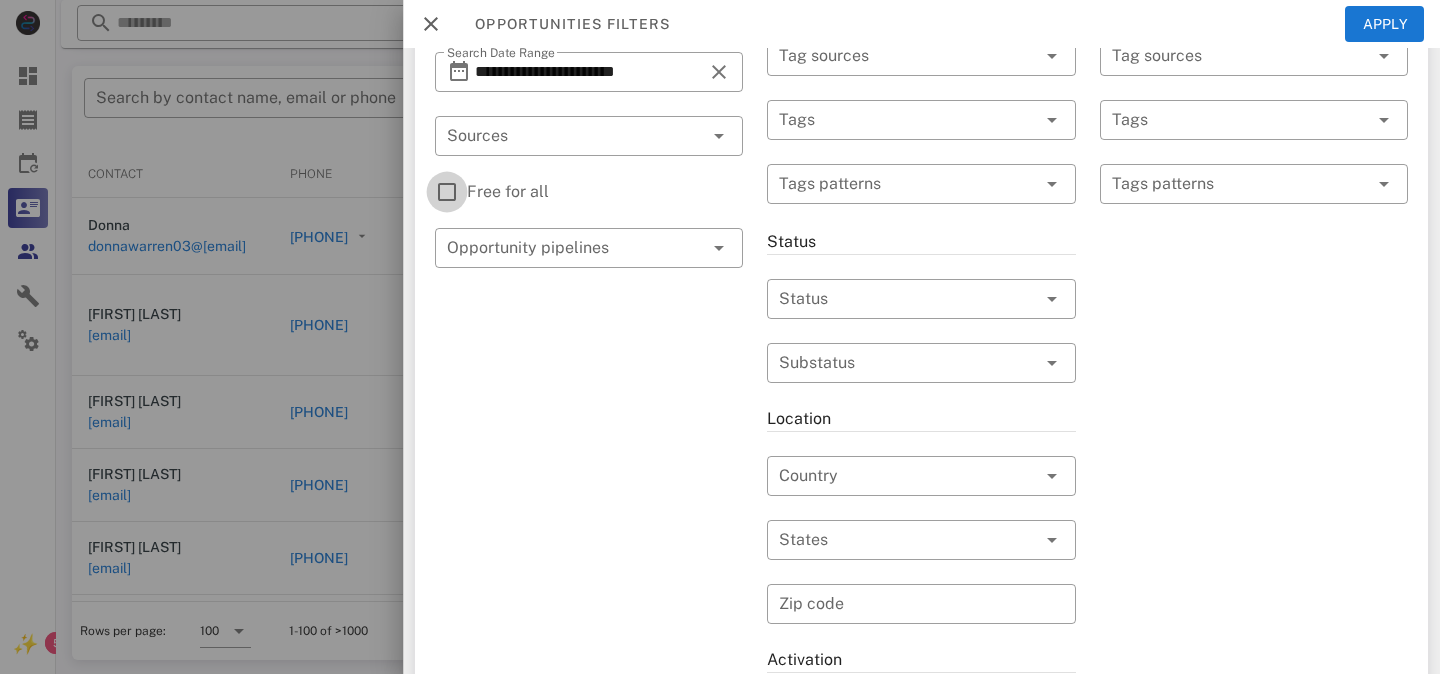 click at bounding box center [447, 192] 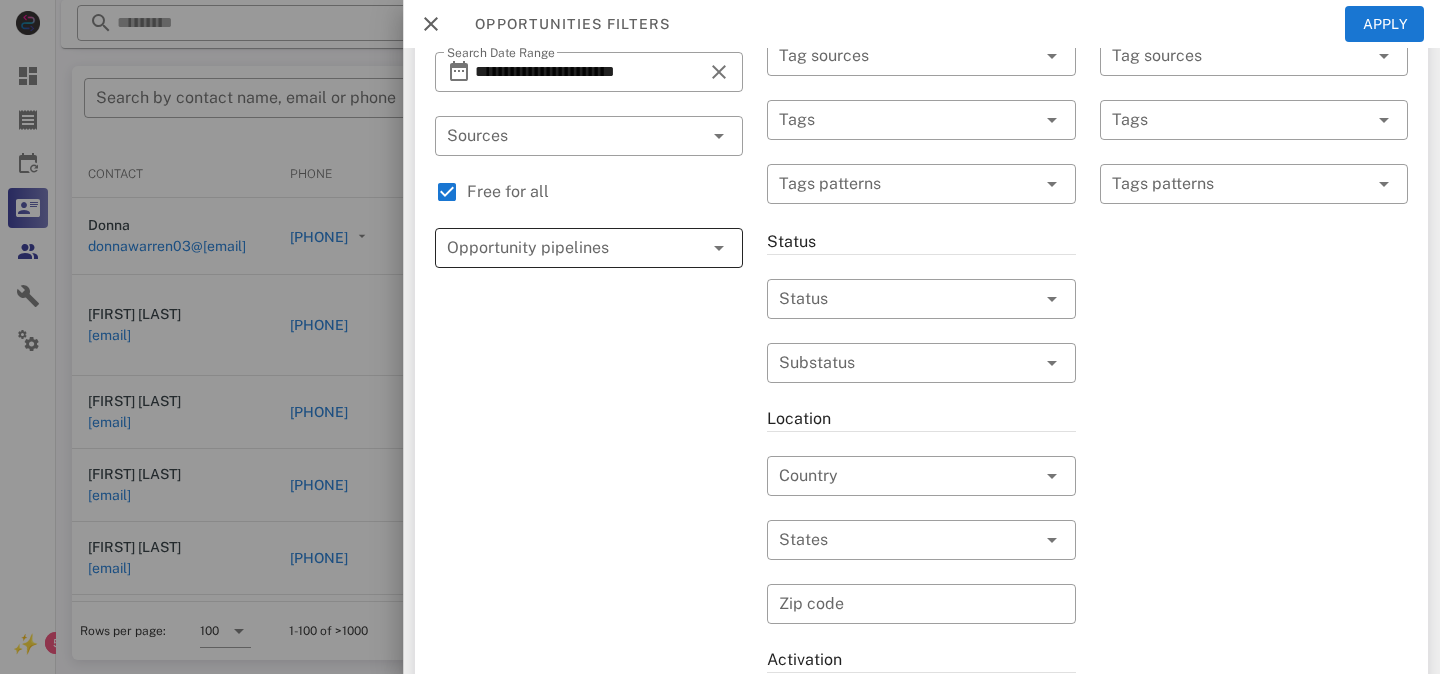 click at bounding box center [561, 248] 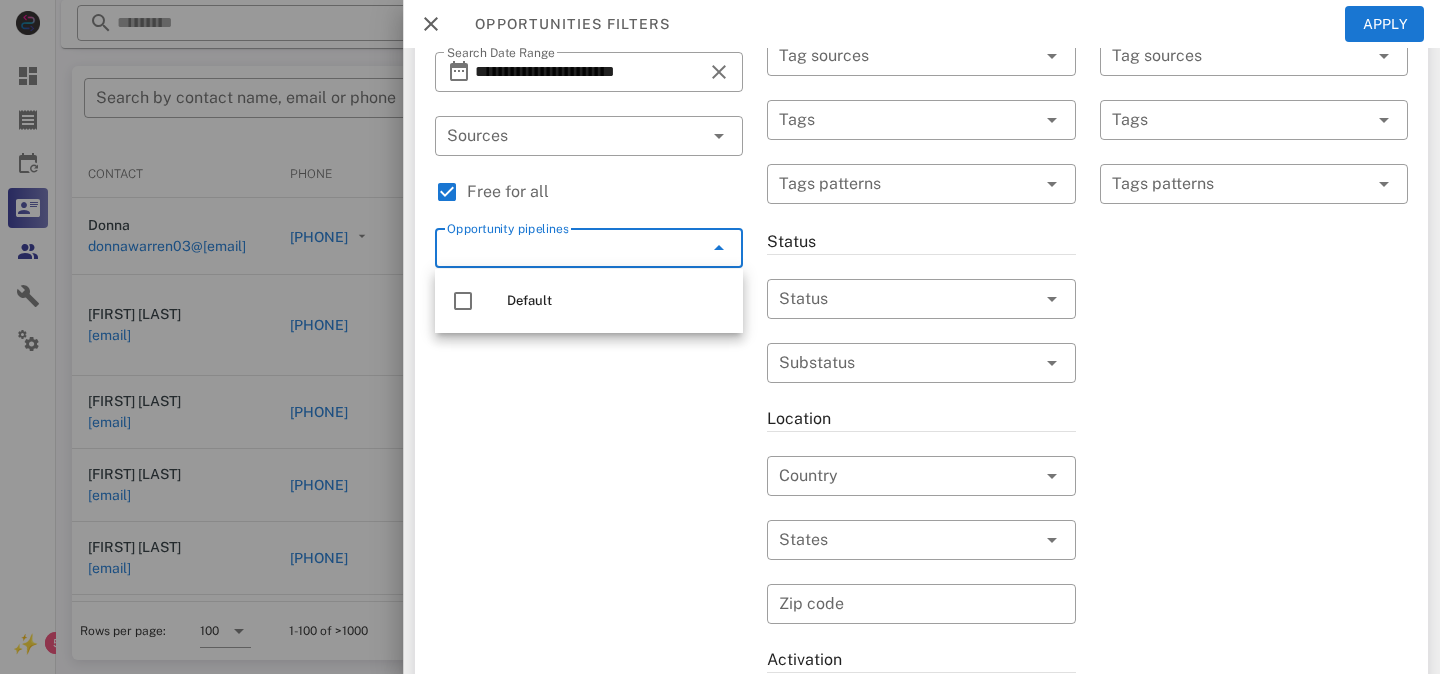 click on "Free for all" at bounding box center [605, 192] 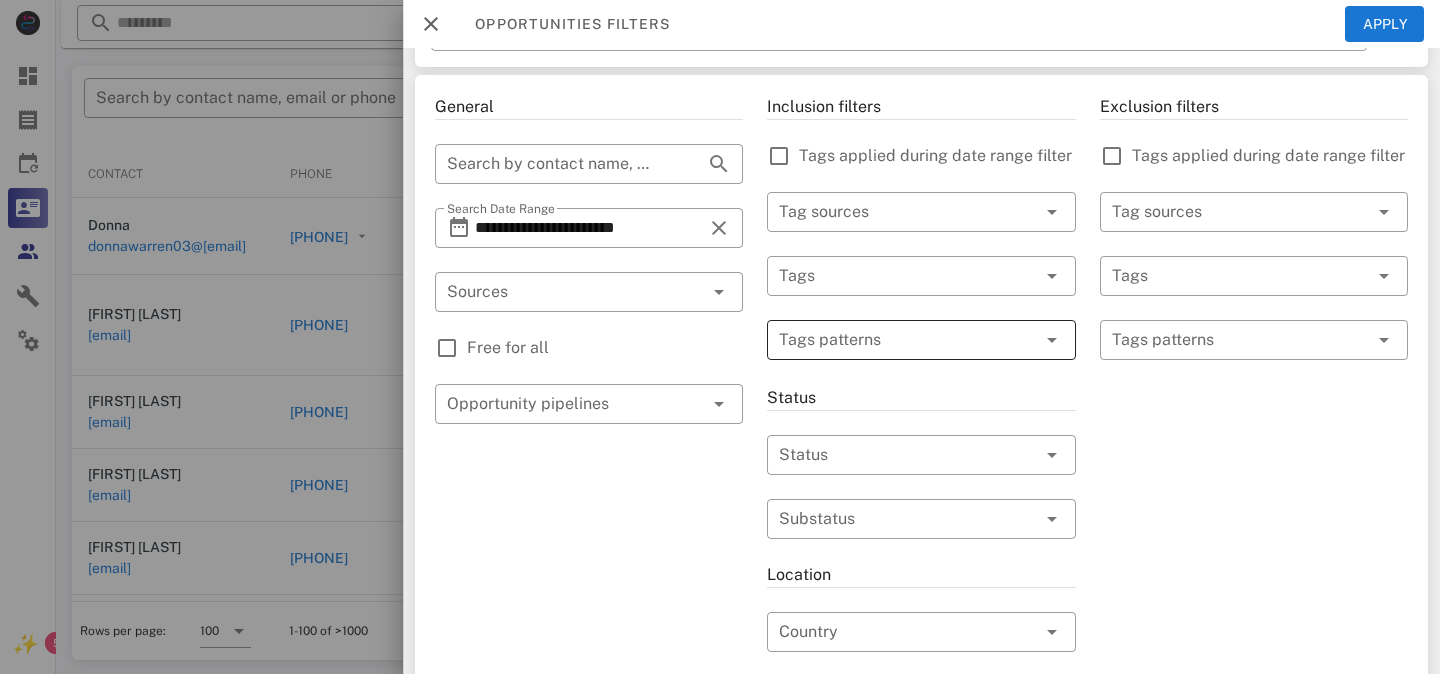 scroll, scrollTop: 0, scrollLeft: 0, axis: both 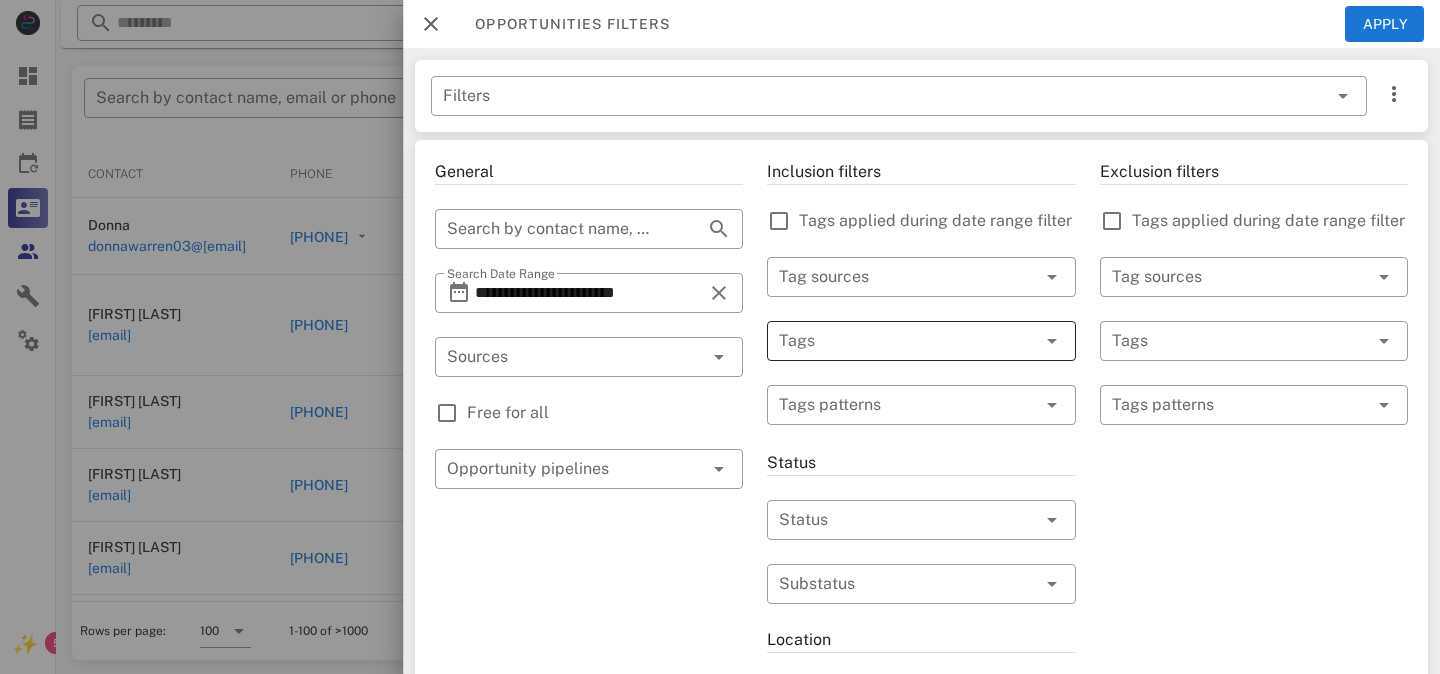 click at bounding box center [893, 341] 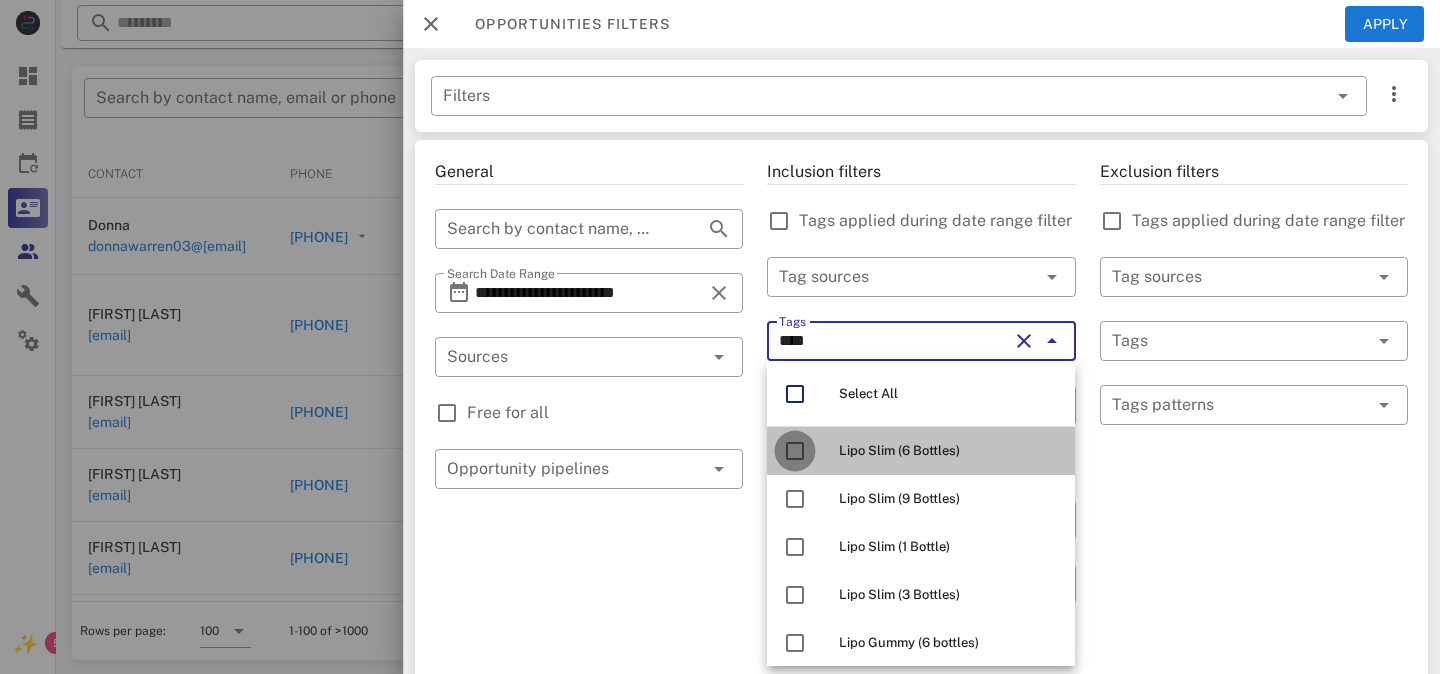 click at bounding box center (795, 451) 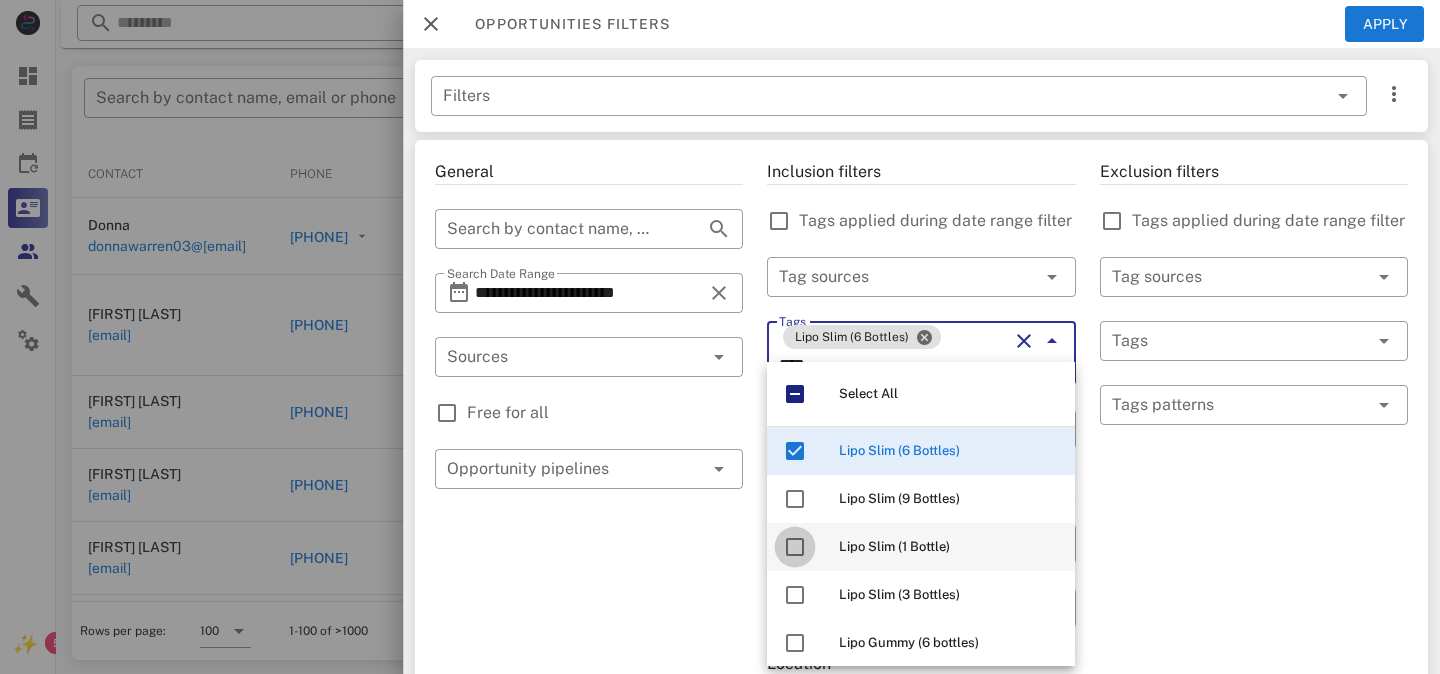 click at bounding box center [795, 547] 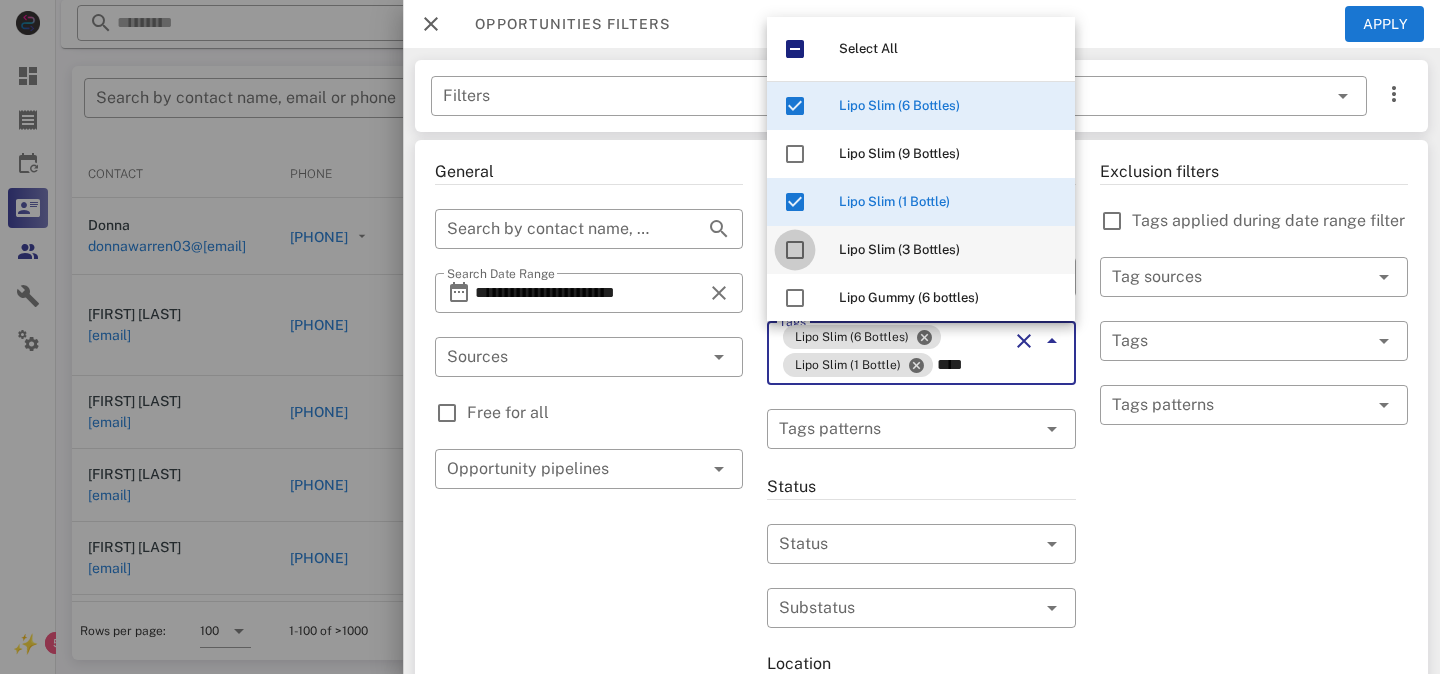 click at bounding box center (795, 250) 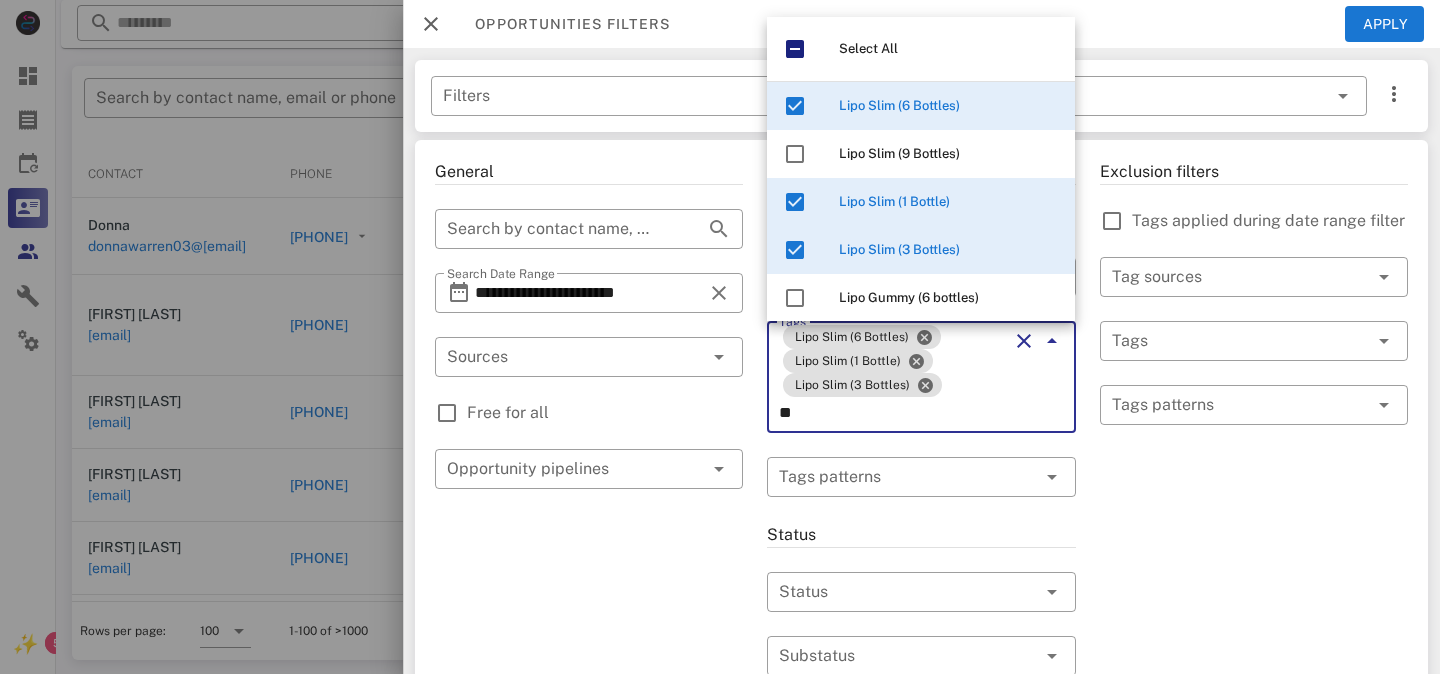 type on "*" 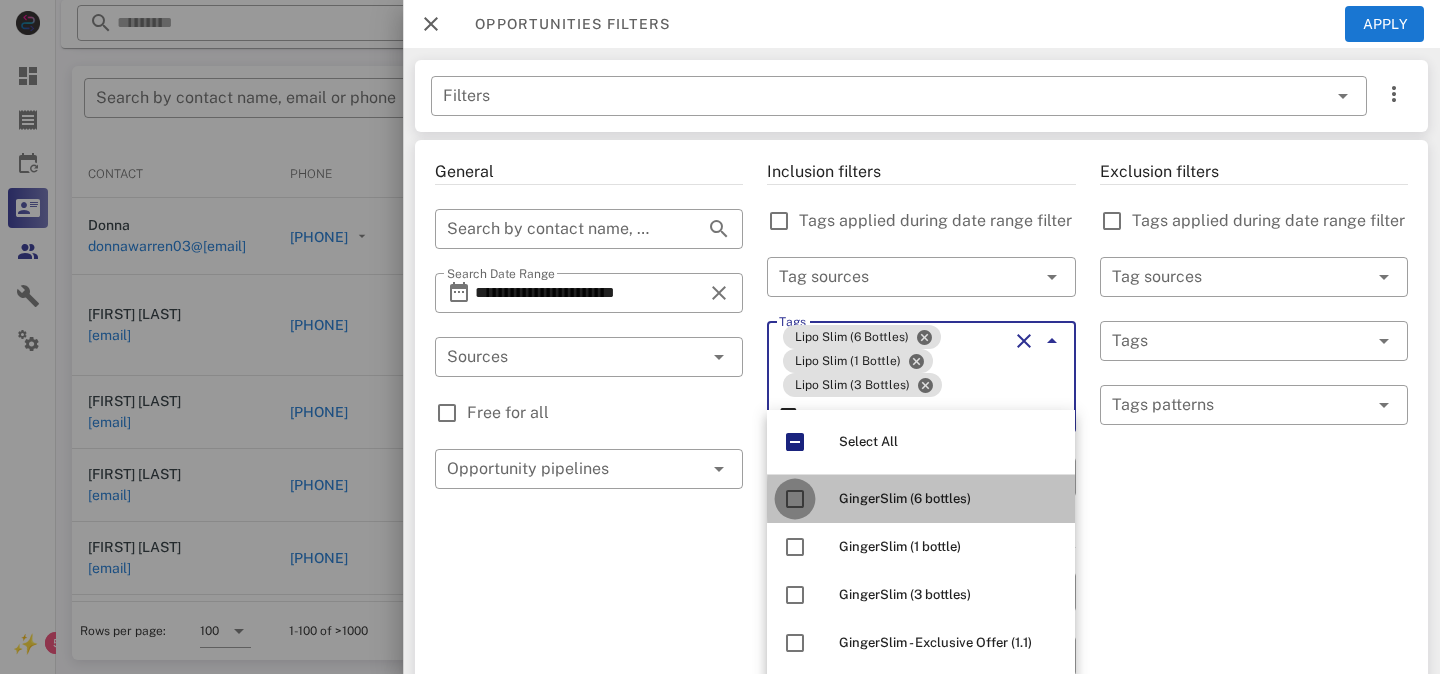click at bounding box center (795, 499) 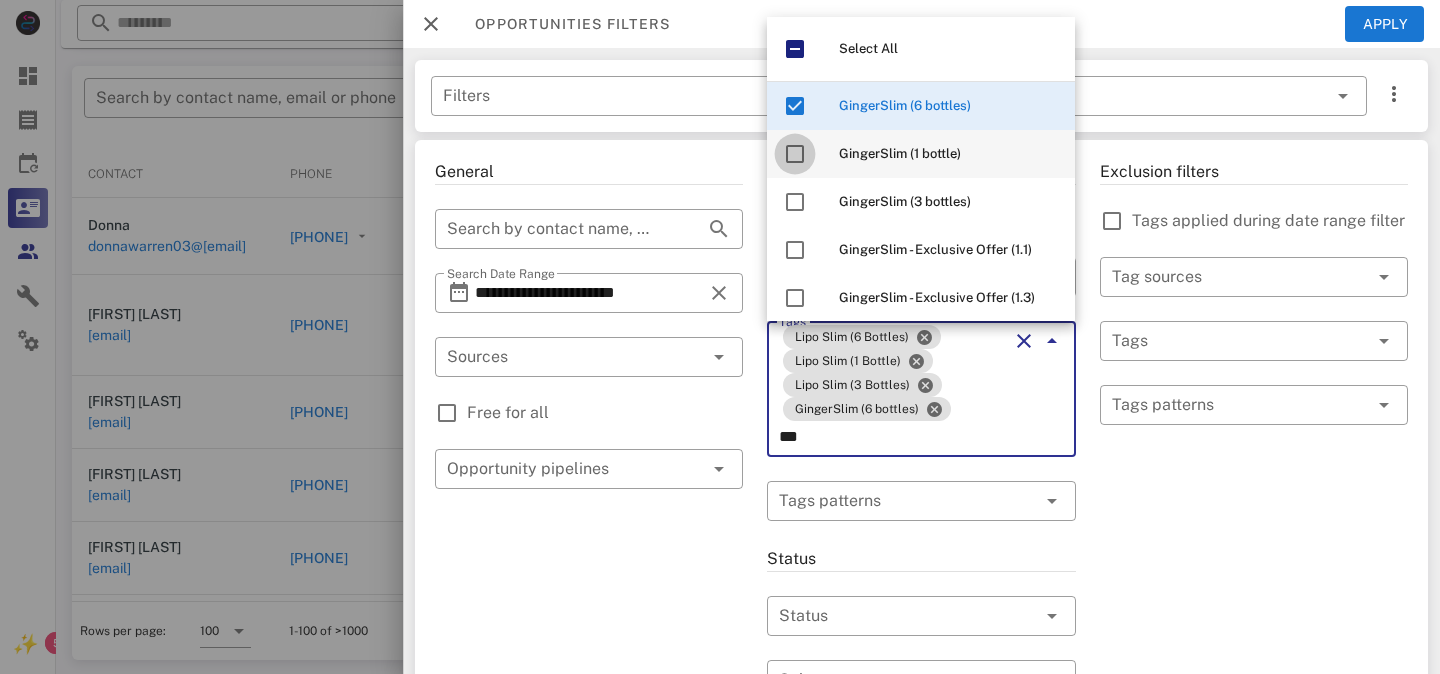 click at bounding box center [795, 154] 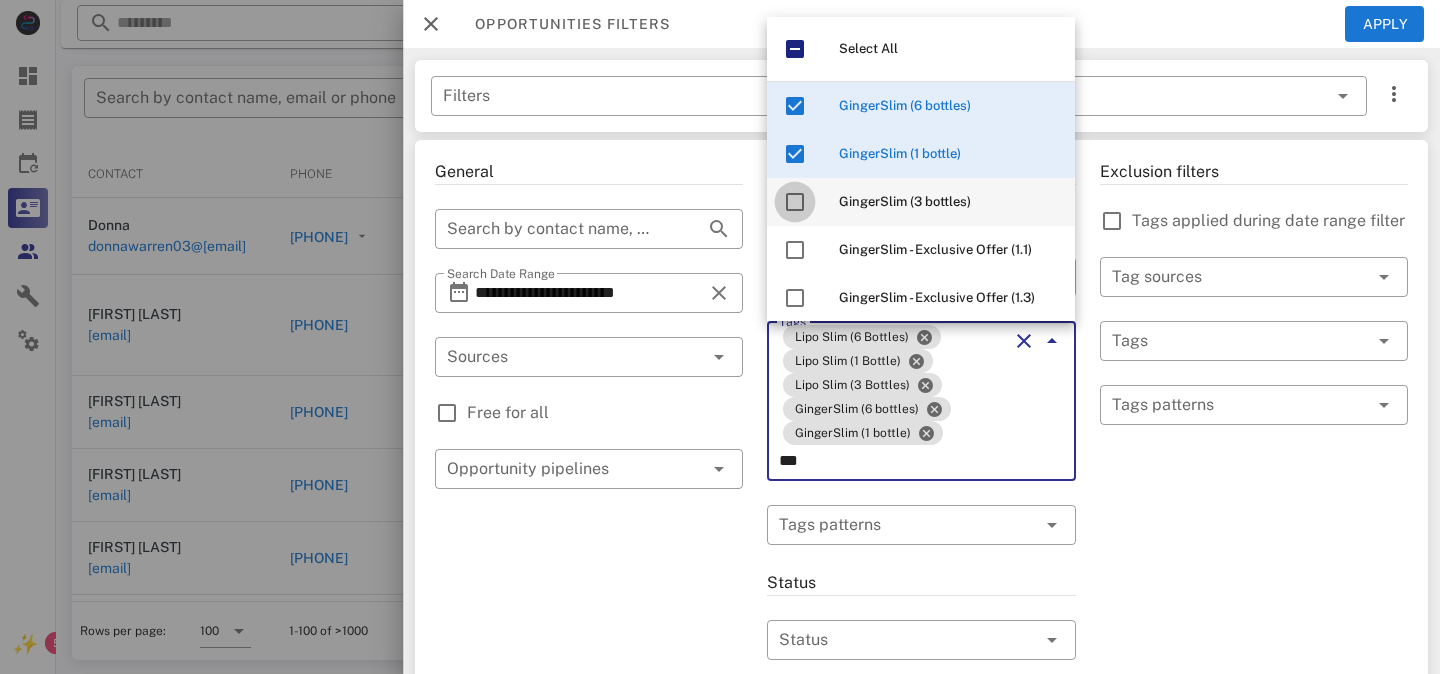click at bounding box center [795, 202] 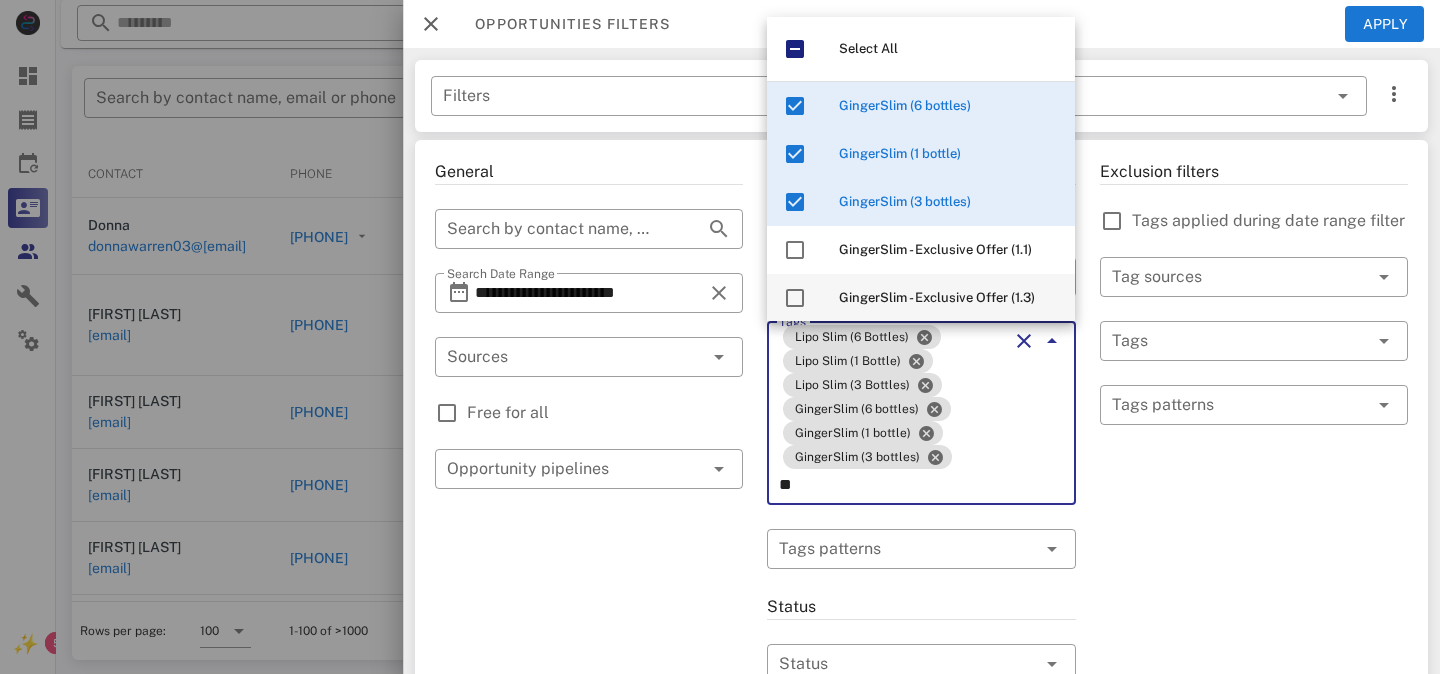 type on "*" 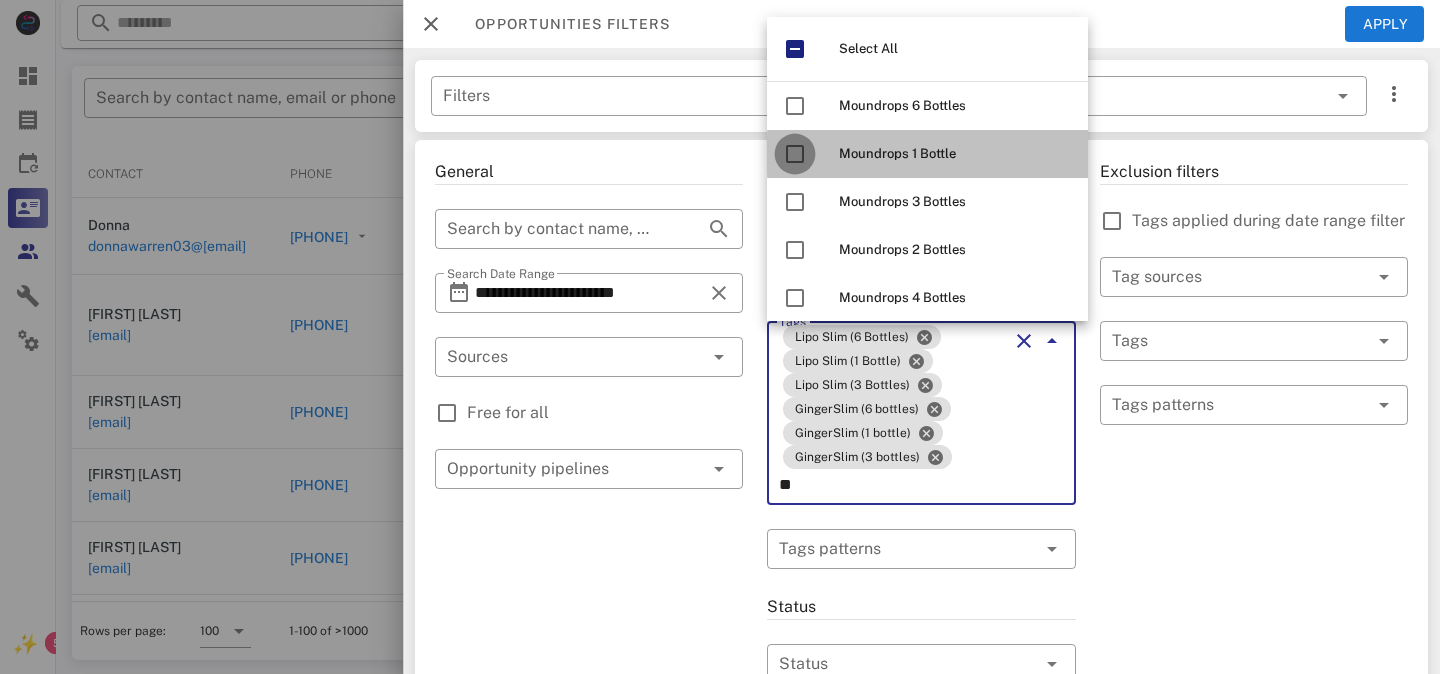click at bounding box center [795, 154] 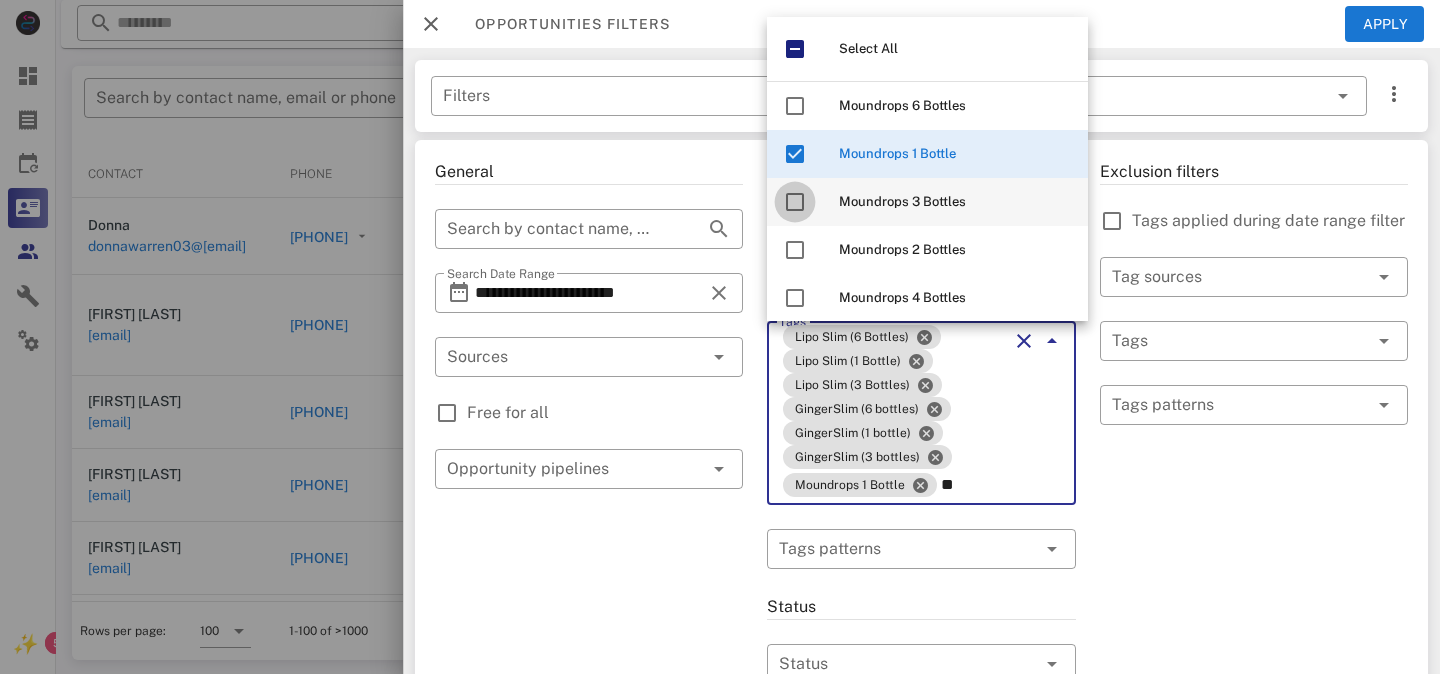click at bounding box center (795, 202) 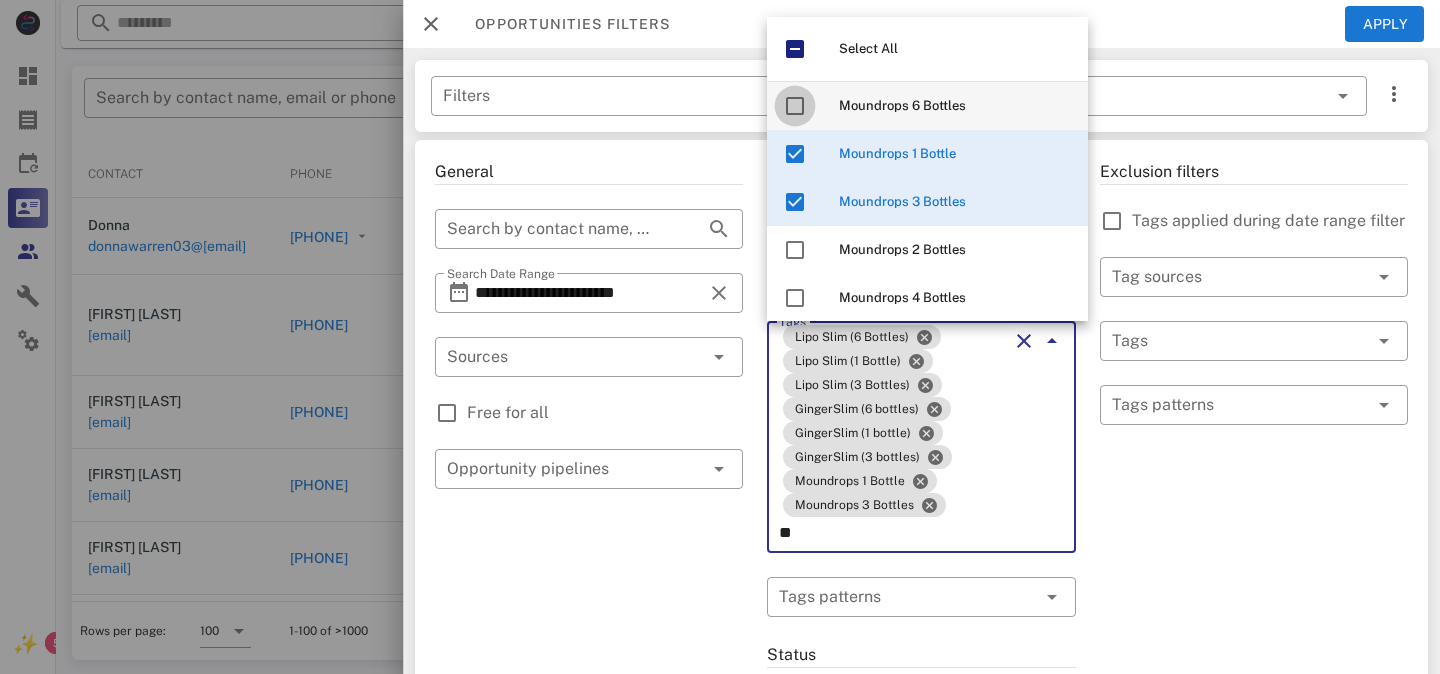 click at bounding box center (795, 106) 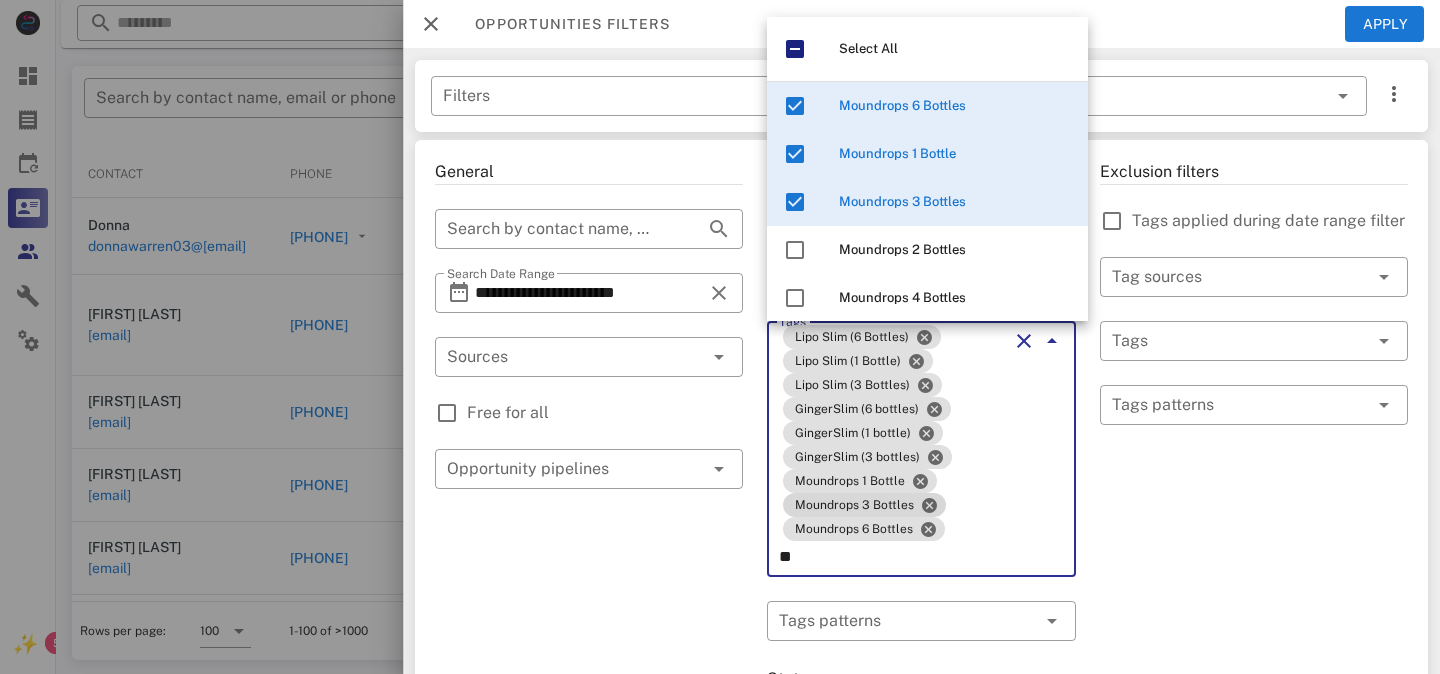 type on "*" 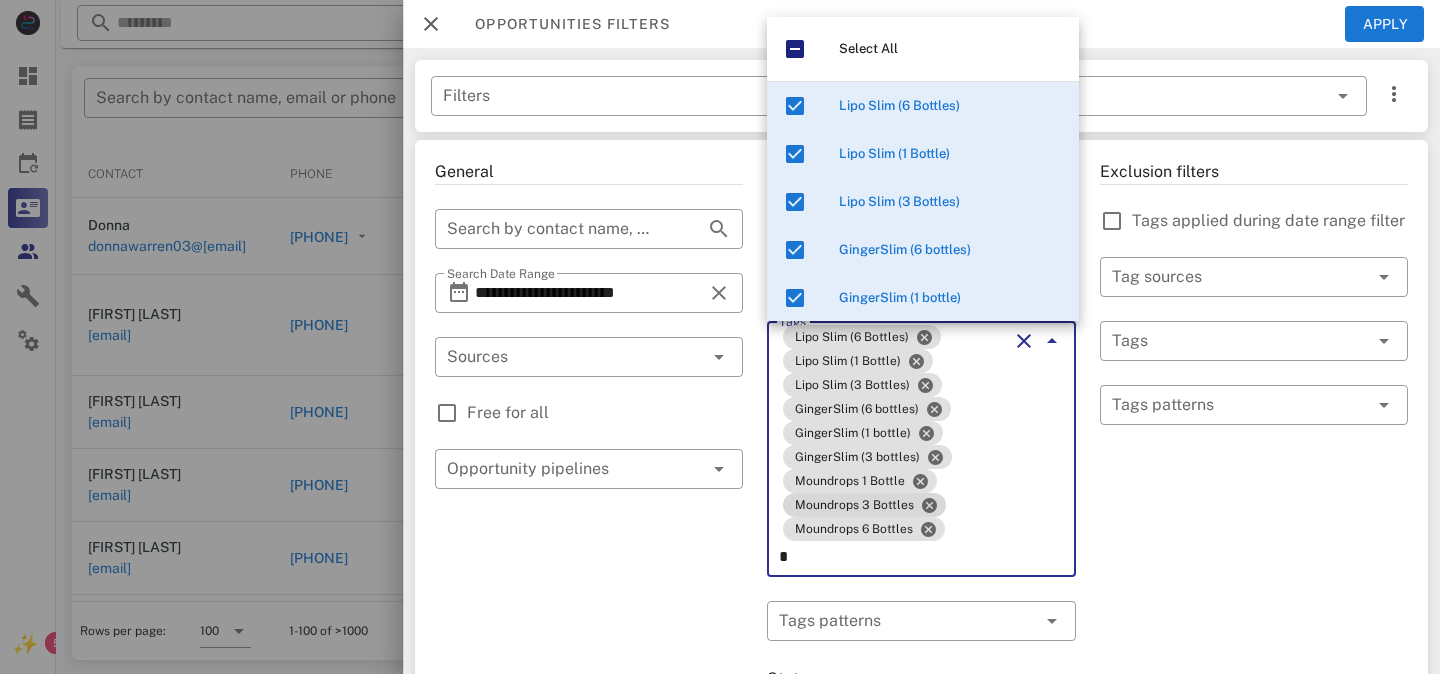 type 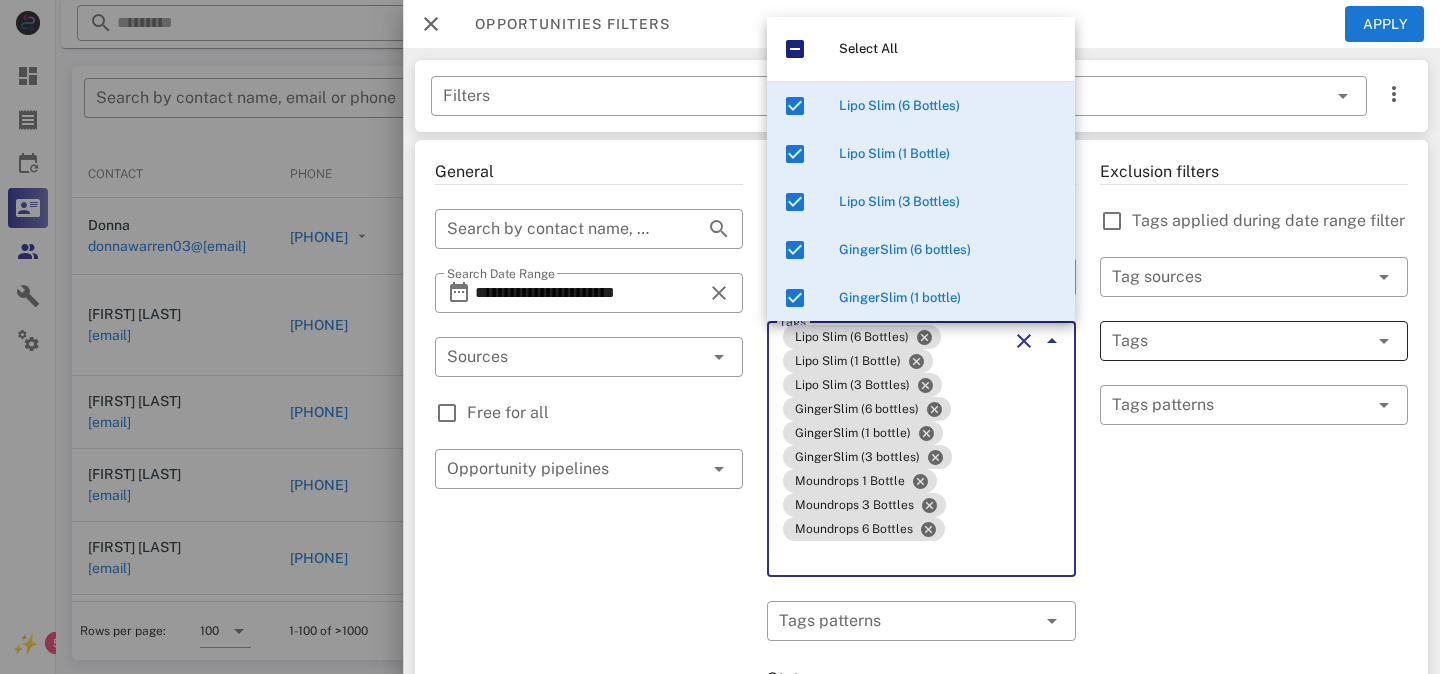 click at bounding box center (1226, 341) 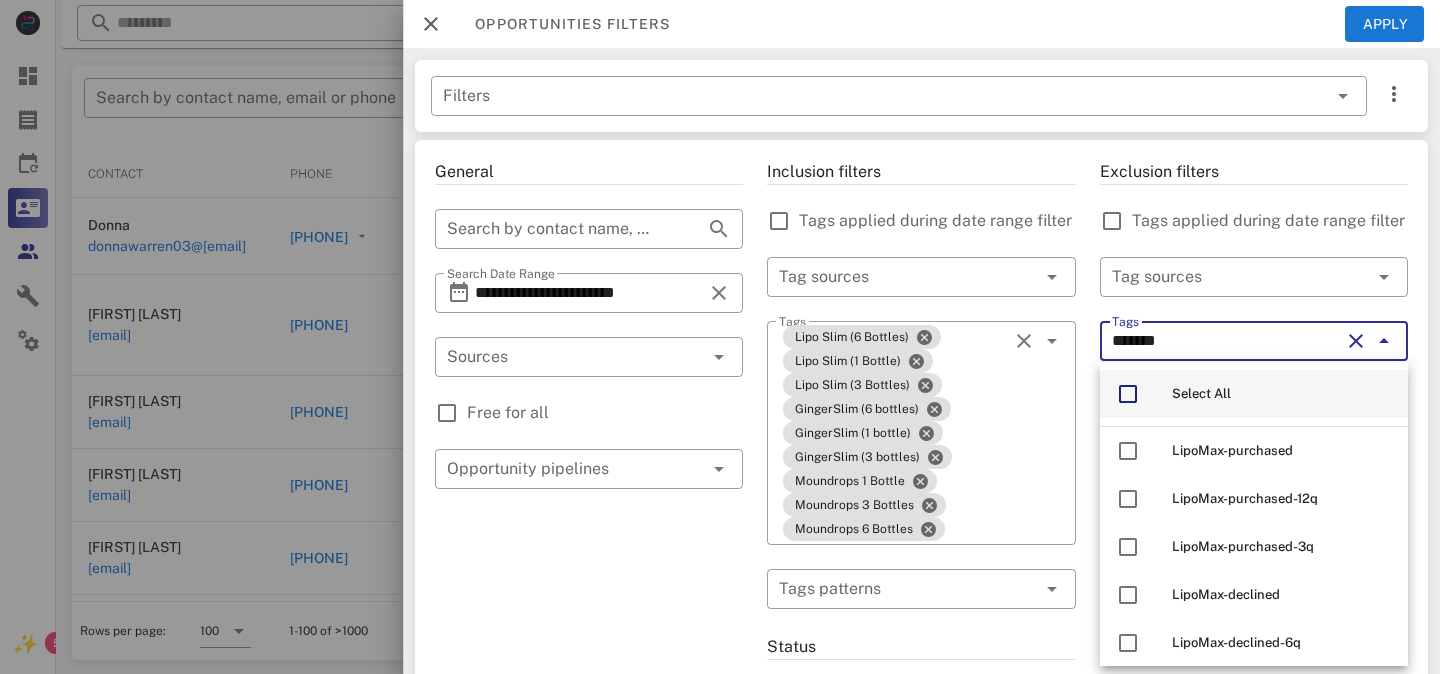 type on "*******" 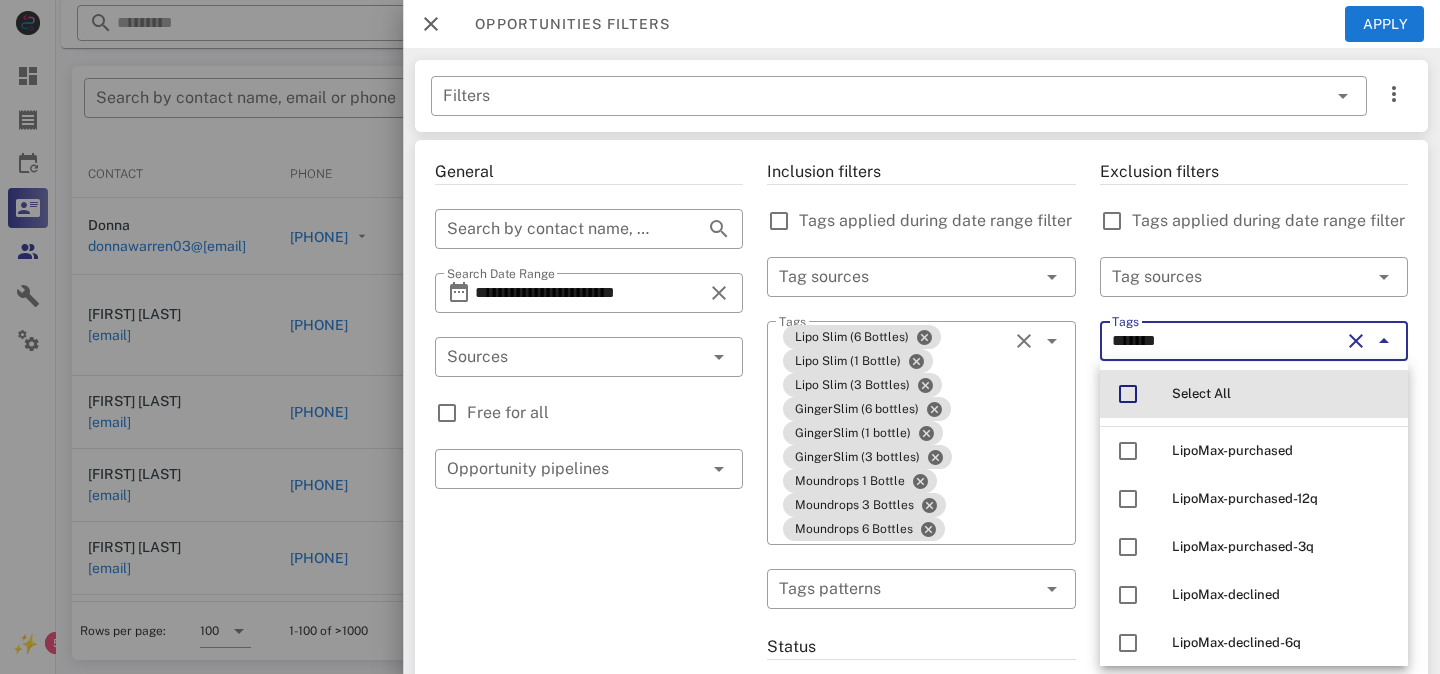 click at bounding box center (1128, 394) 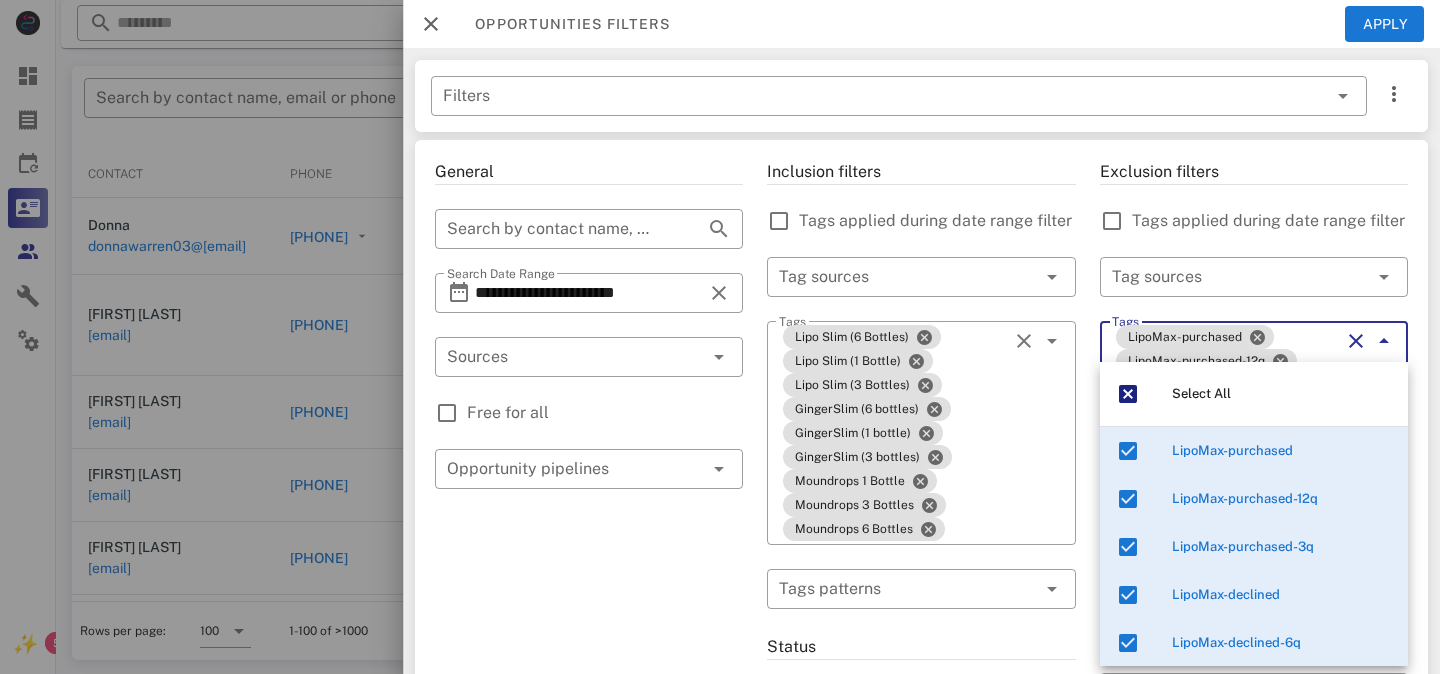 click on "Exclusion filters Tags applied during date range filter ​ Tag sources ​ Tags LipoMax-purchased LipoMax-purchased-12q LipoMax-purchased-3q LipoMax-declined LipoMax-declined-6q LipoMax-purchased-6q LipoMax-declined-12q LipoMax-declined-3q LipoMax-declined-15q LipoMax-purchased-9q LipoMax-declined-9q LipoMax-purchased-8q ******* ​ Tags patterns" at bounding box center [1254, 801] 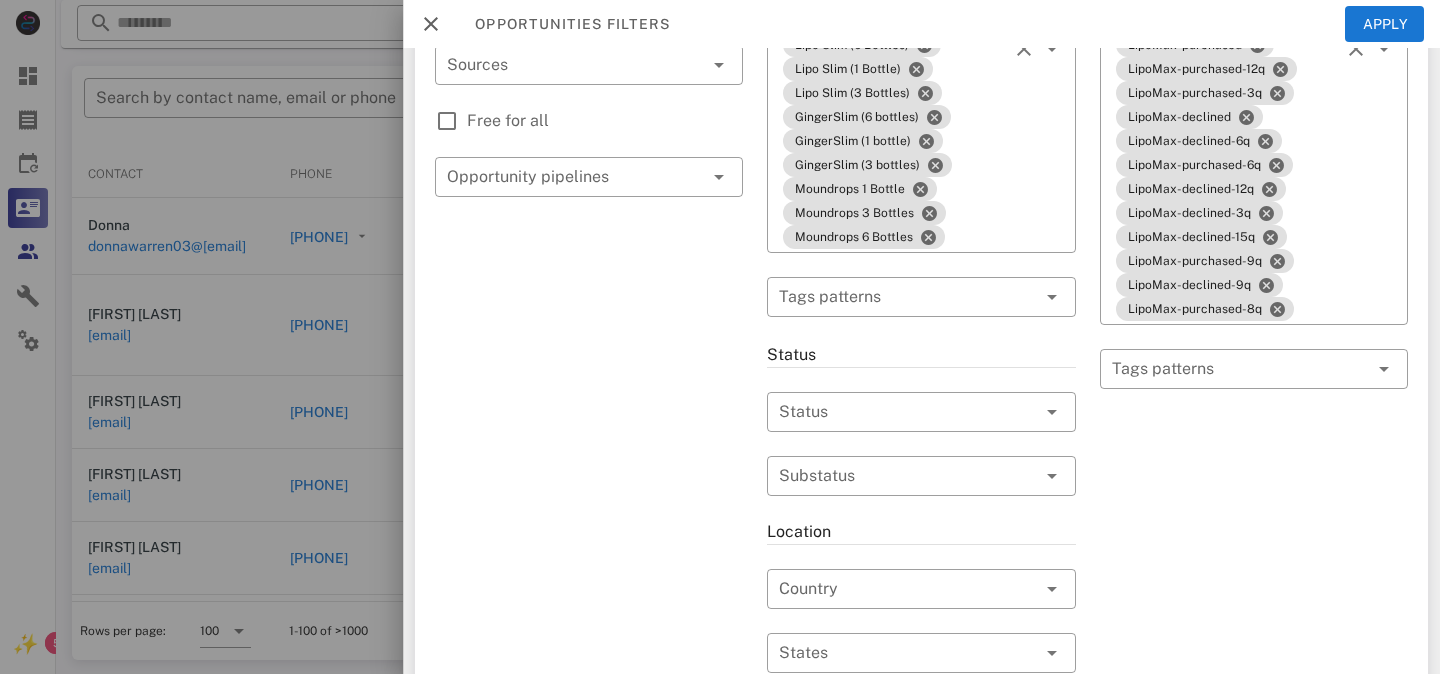 scroll, scrollTop: 335, scrollLeft: 0, axis: vertical 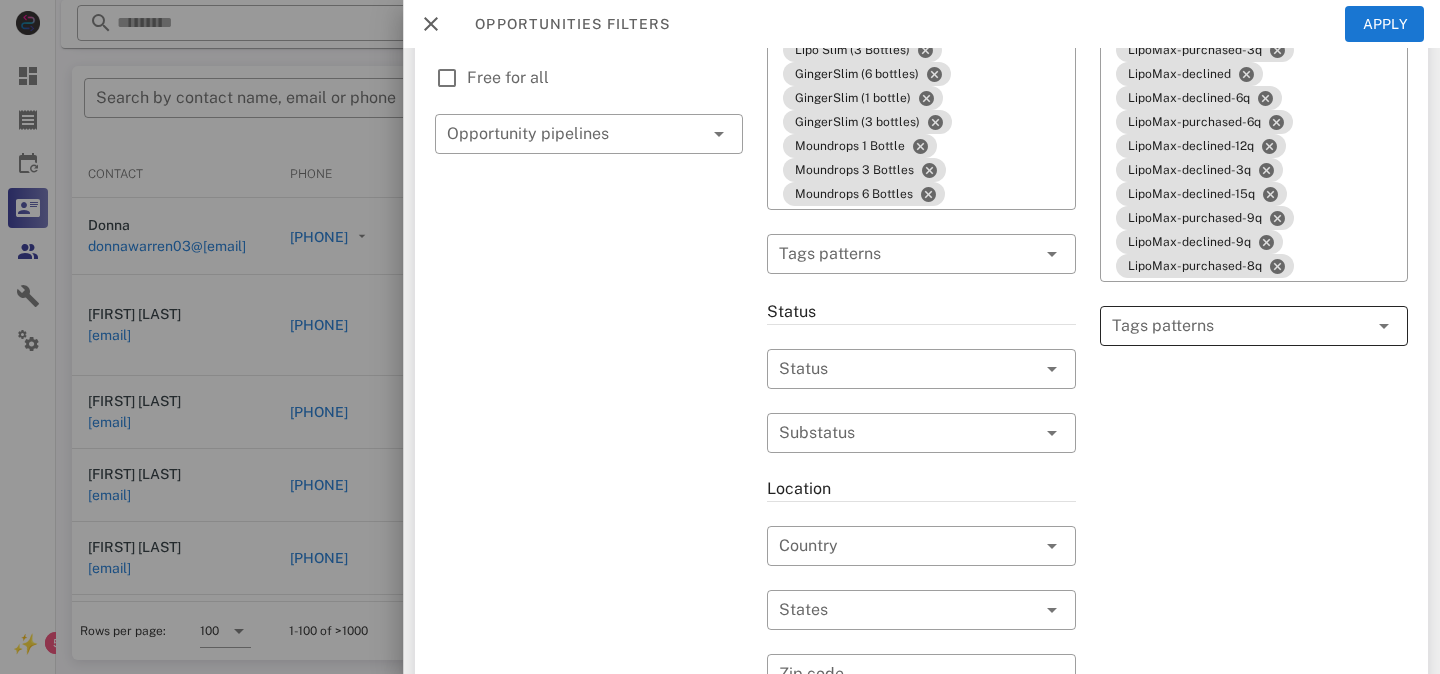 click at bounding box center (1240, 326) 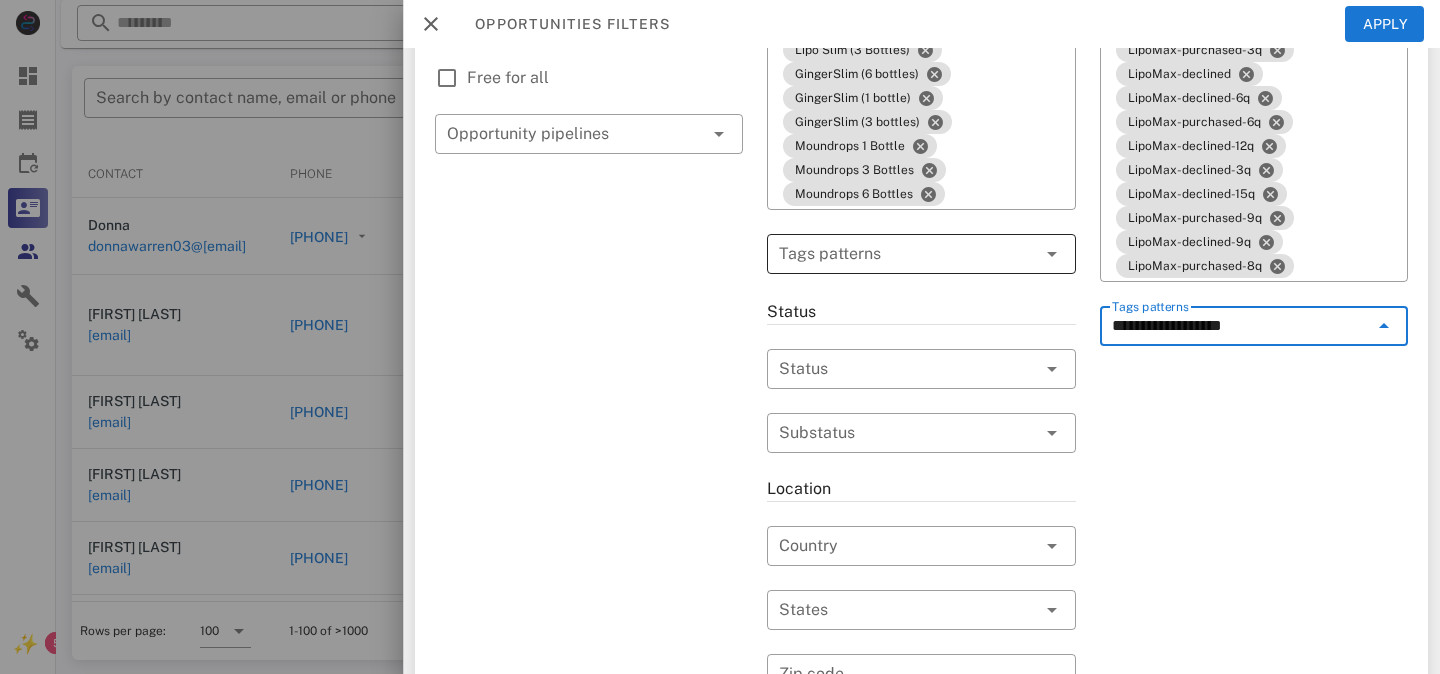 type on "**********" 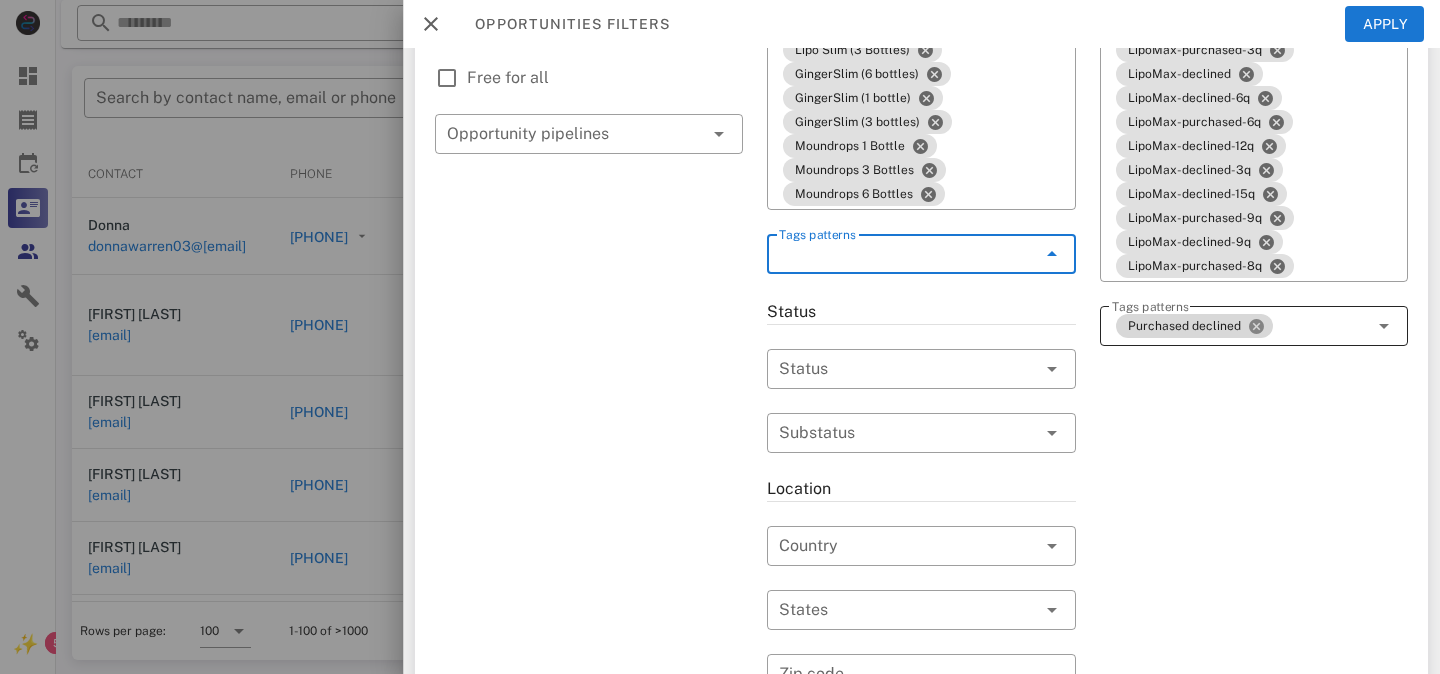 click at bounding box center [1256, 326] 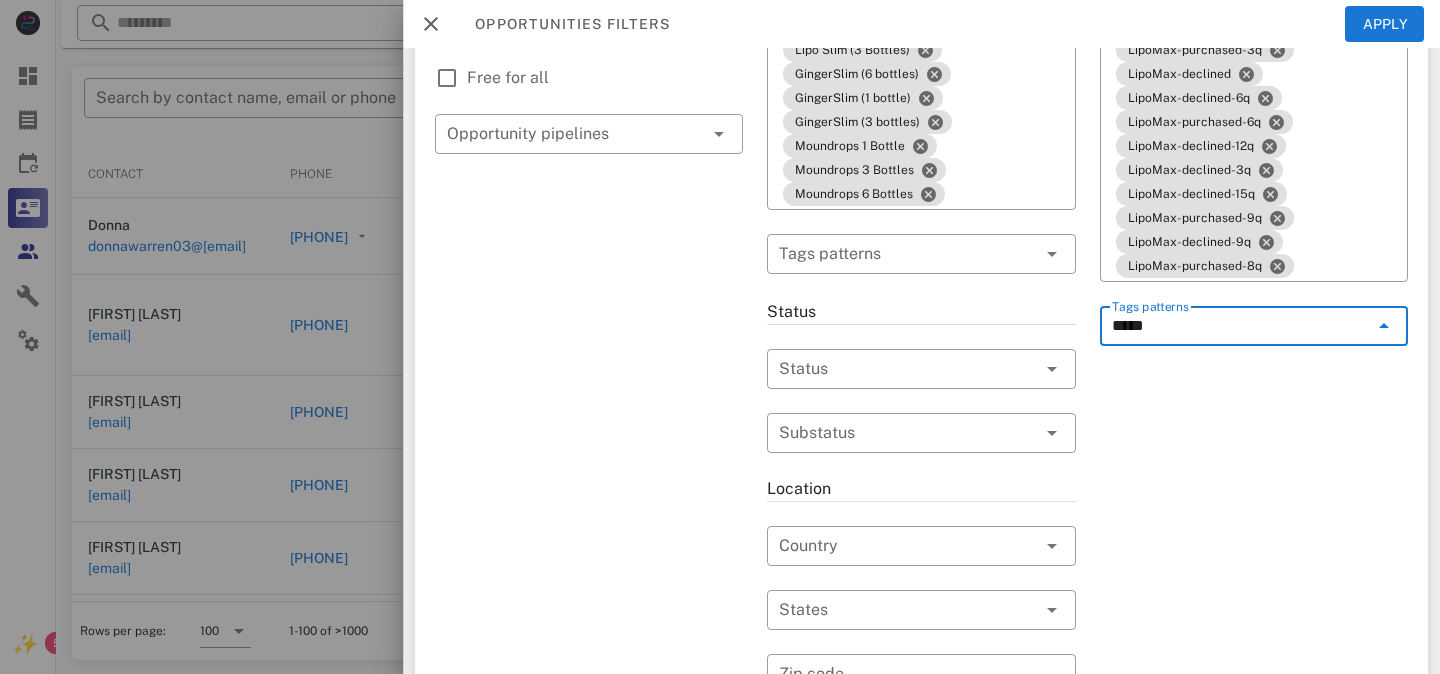 type on "*********" 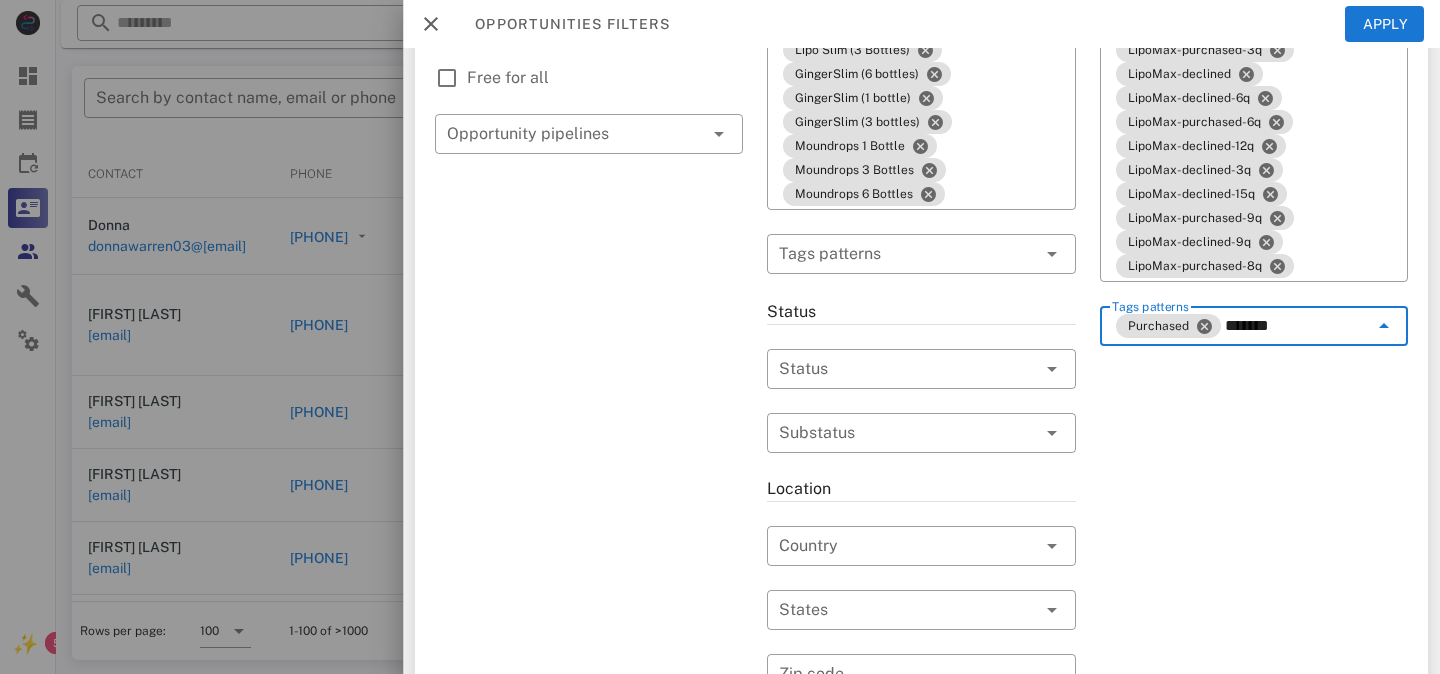 type on "********" 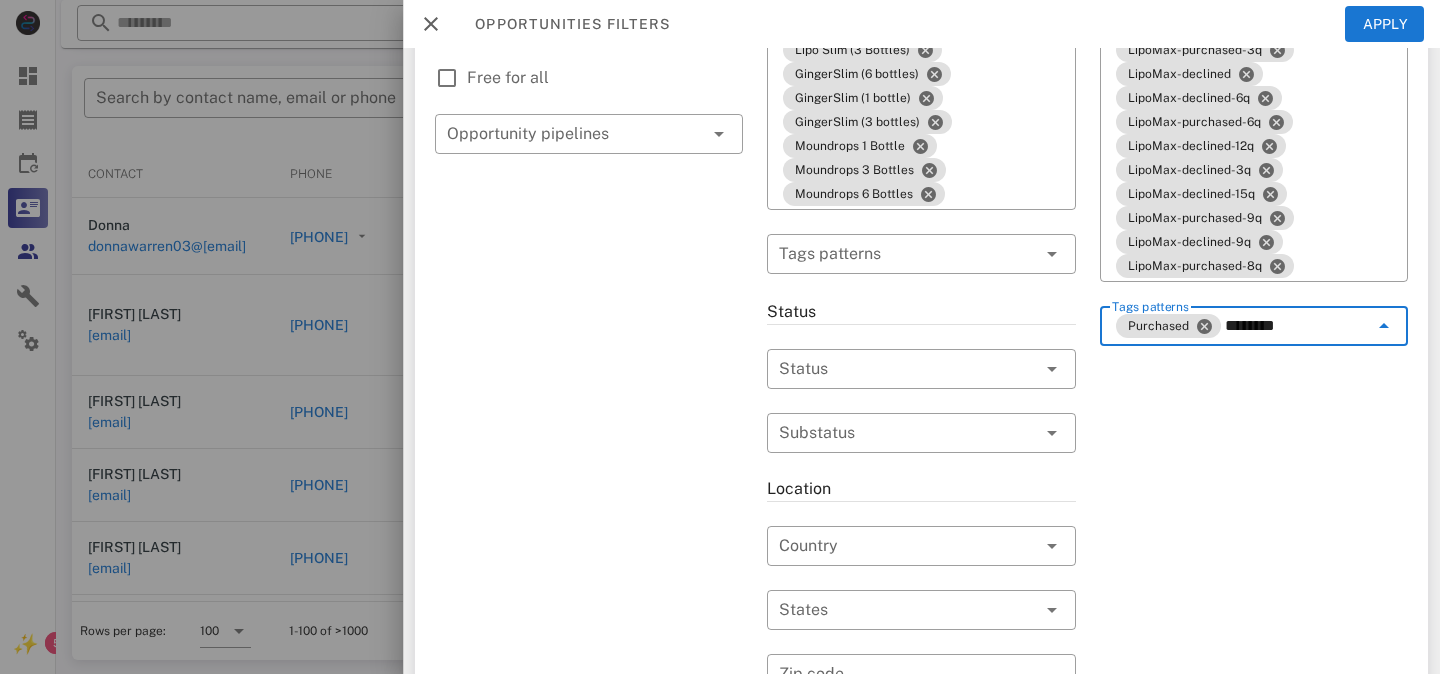 type 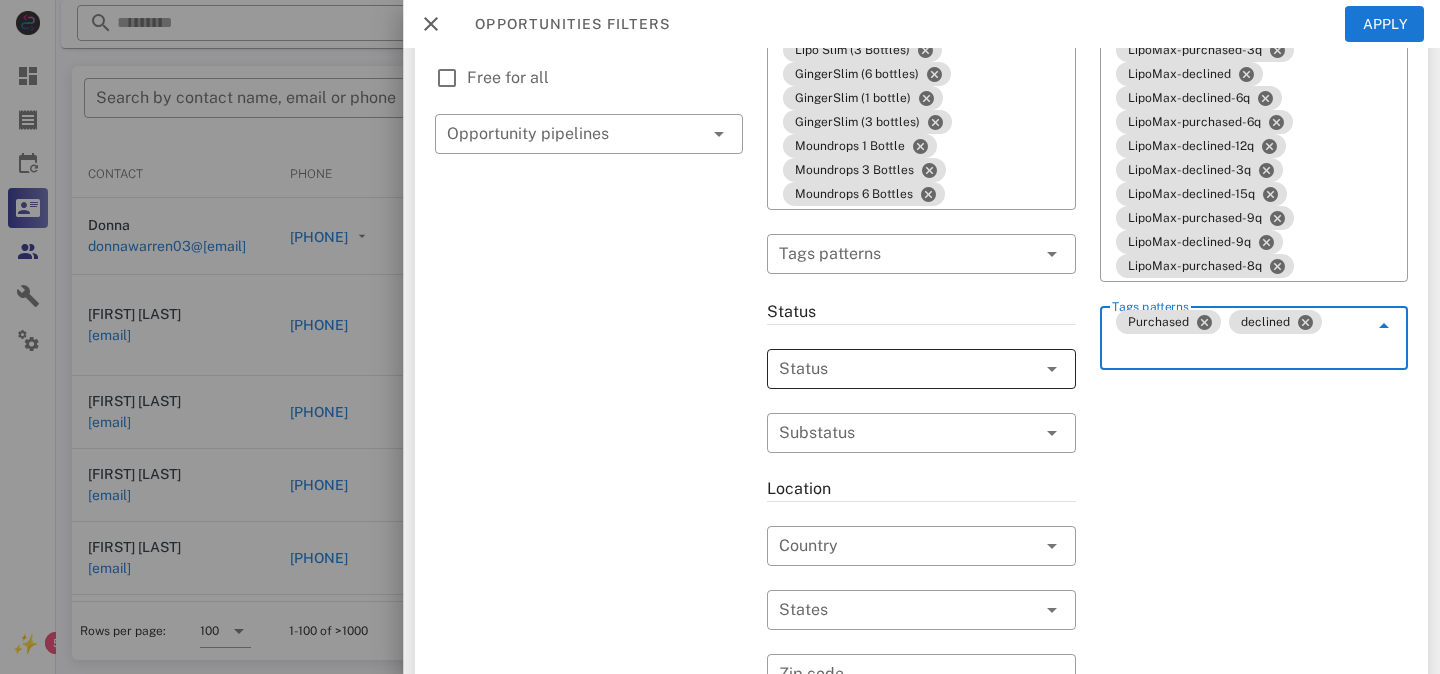 click at bounding box center [893, 369] 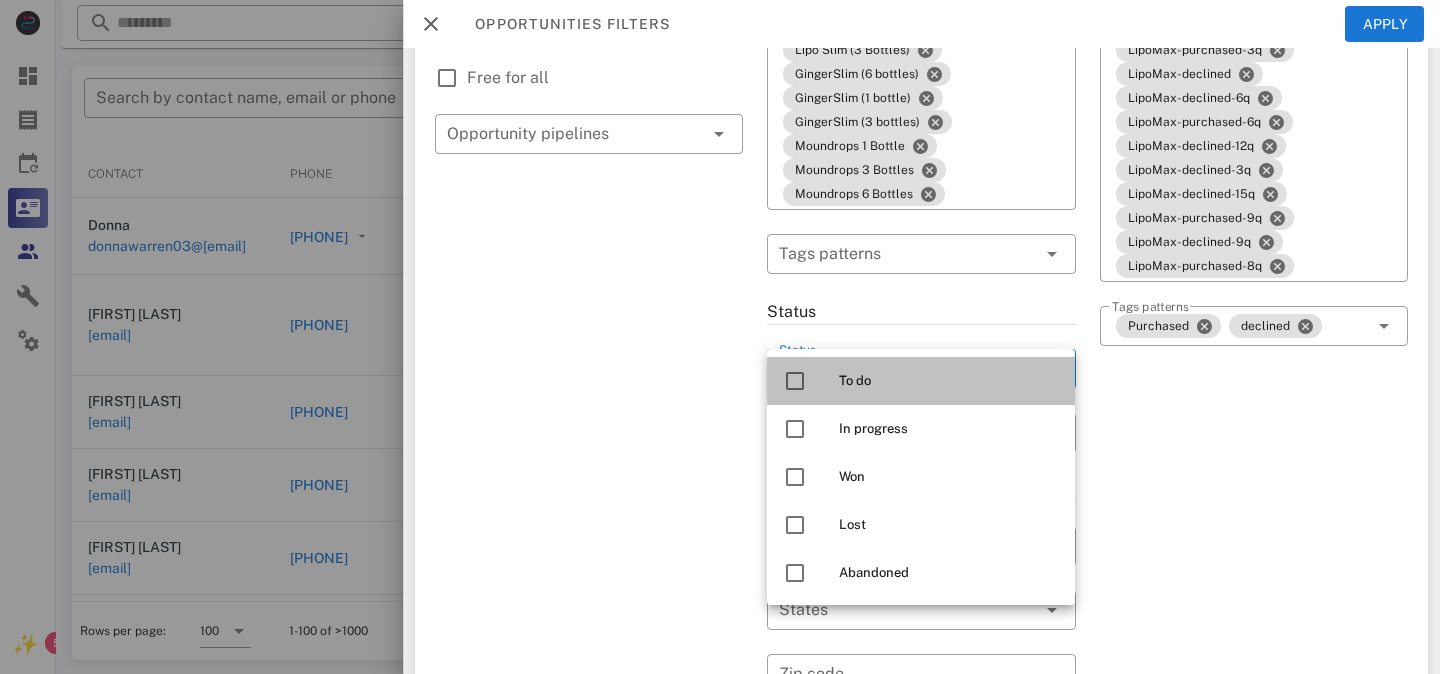 click at bounding box center (795, 381) 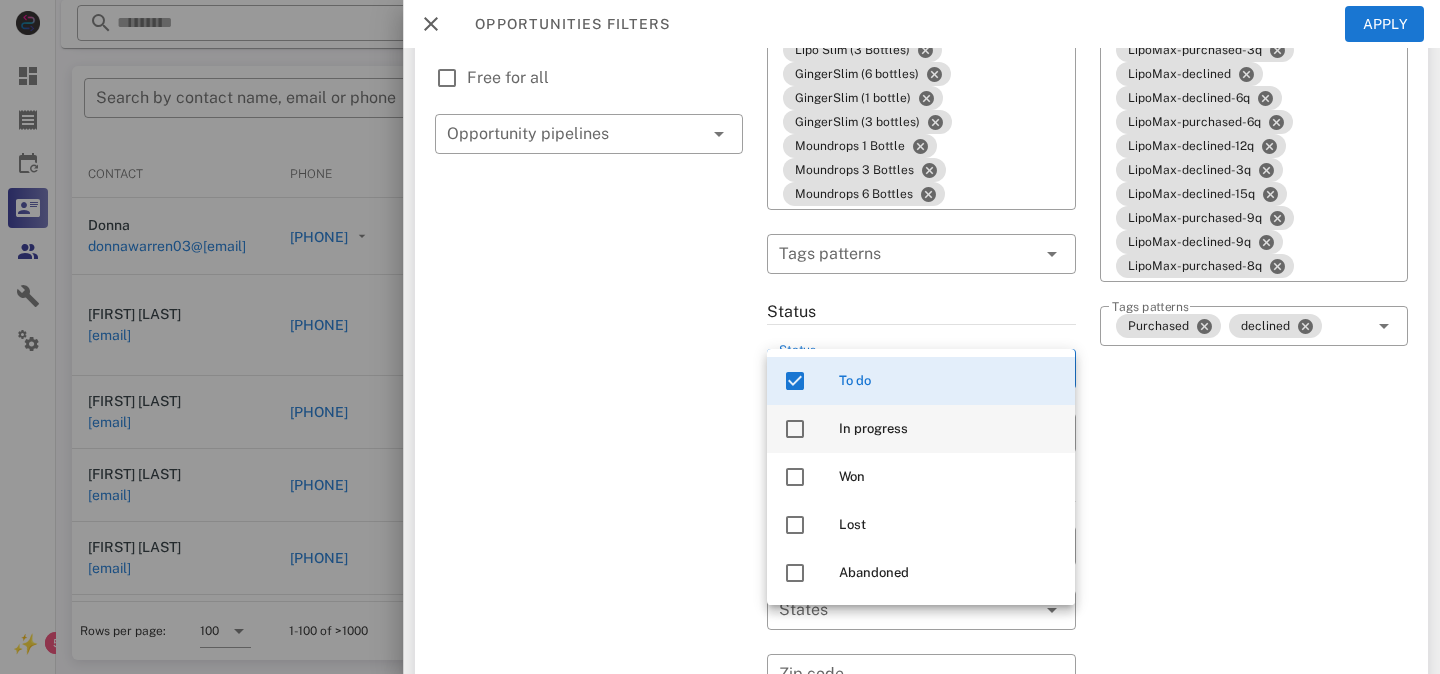 click at bounding box center [795, 429] 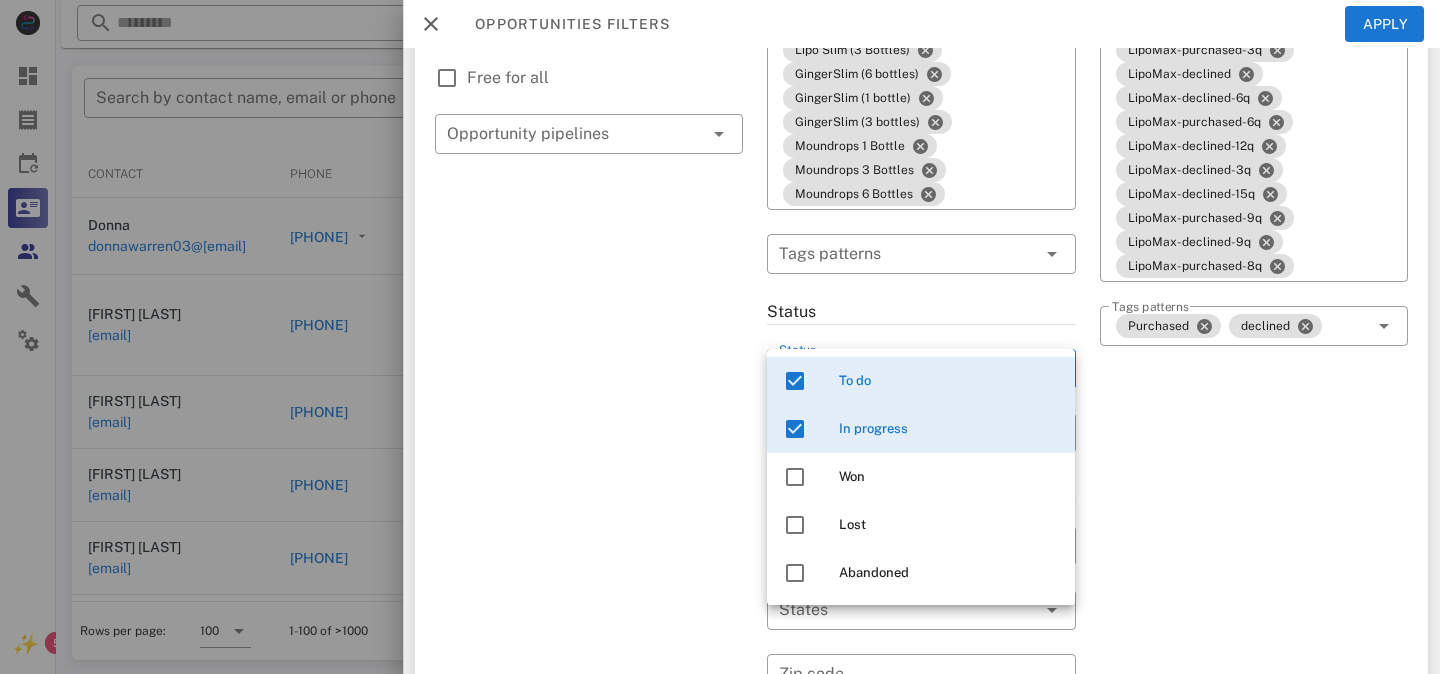 click on "**********" at bounding box center [589, 466] 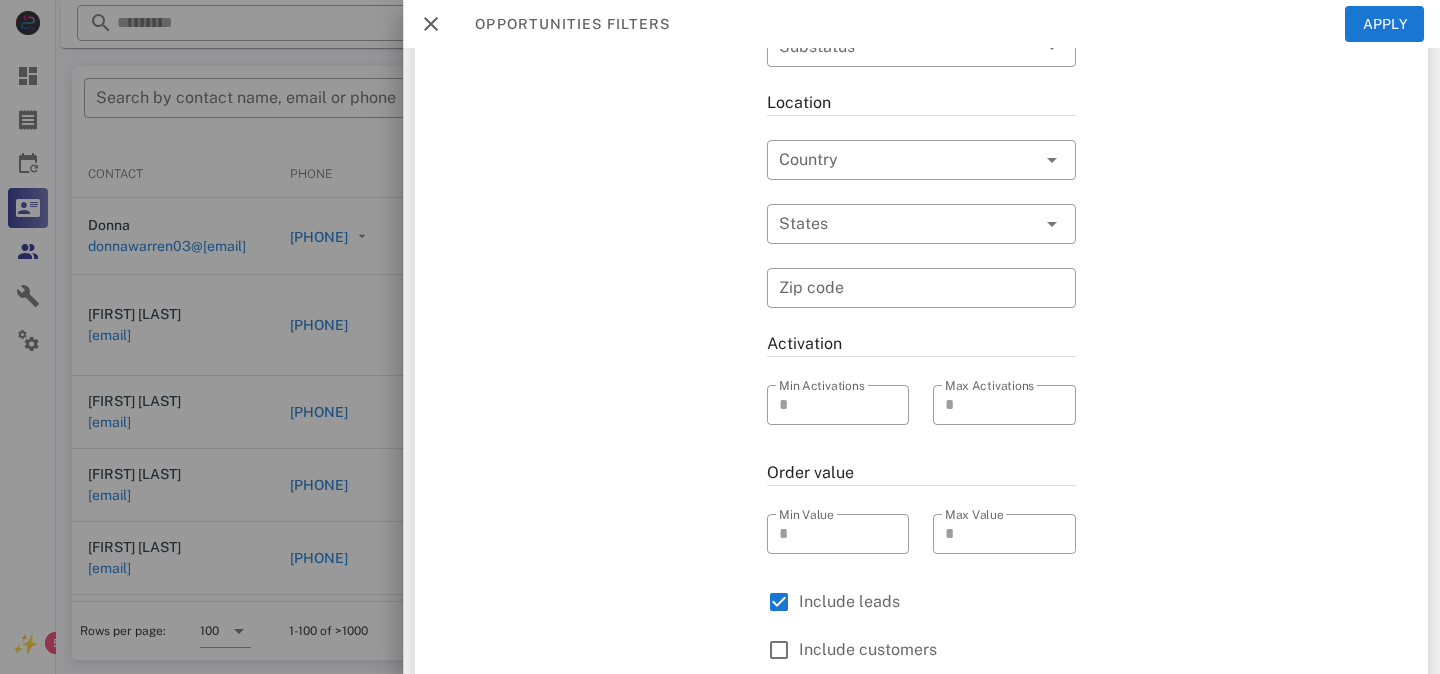 scroll, scrollTop: 793, scrollLeft: 0, axis: vertical 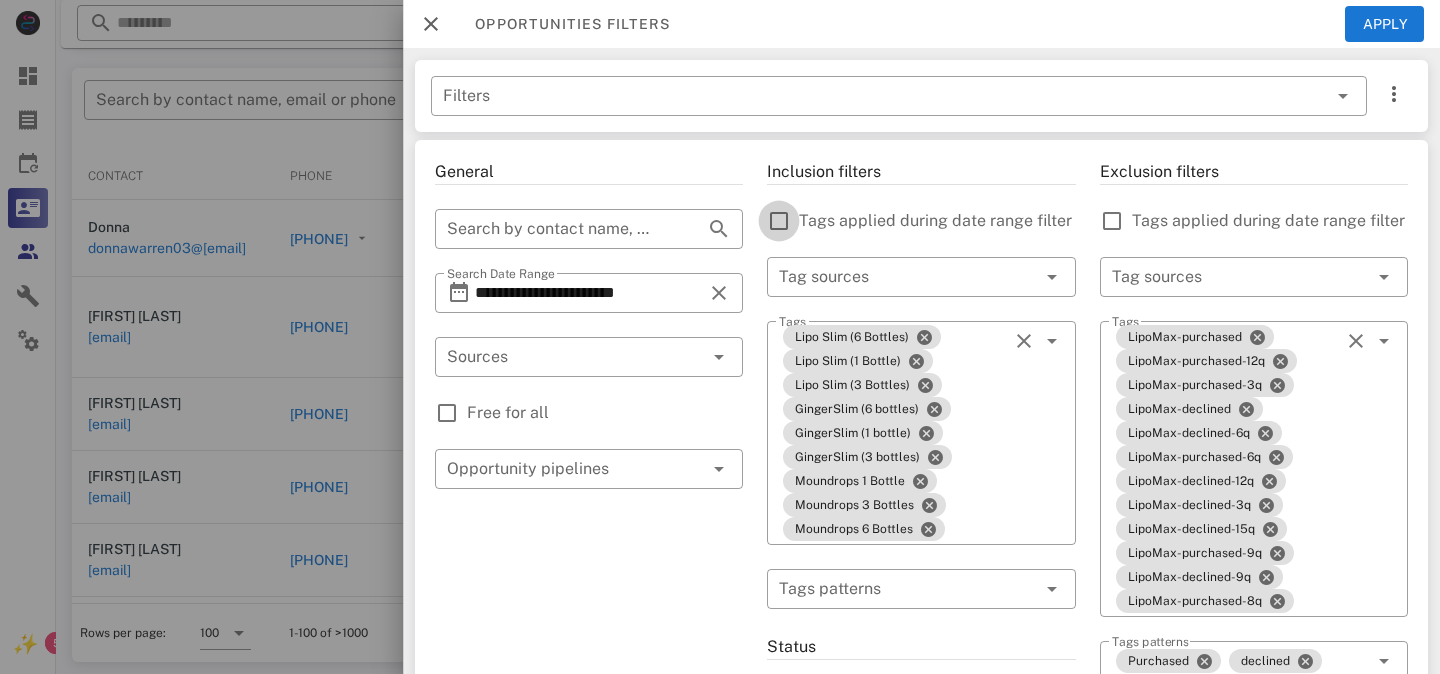 click at bounding box center (779, 221) 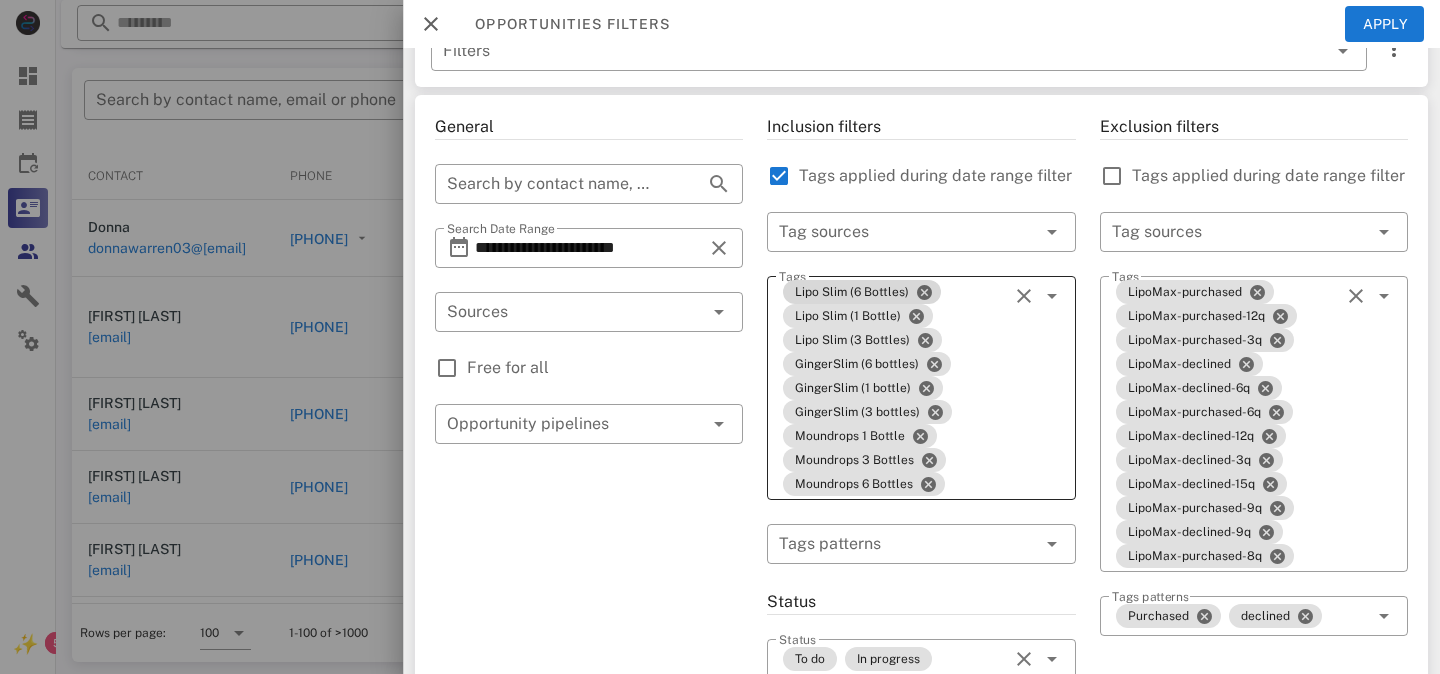 scroll, scrollTop: 52, scrollLeft: 0, axis: vertical 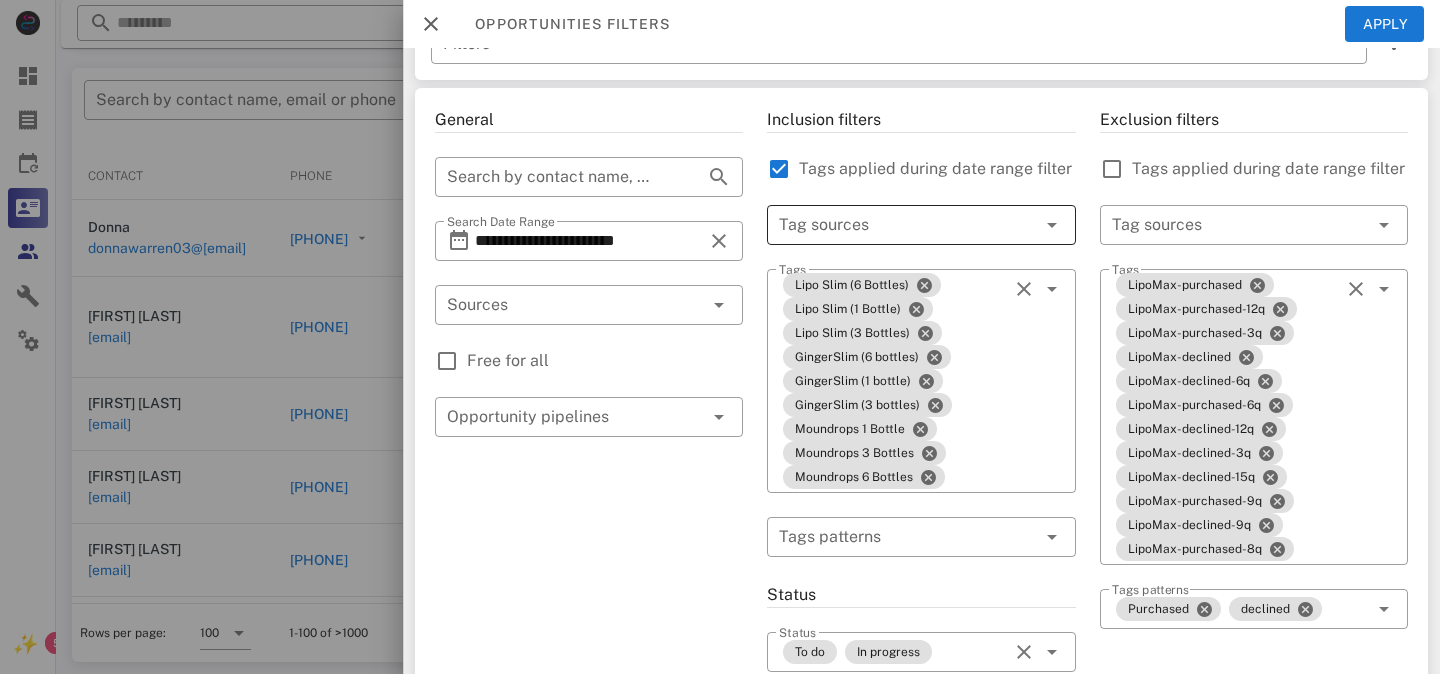click at bounding box center [893, 225] 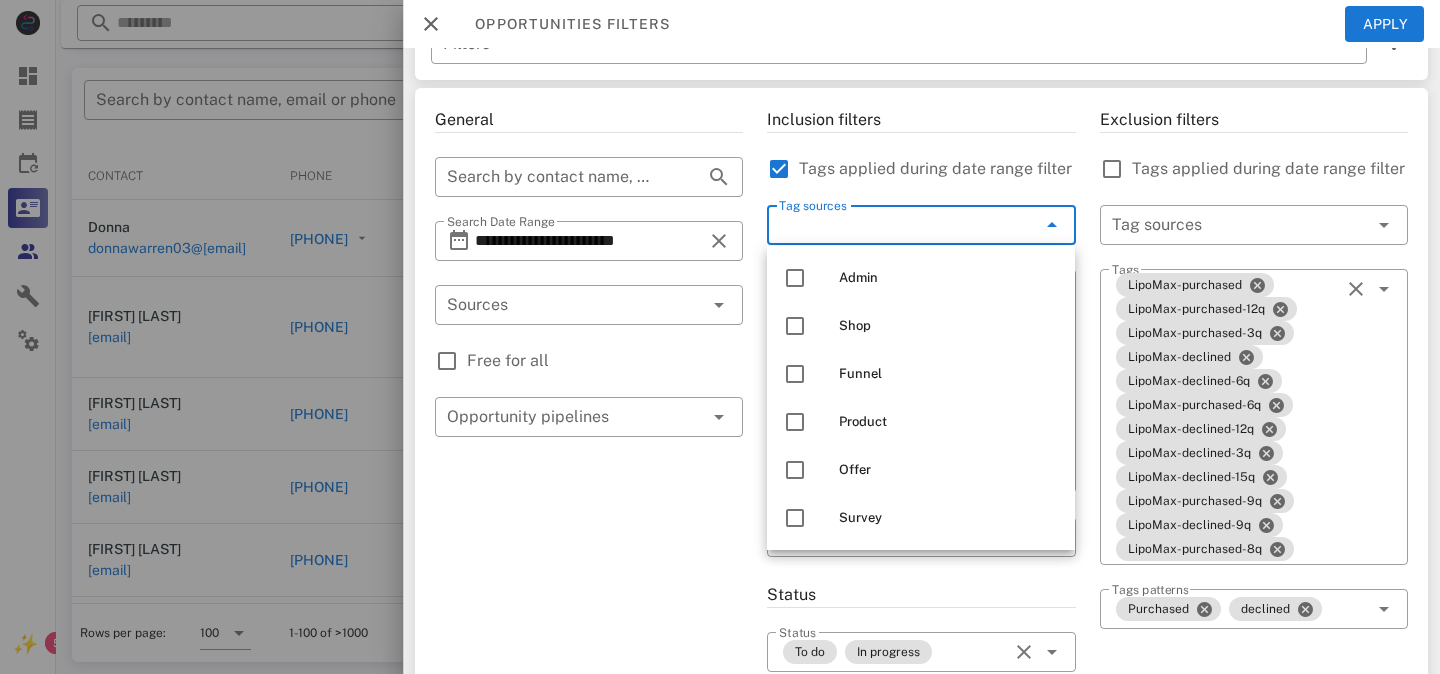 click at bounding box center (1024, 225) 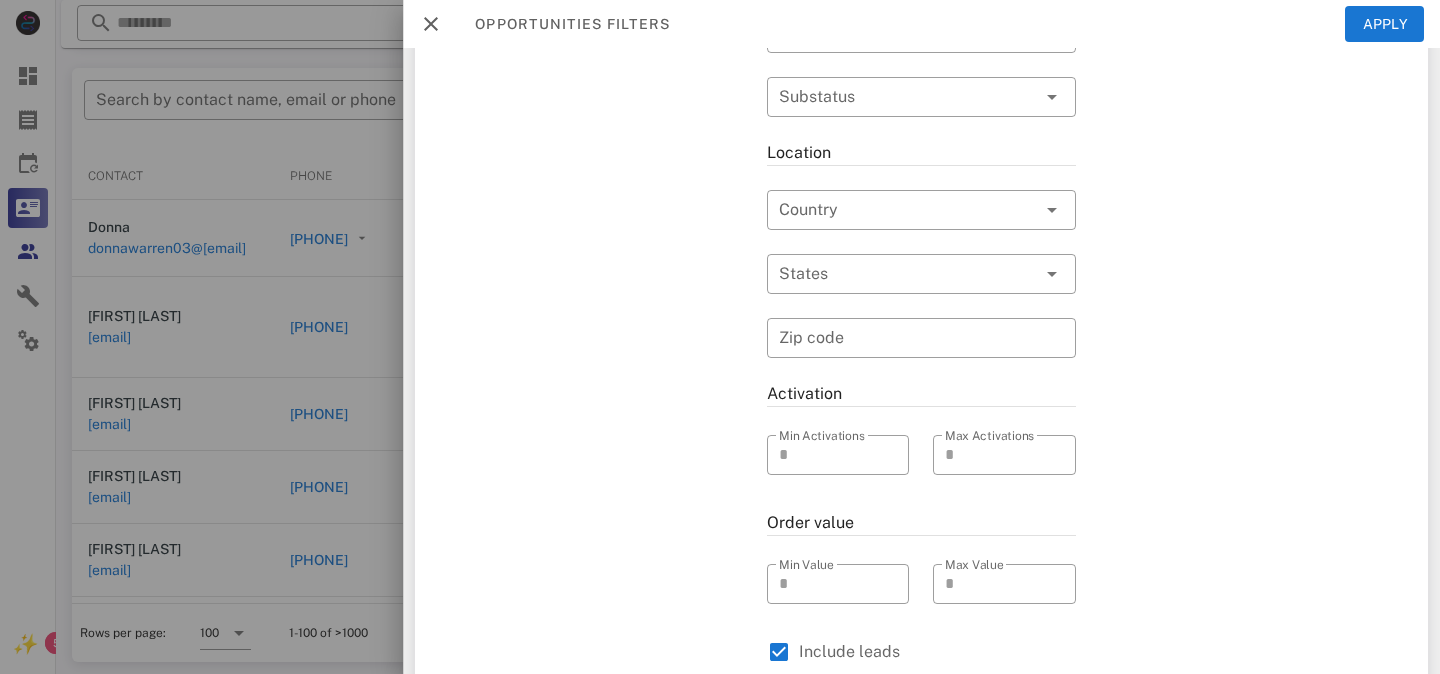 scroll, scrollTop: 672, scrollLeft: 0, axis: vertical 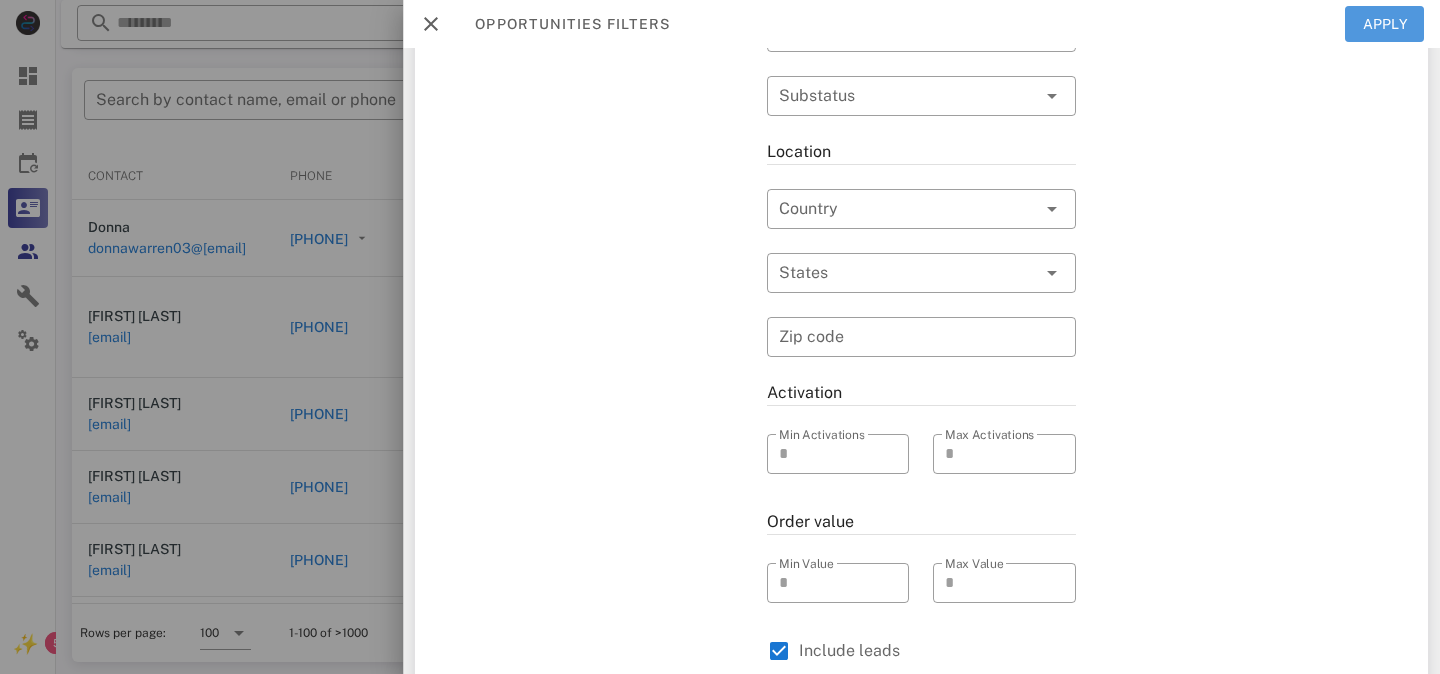 click on "Apply" at bounding box center (1385, 24) 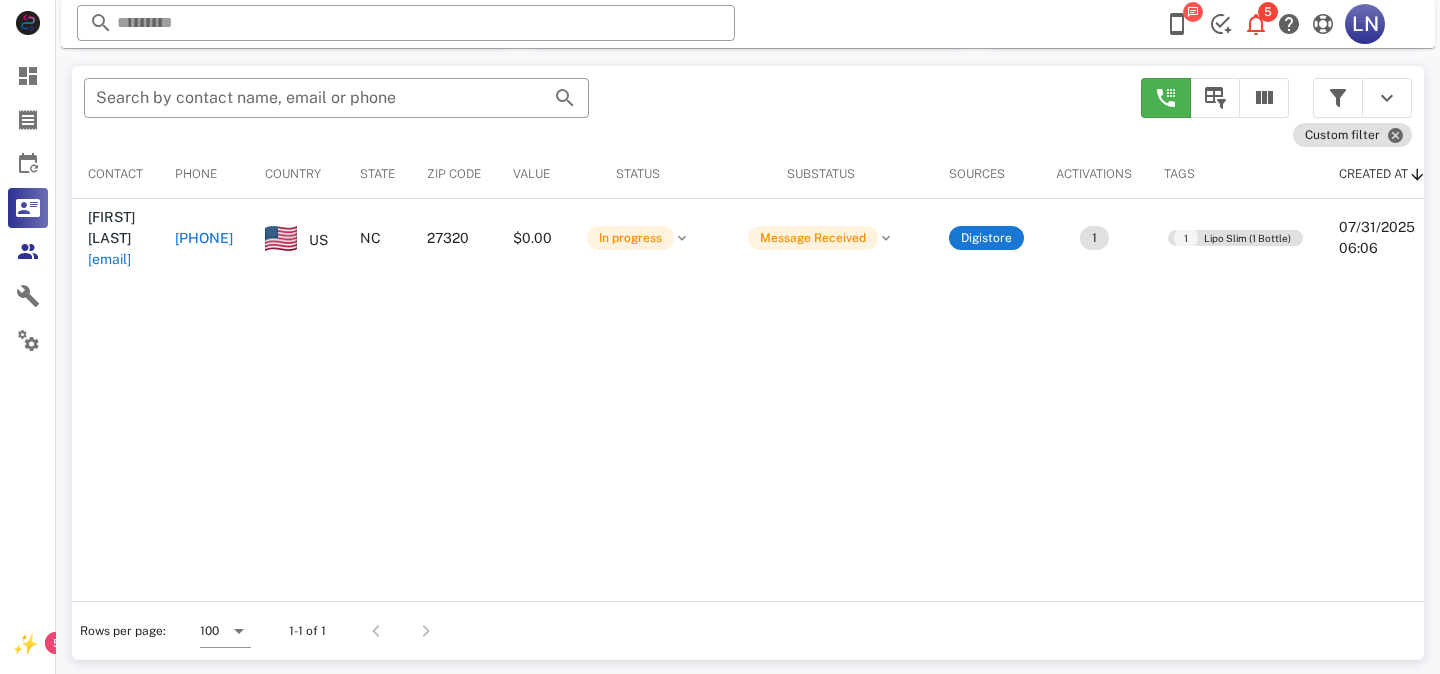 scroll, scrollTop: 376, scrollLeft: 0, axis: vertical 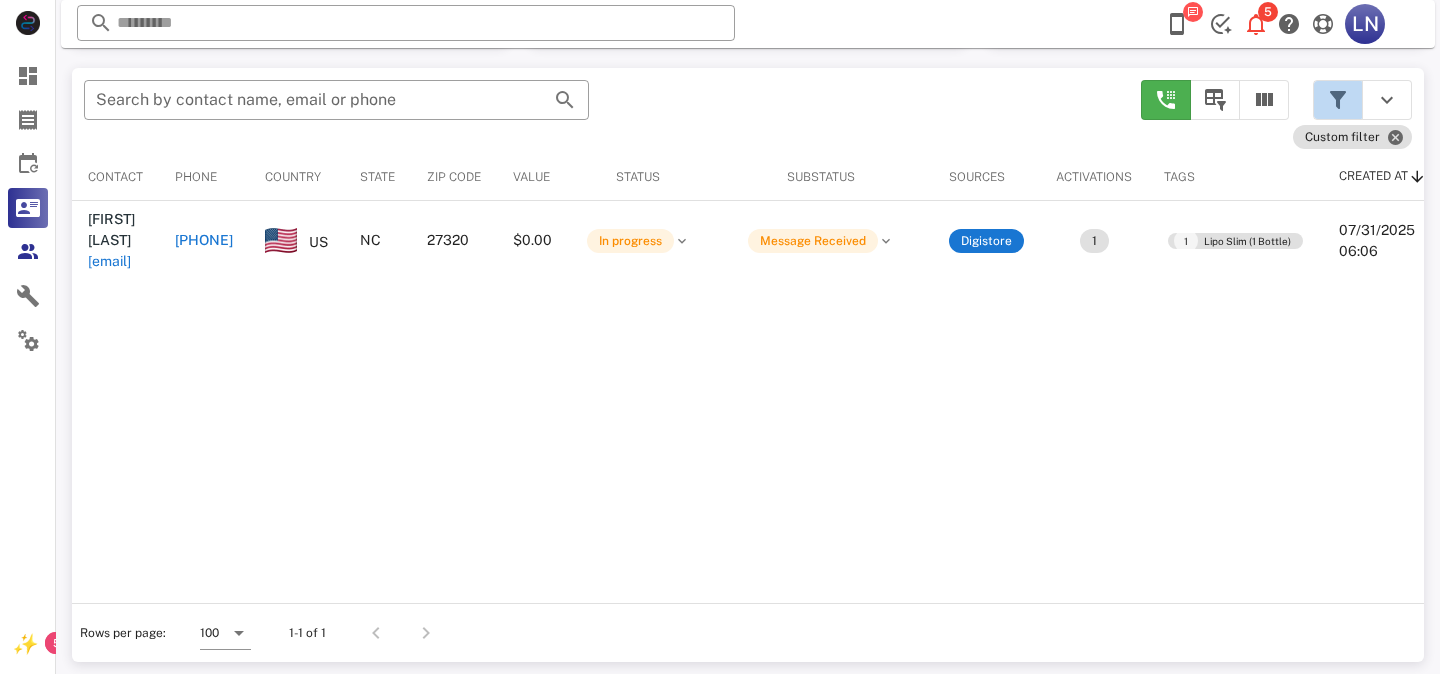 click at bounding box center [1338, 100] 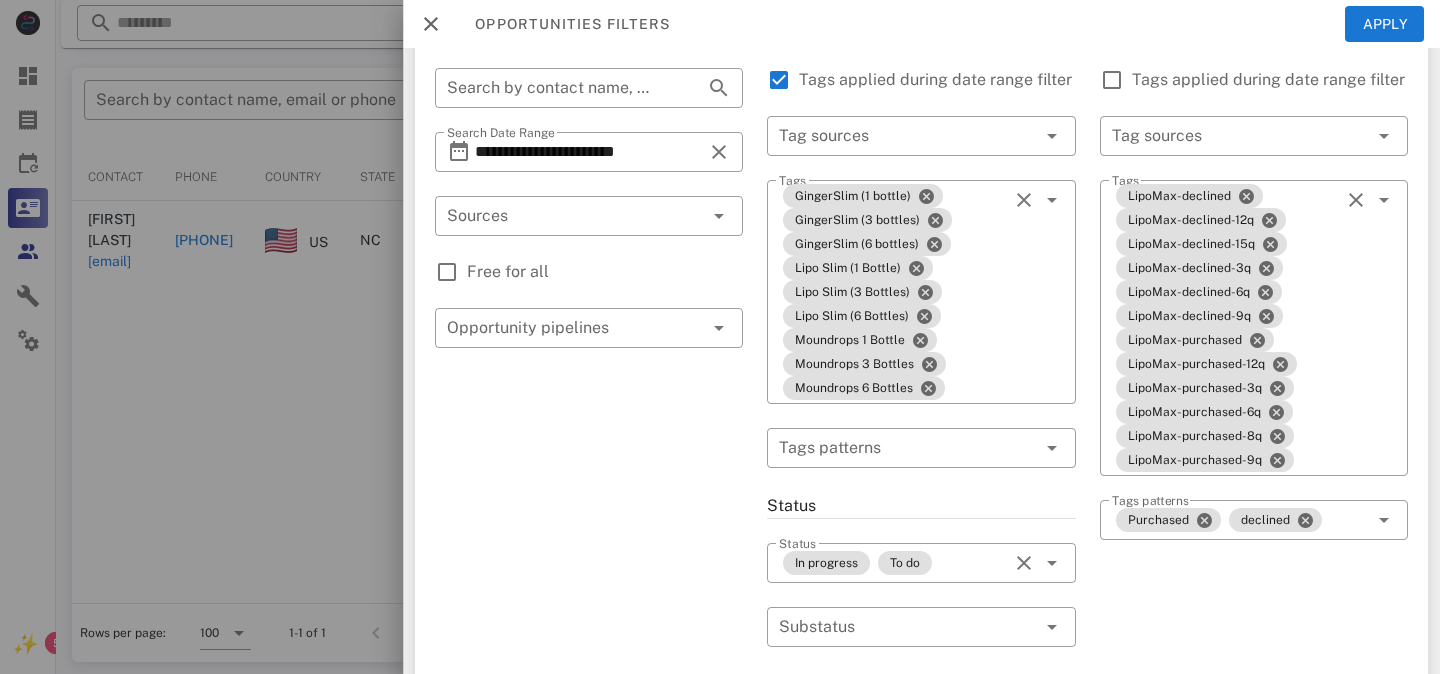 scroll, scrollTop: 0, scrollLeft: 0, axis: both 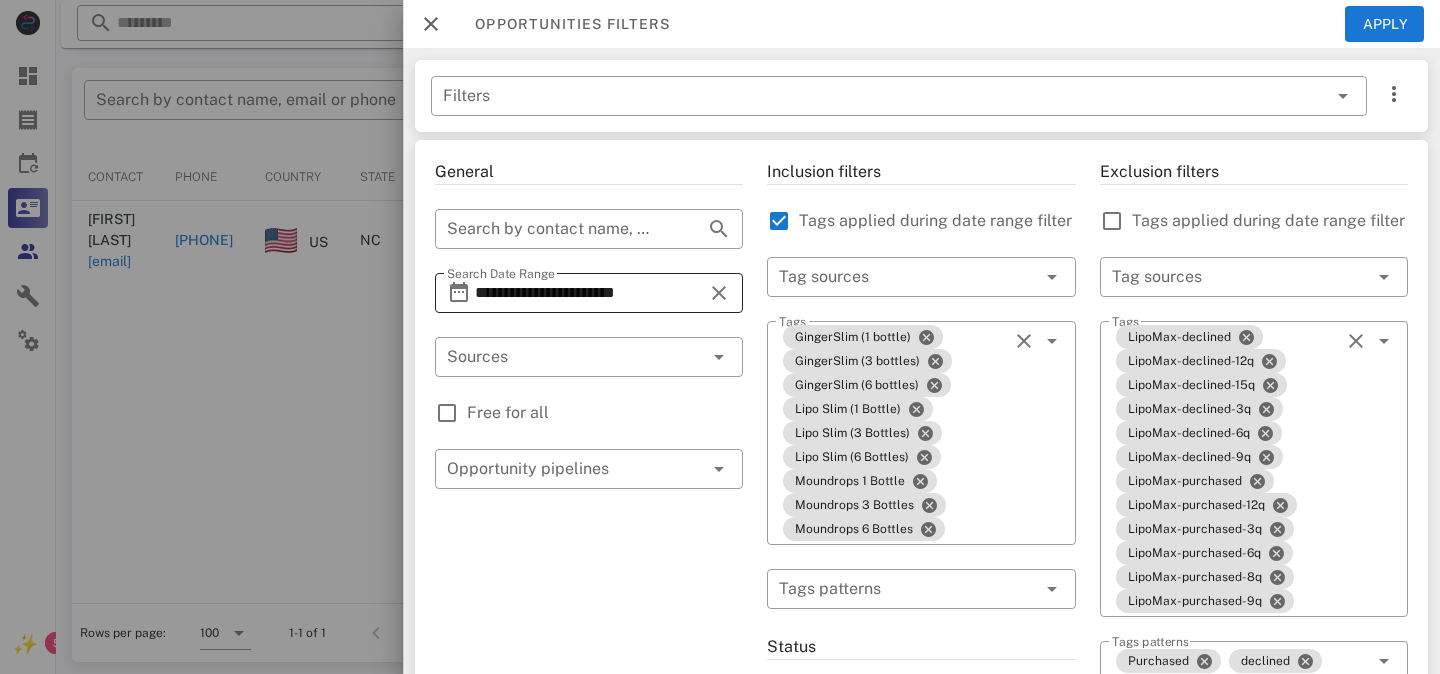 click on "**********" at bounding box center [589, 293] 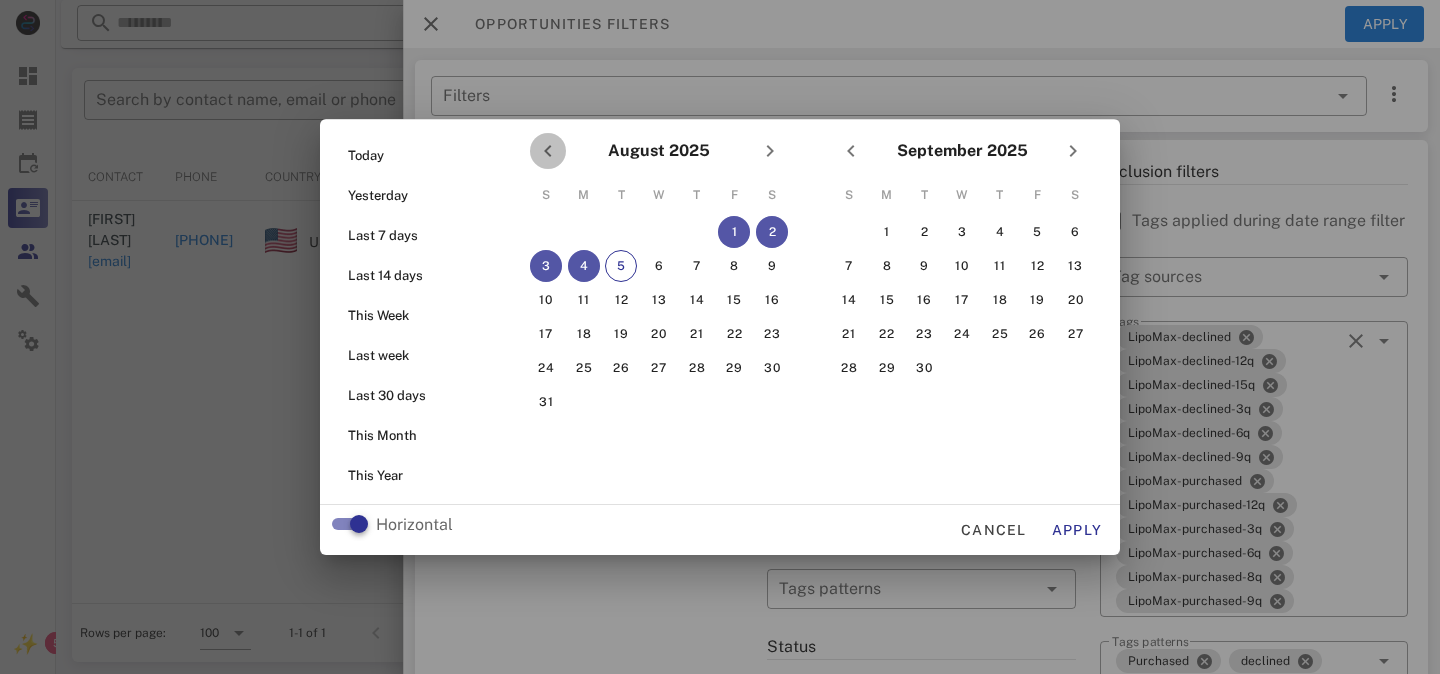 click at bounding box center (548, 151) 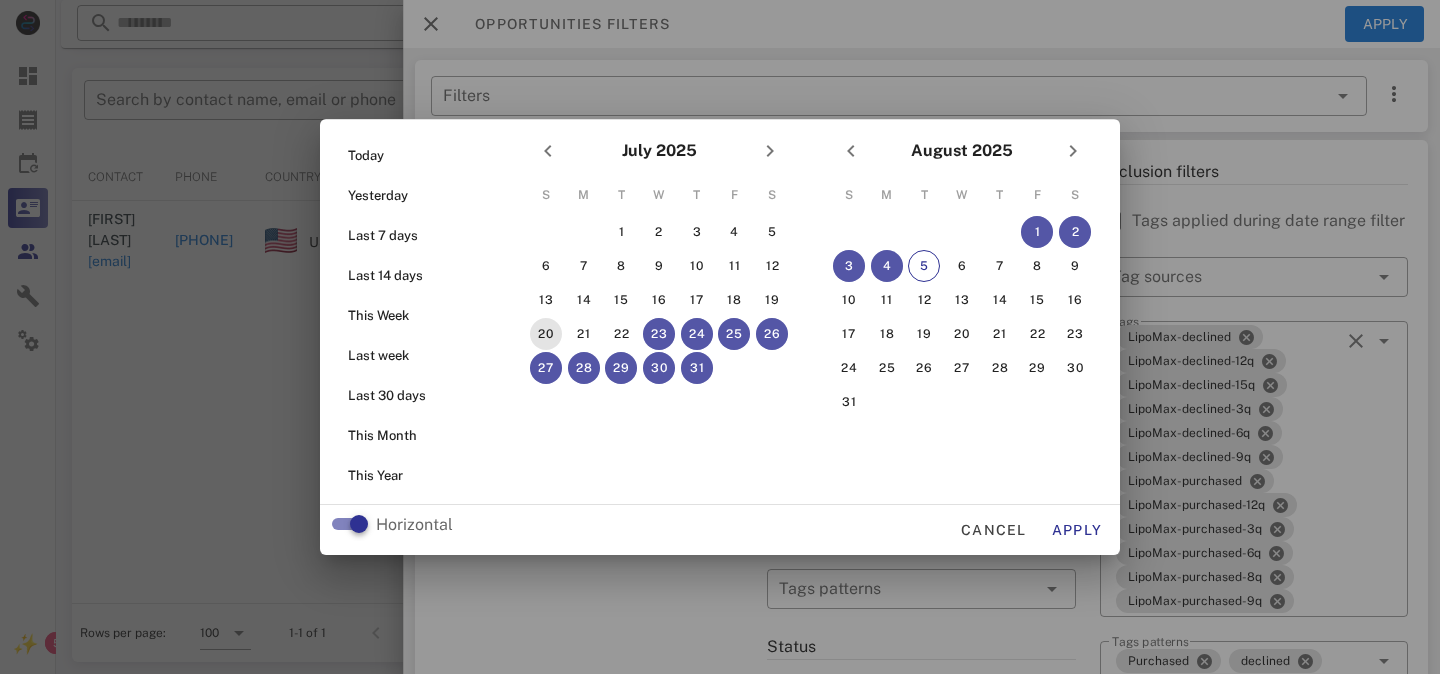 click on "20" at bounding box center [546, 334] 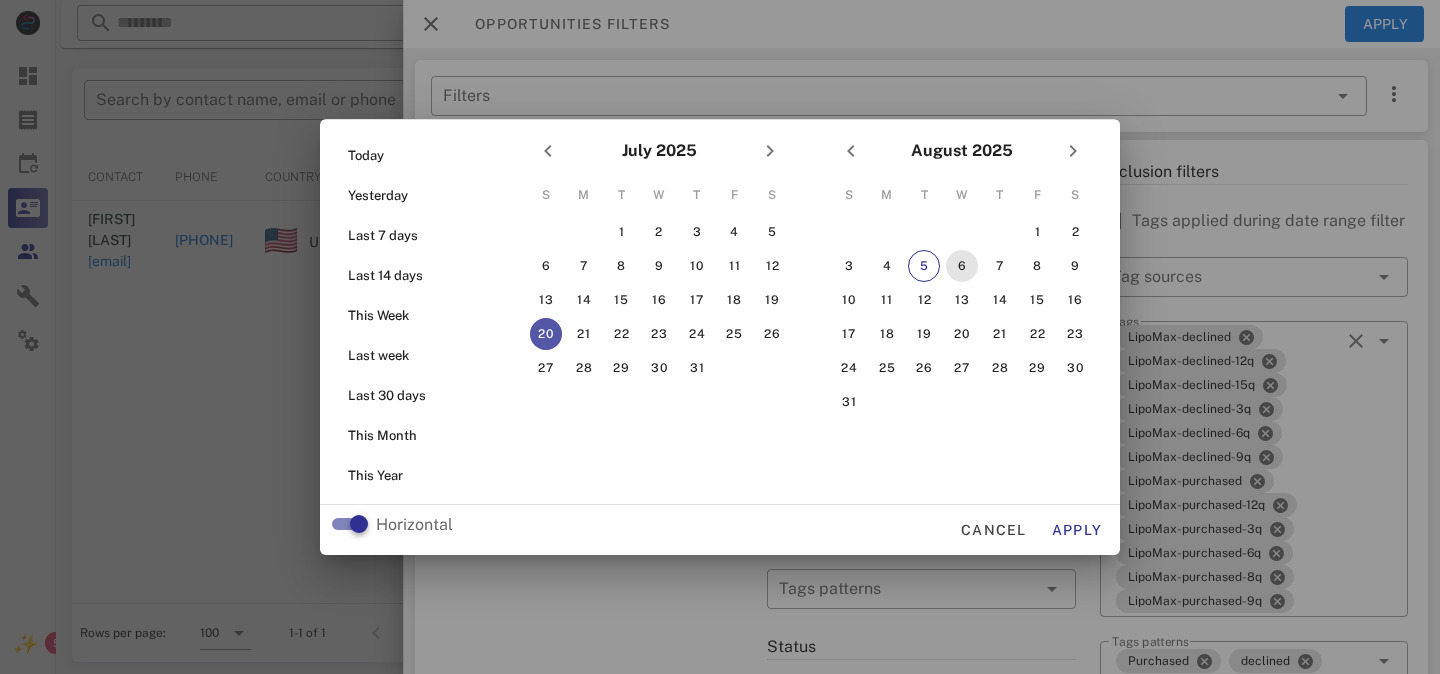 click on "6" at bounding box center (962, 266) 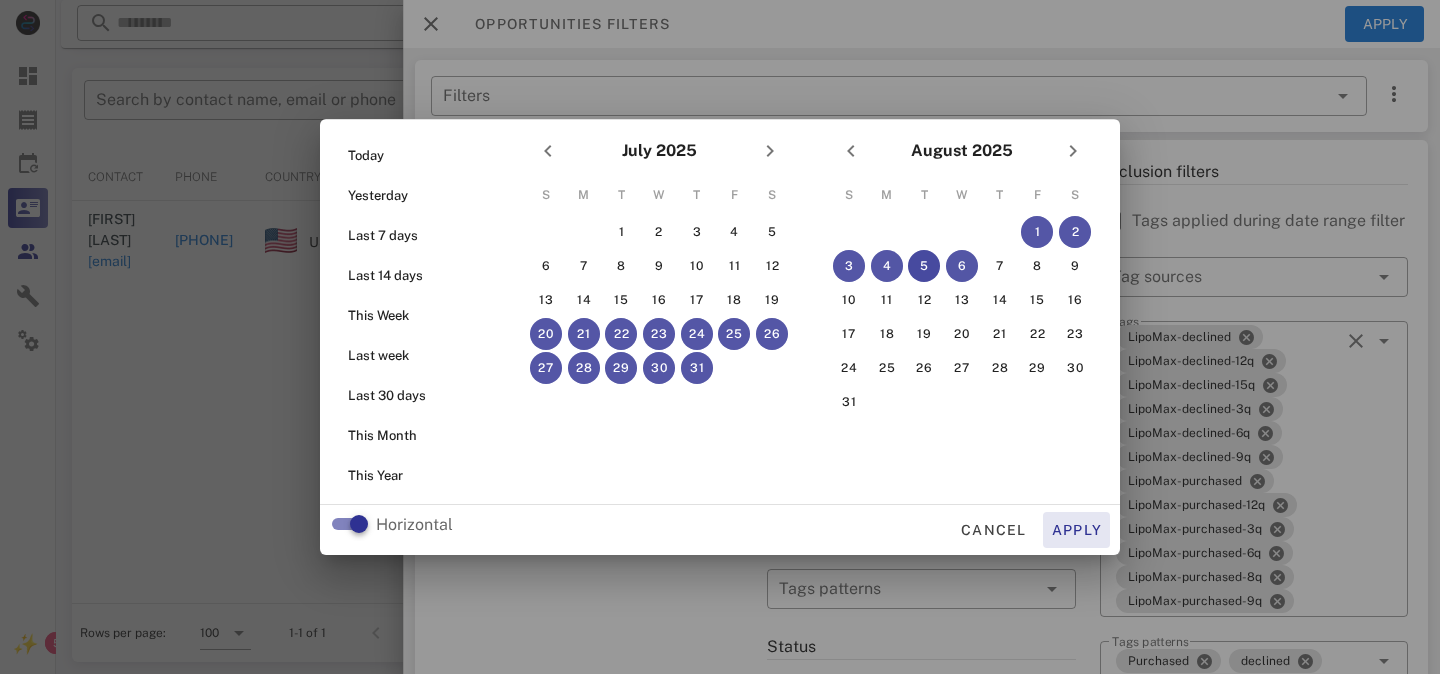 click on "Apply" at bounding box center (1077, 530) 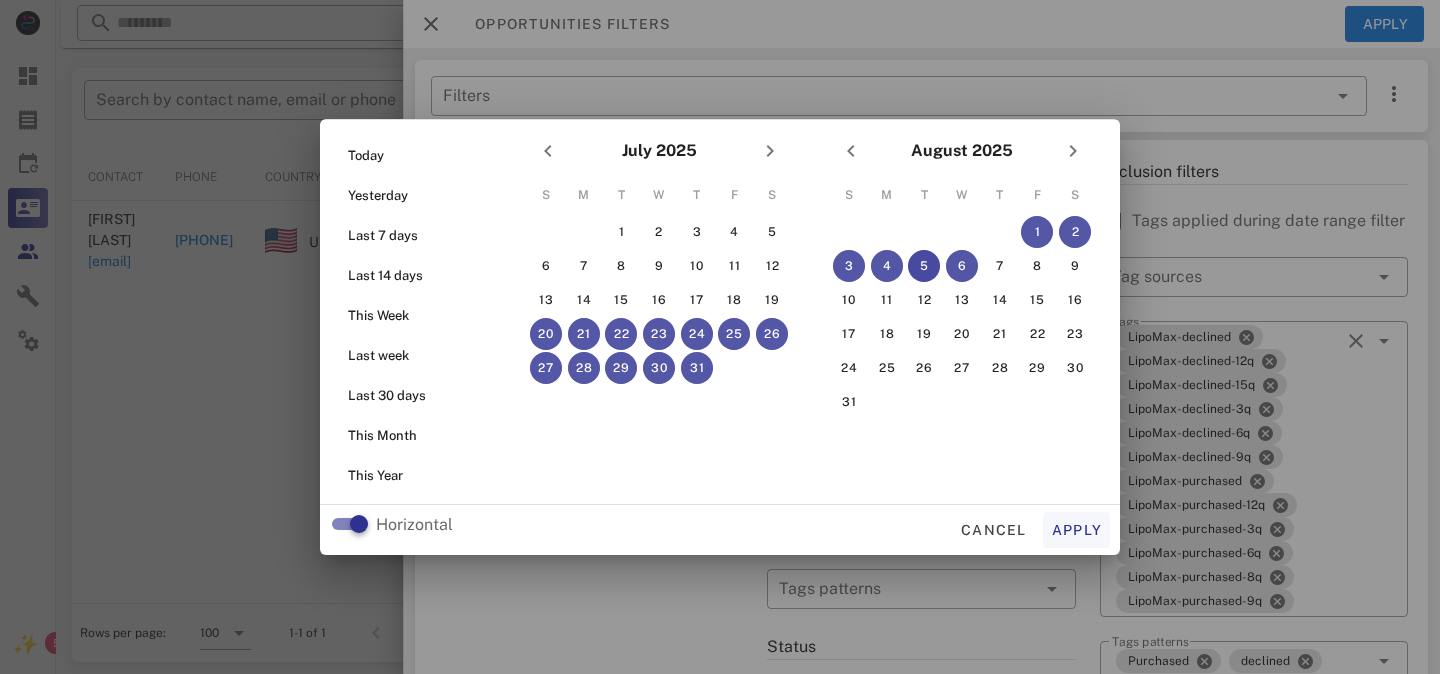 type on "**********" 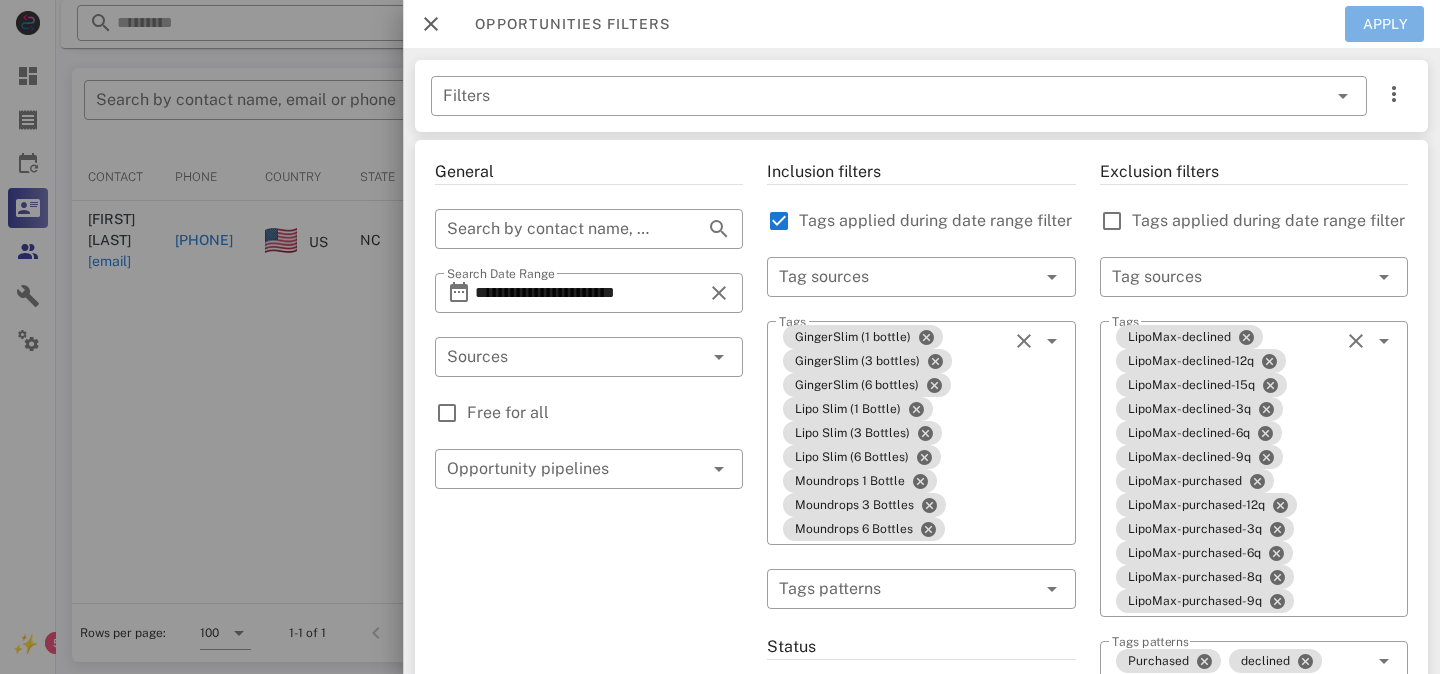click on "Apply" at bounding box center [1385, 24] 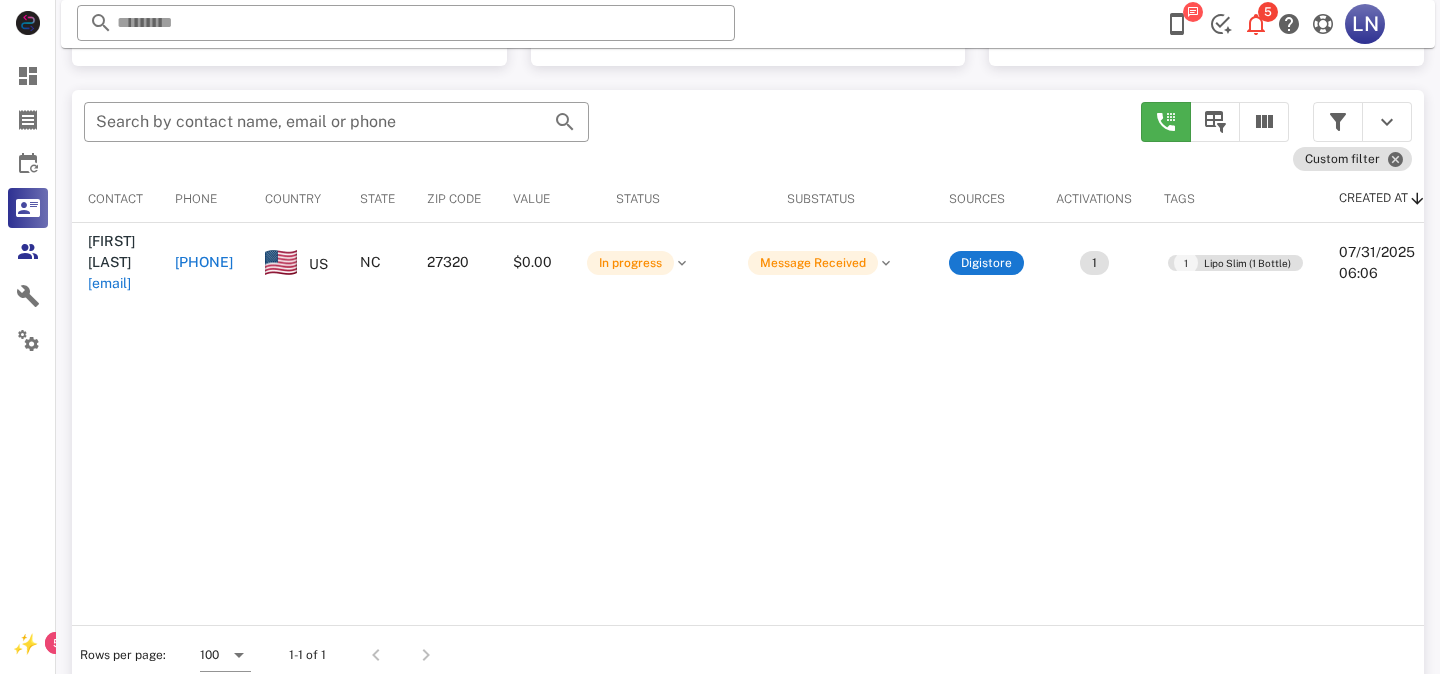 scroll, scrollTop: 376, scrollLeft: 0, axis: vertical 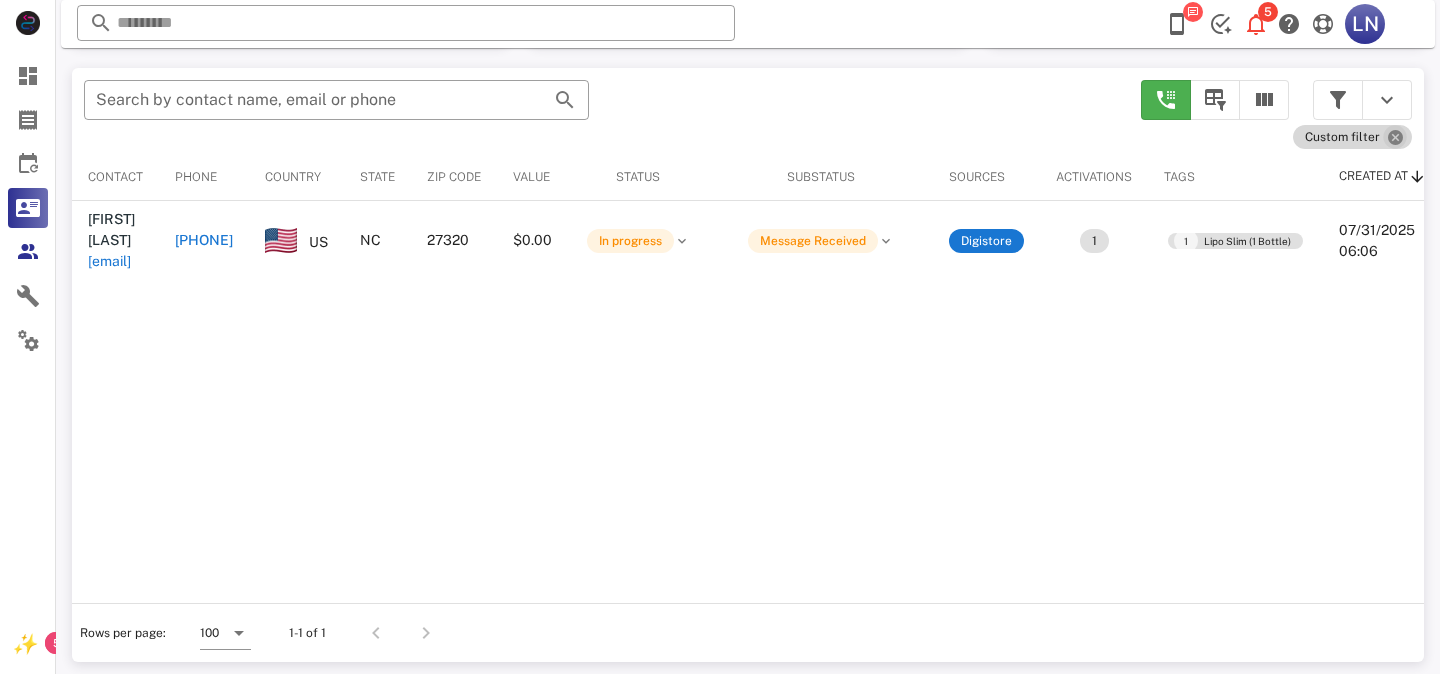 click at bounding box center [1395, 137] 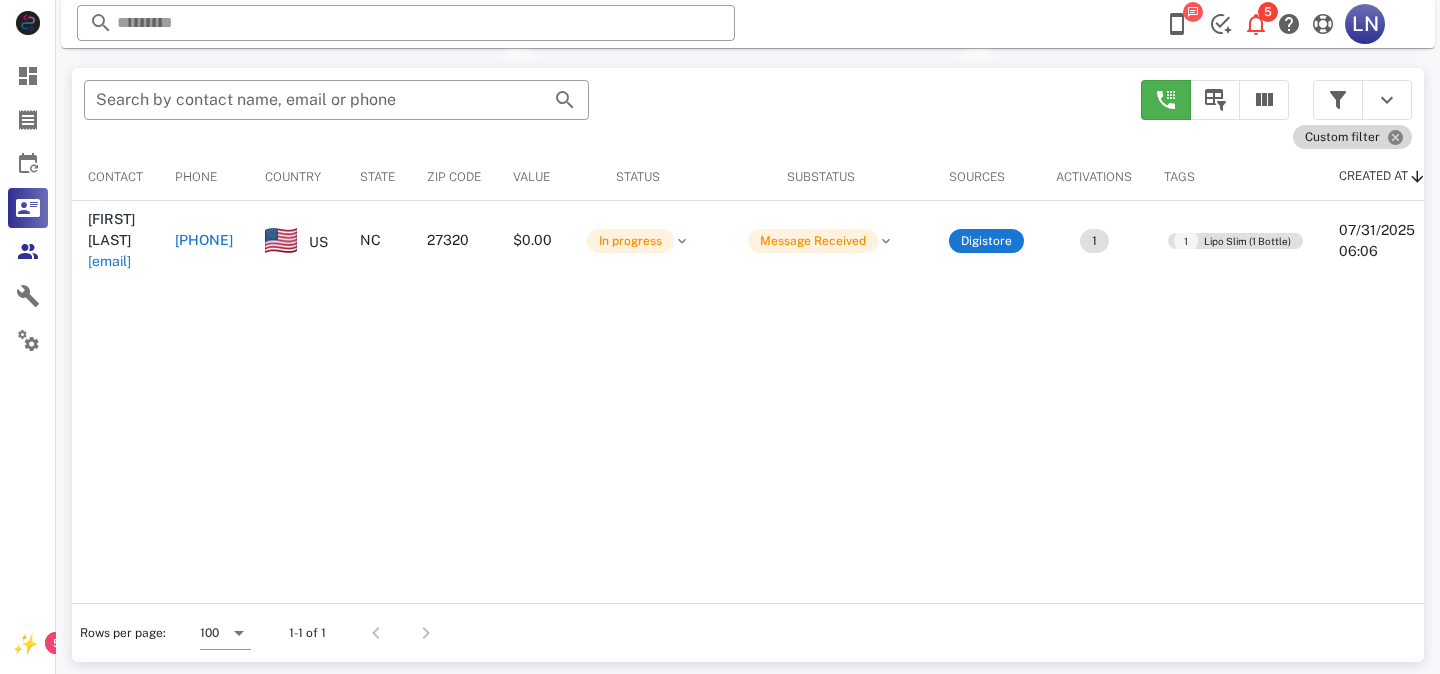 type 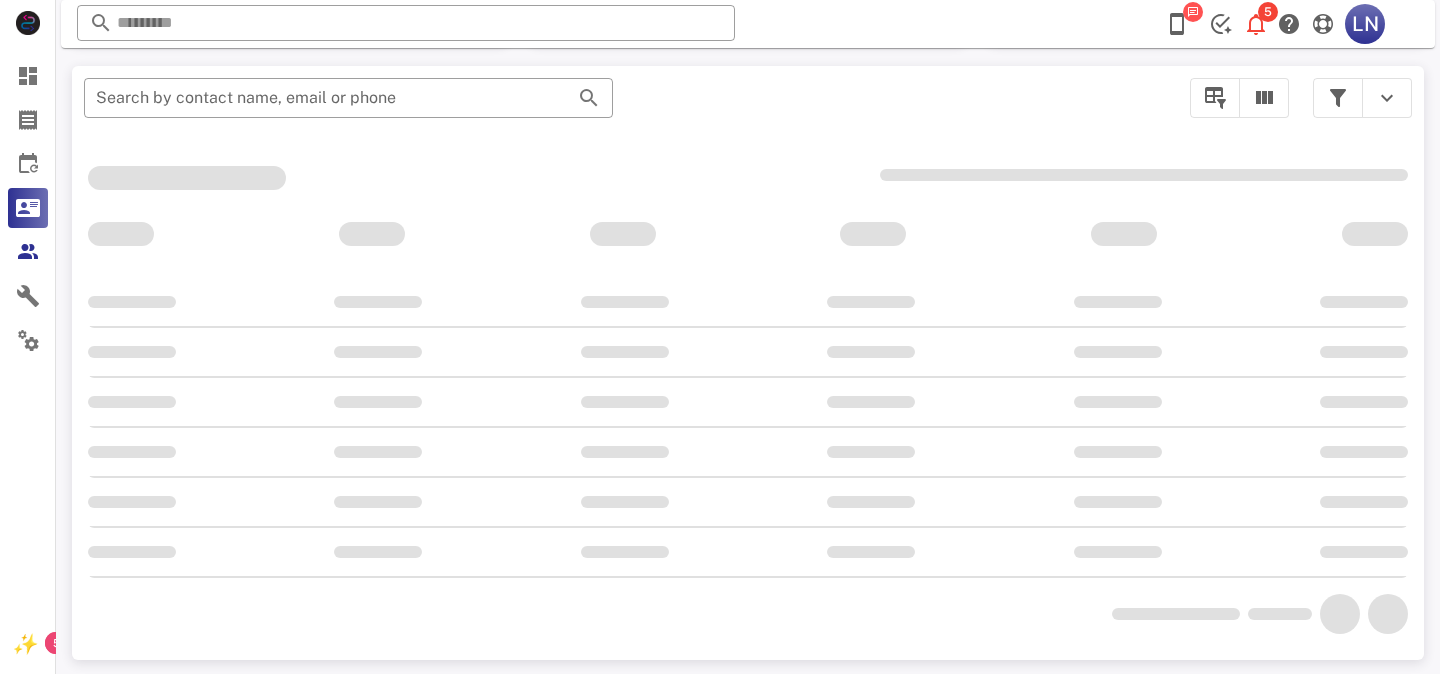 scroll, scrollTop: 376, scrollLeft: 0, axis: vertical 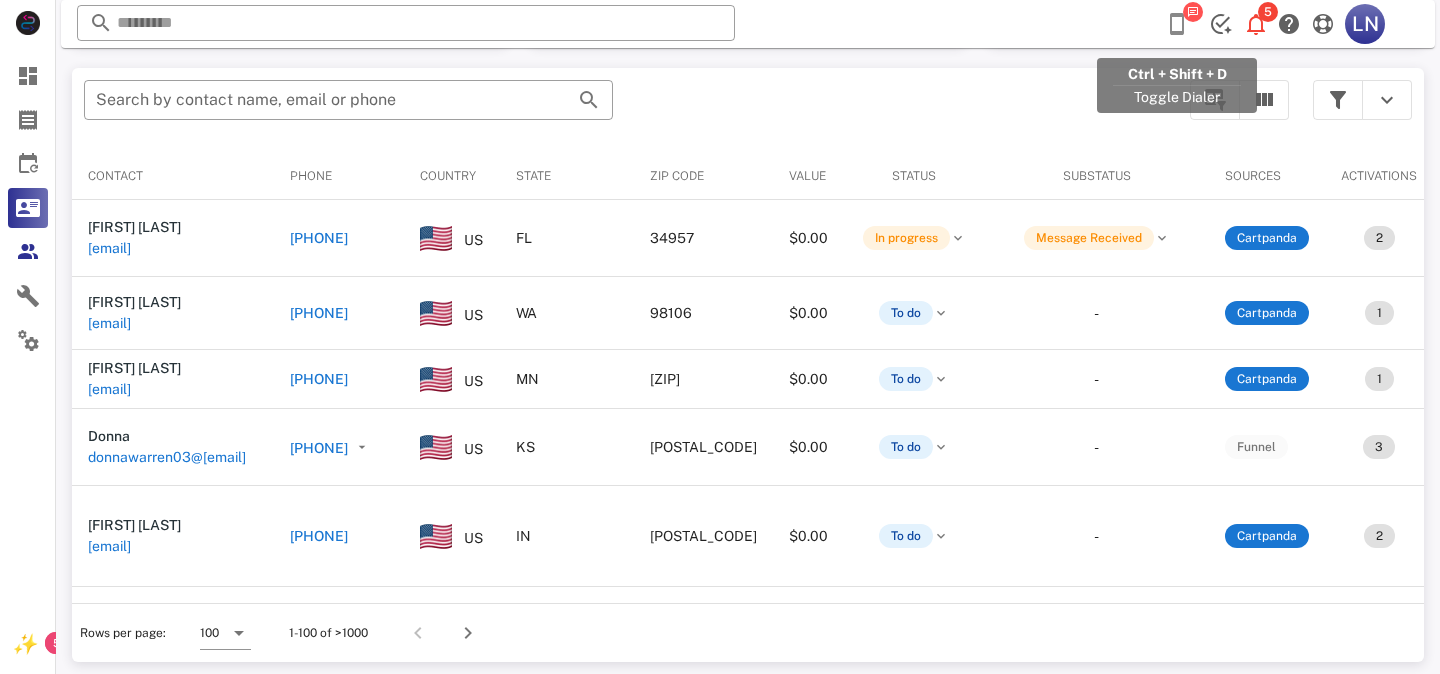 click at bounding box center (1177, 24) 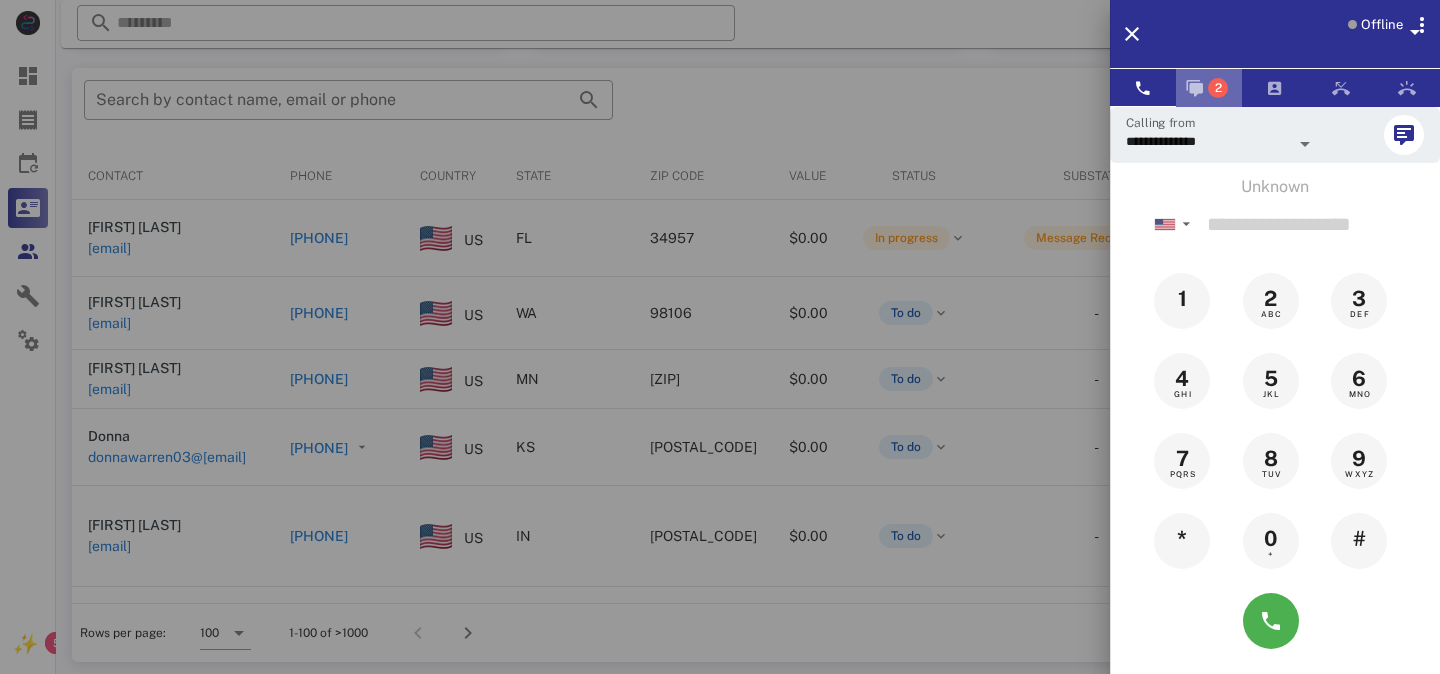 click at bounding box center (1195, 88) 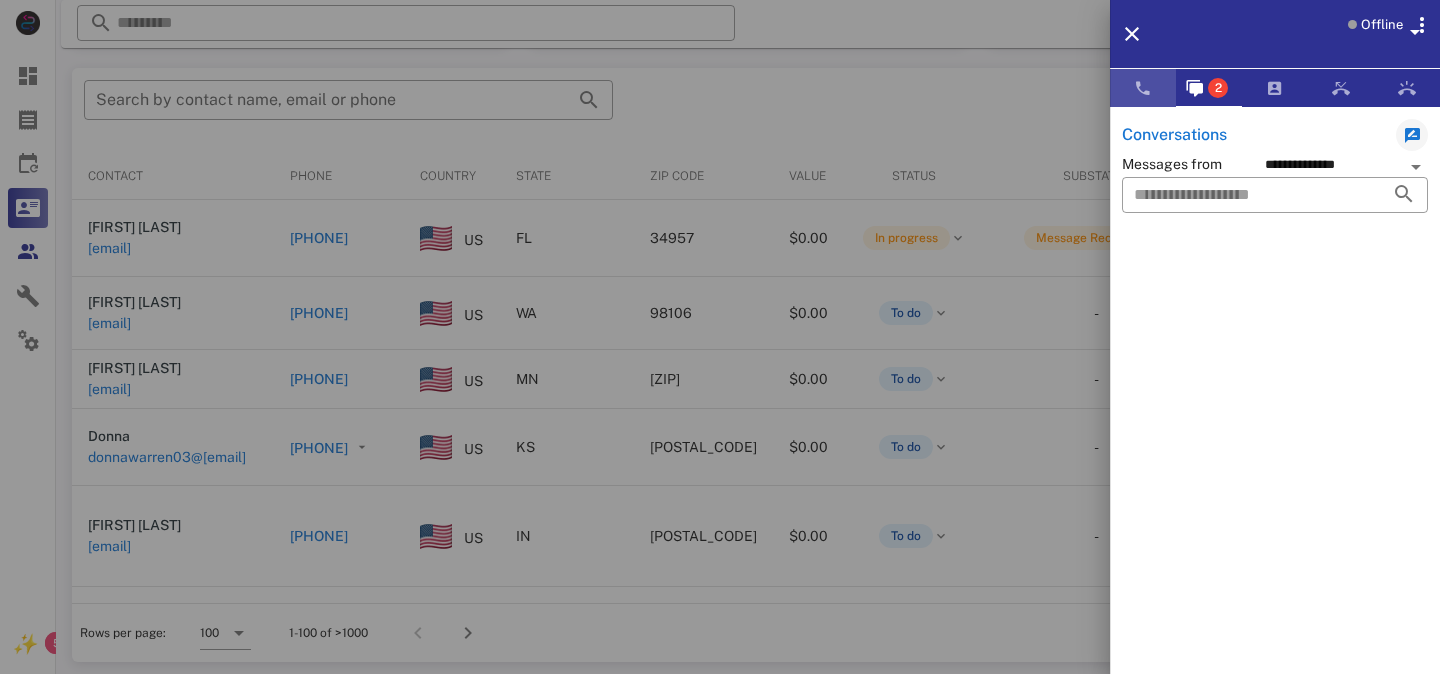 click at bounding box center (1143, 88) 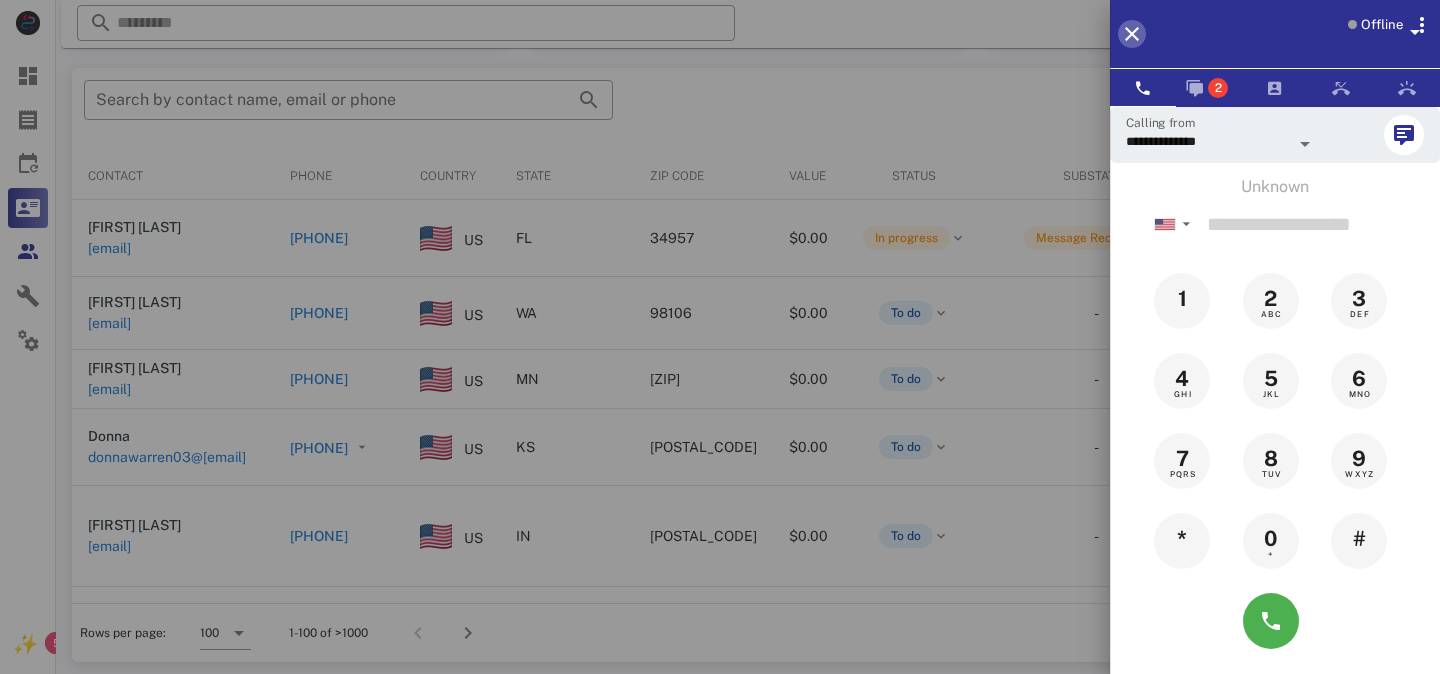 click at bounding box center [1132, 34] 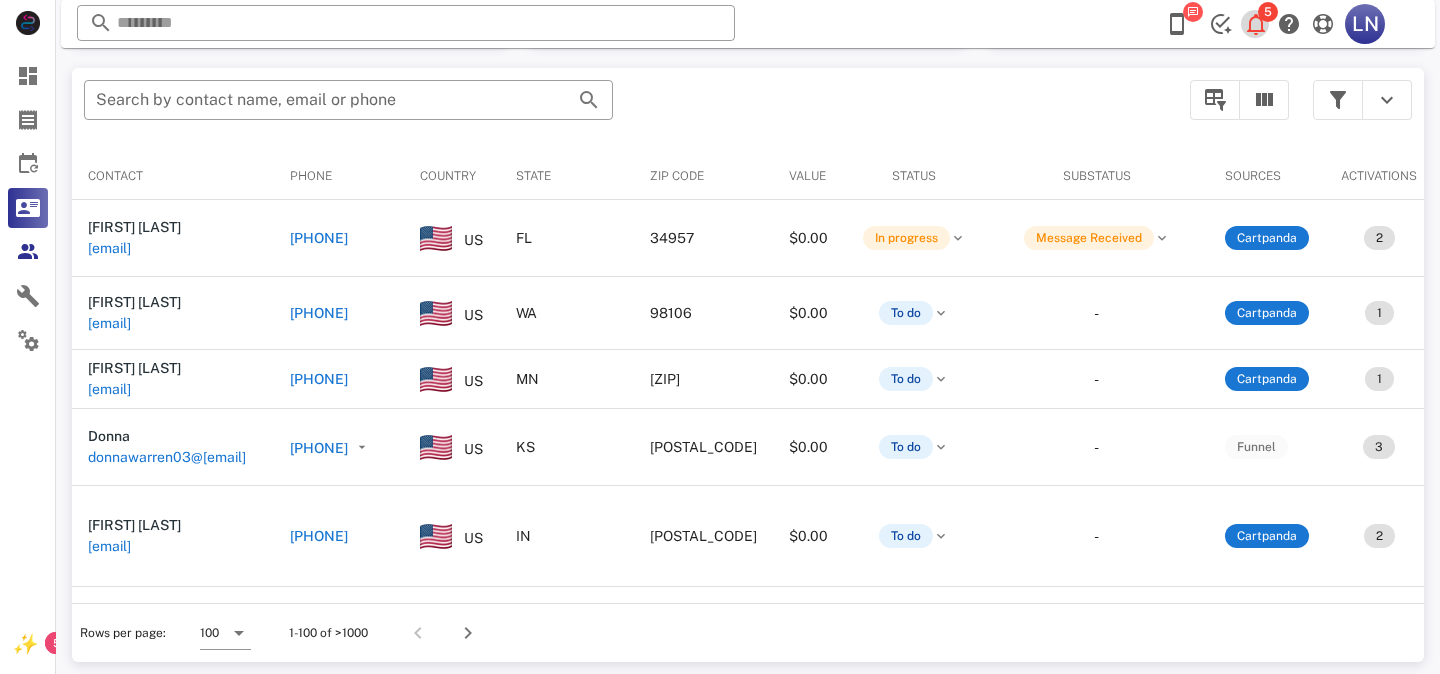 click at bounding box center (1256, 24) 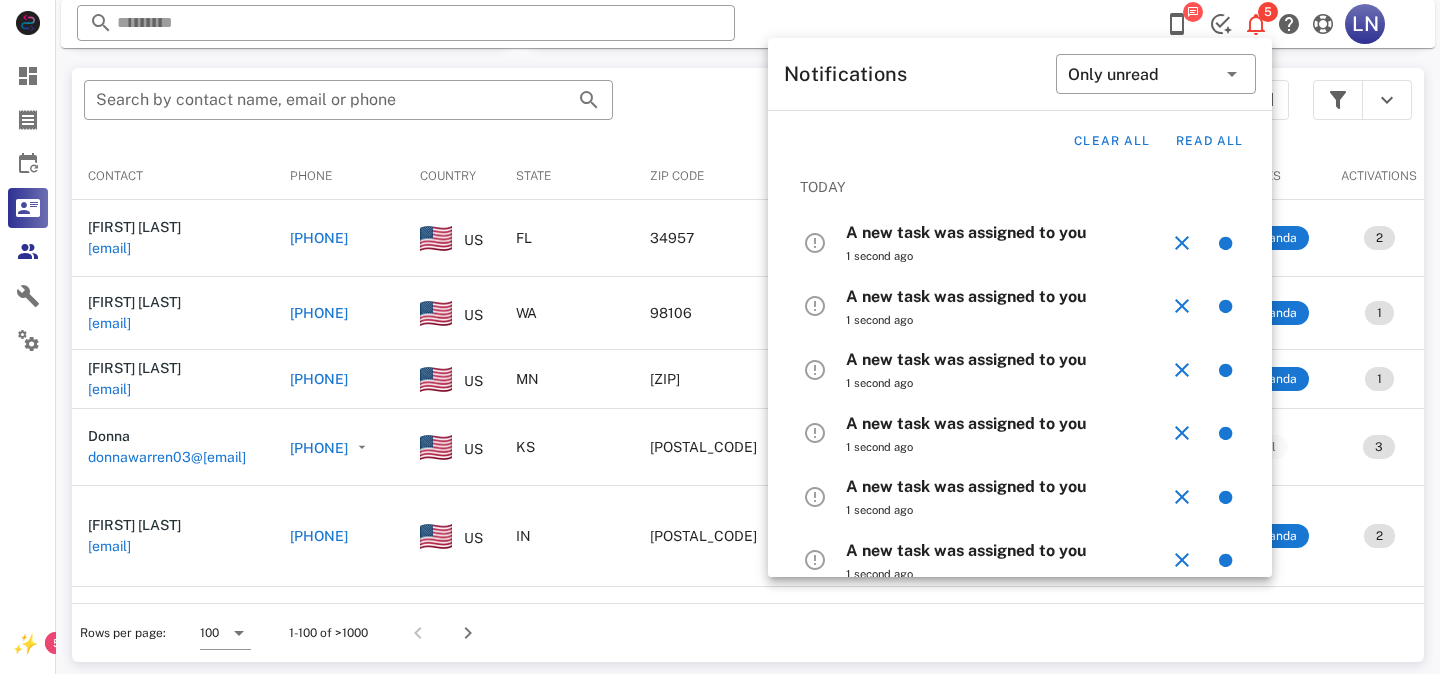 click on "1 second ago" at bounding box center [1007, 256] 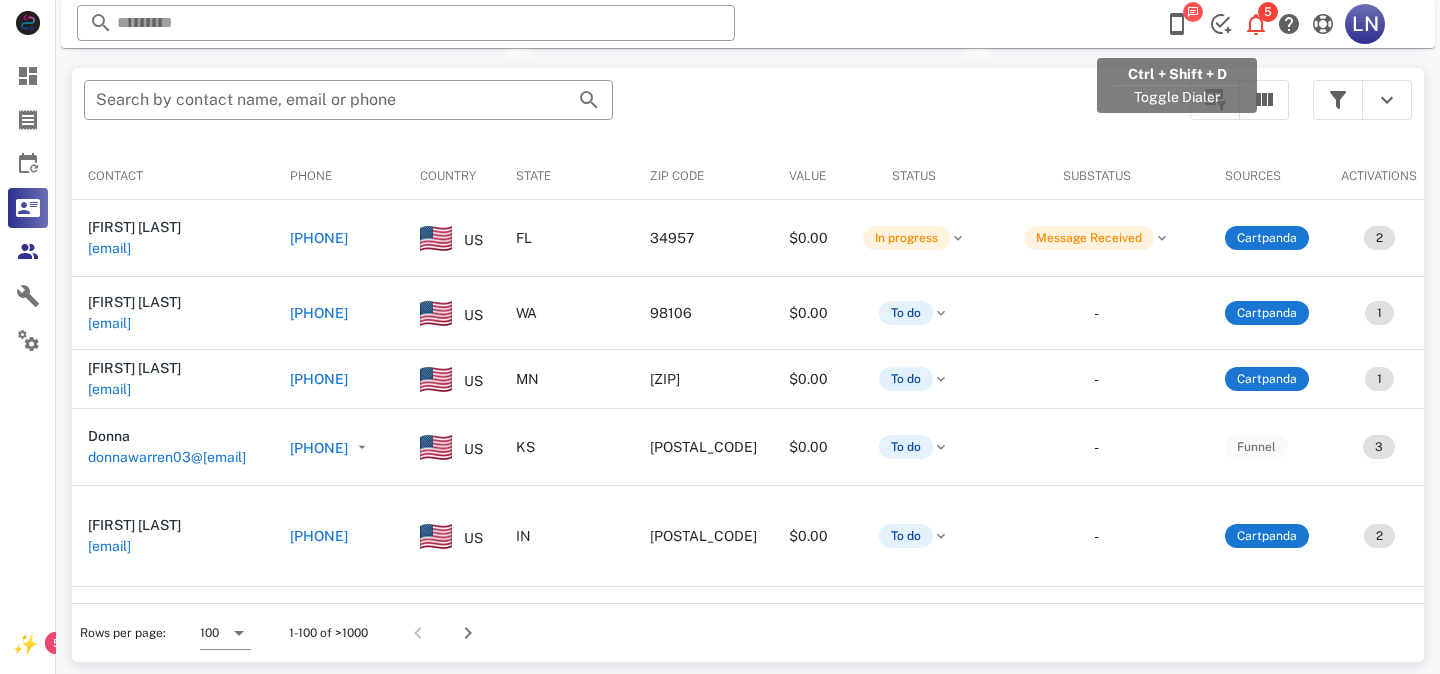 click at bounding box center [1177, 24] 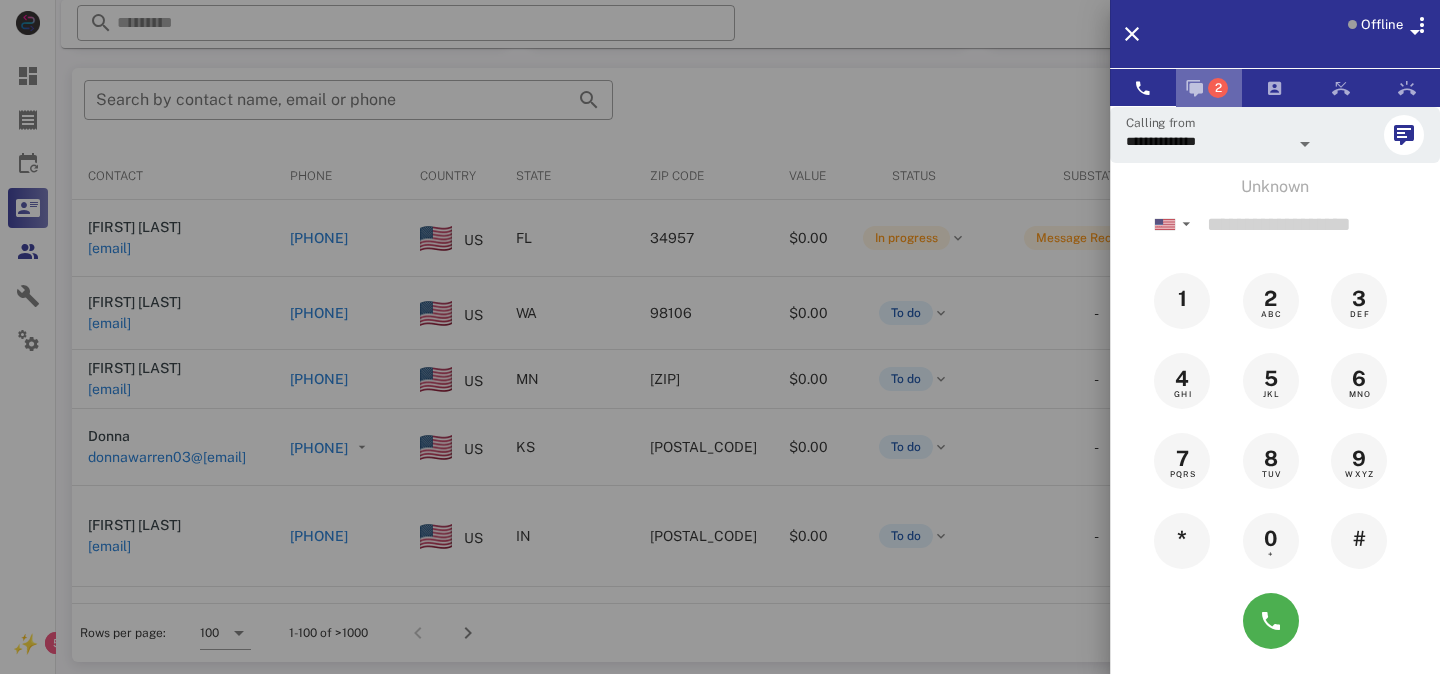 click at bounding box center [1195, 88] 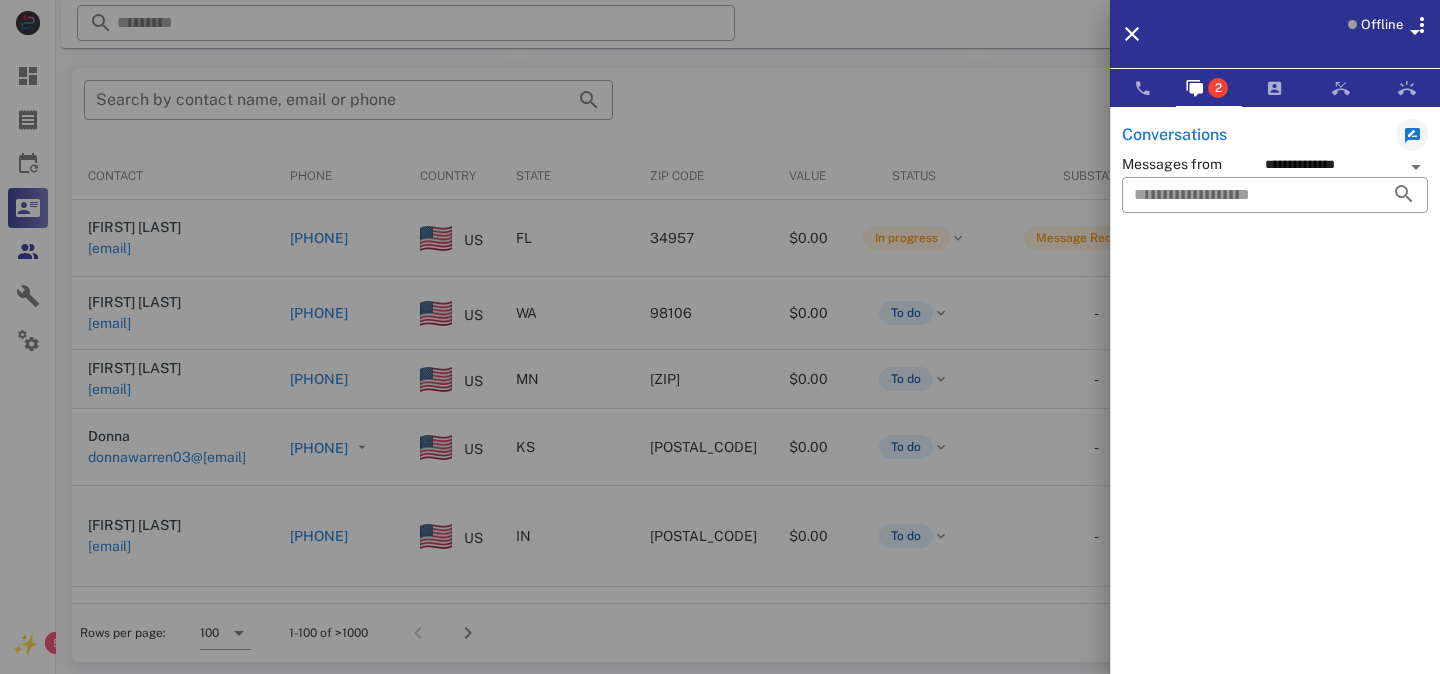click on "Messages from" at bounding box center [1193, 164] 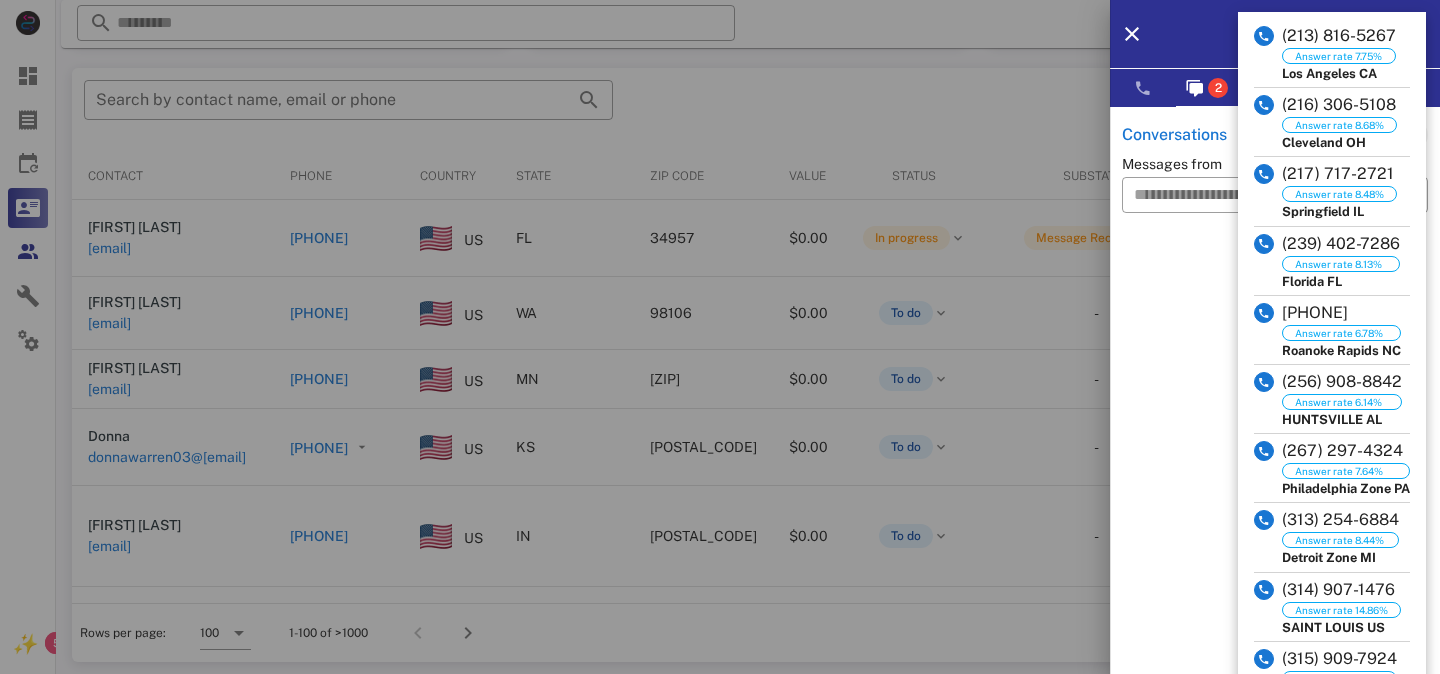 click on "**********" at bounding box center (1275, 443) 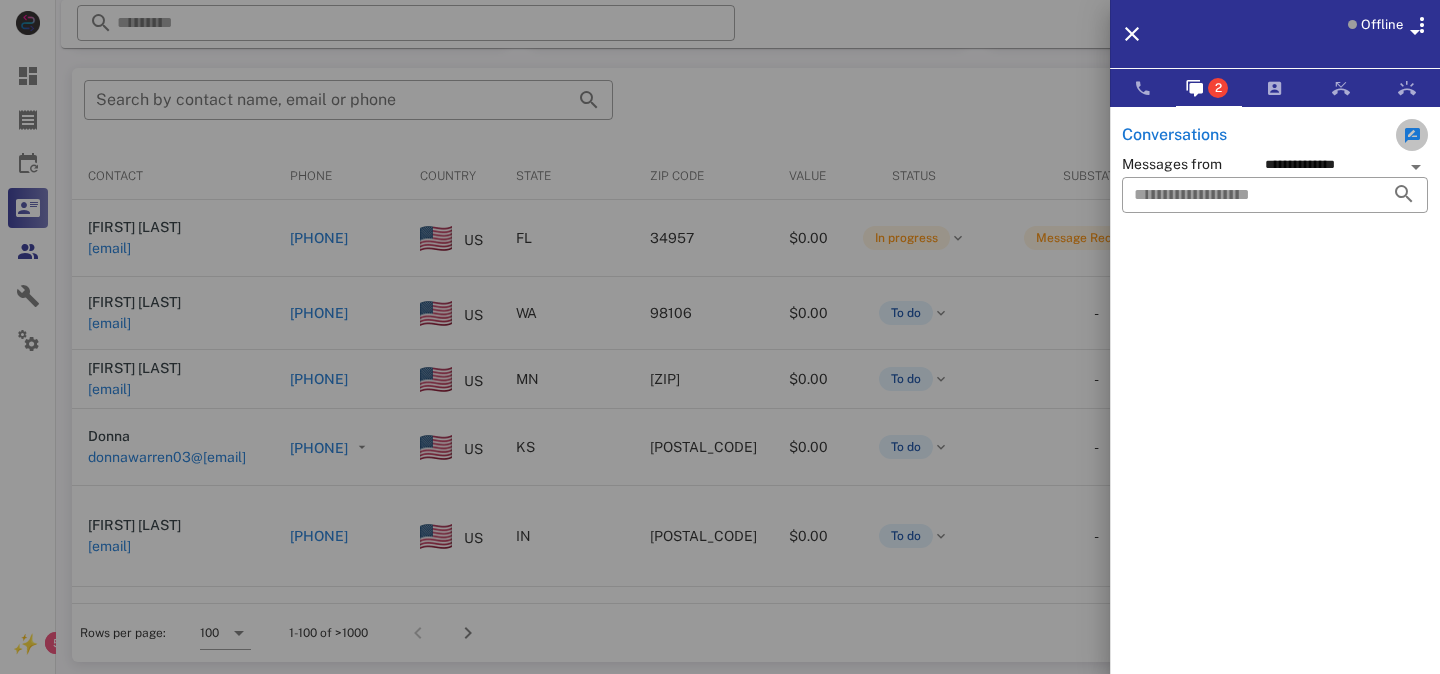 click at bounding box center (1412, 135) 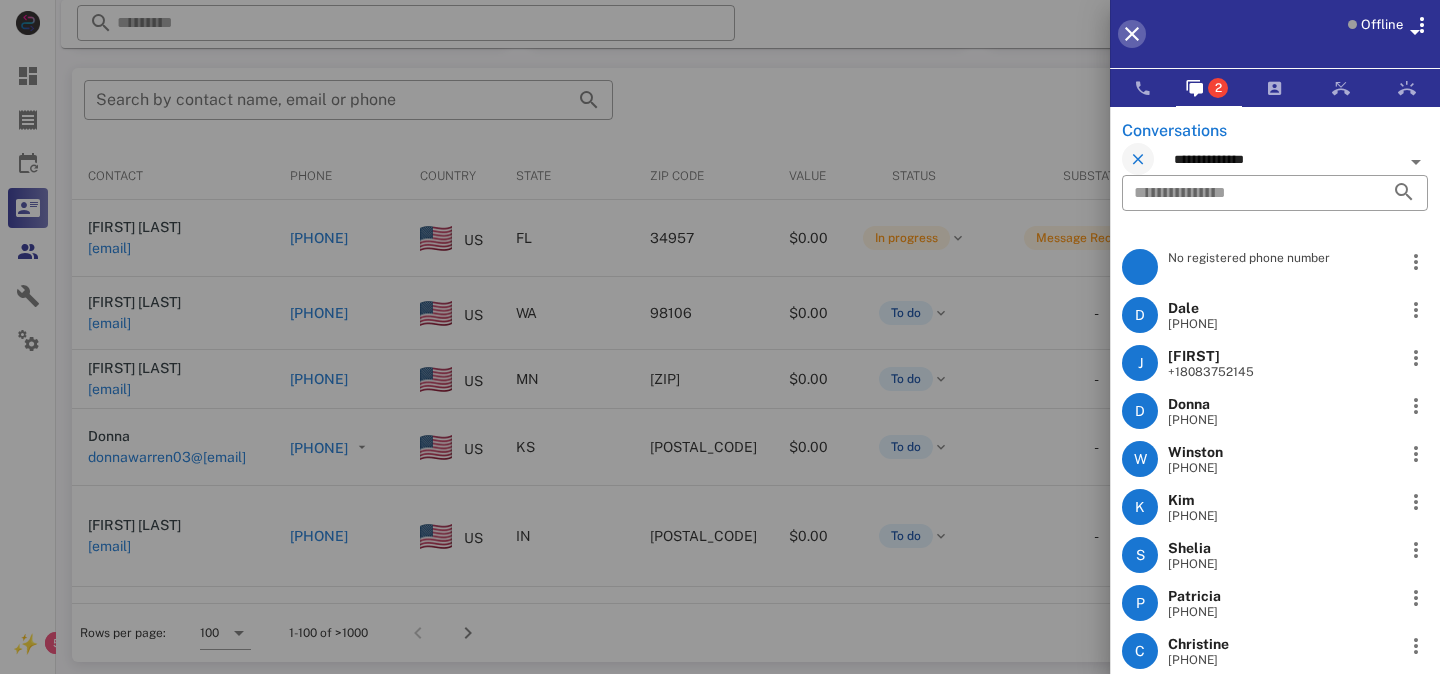 click at bounding box center (1132, 34) 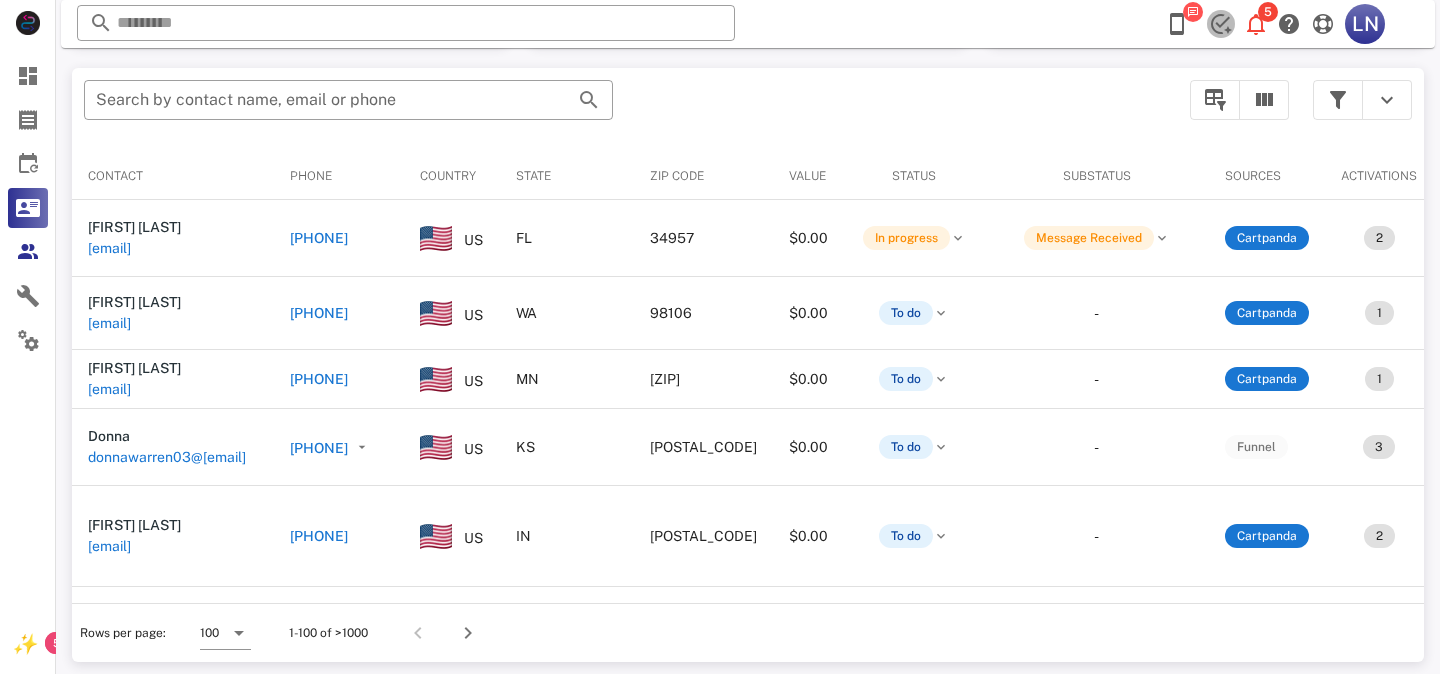 click at bounding box center [1221, 24] 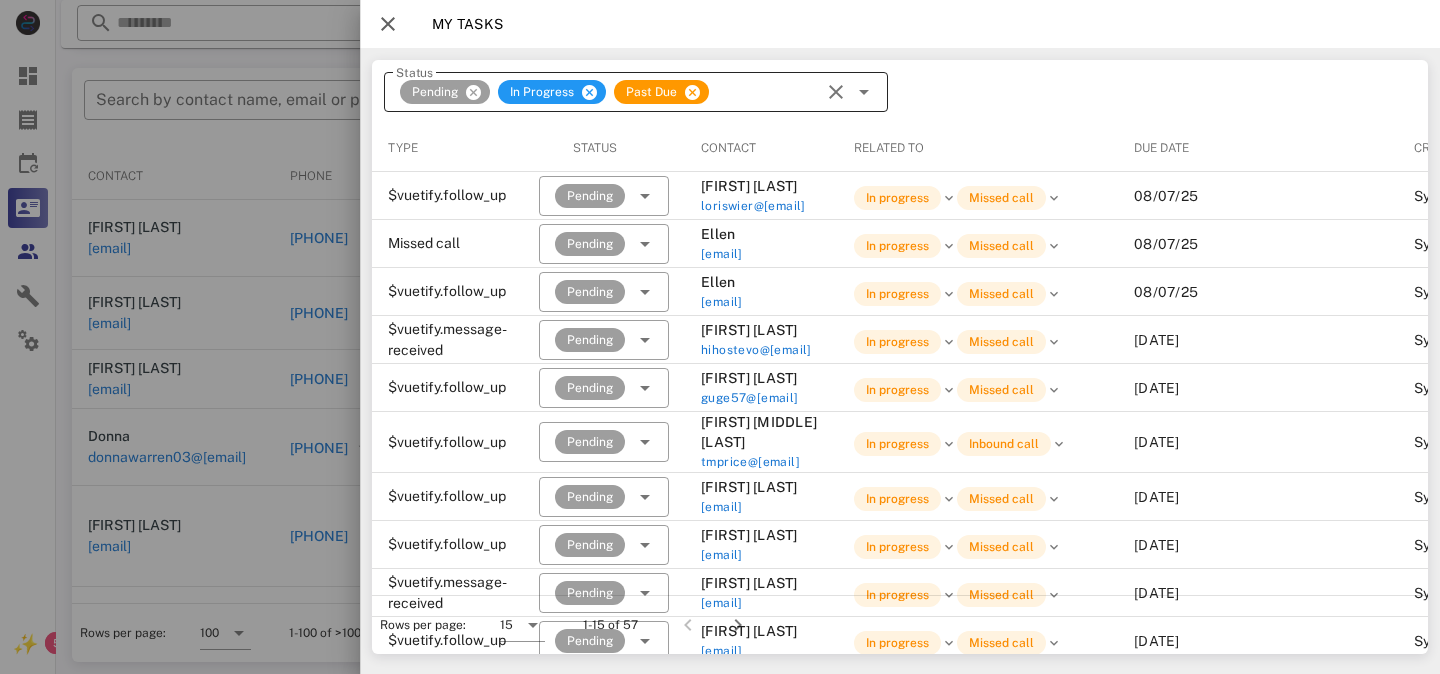 click at bounding box center (864, 92) 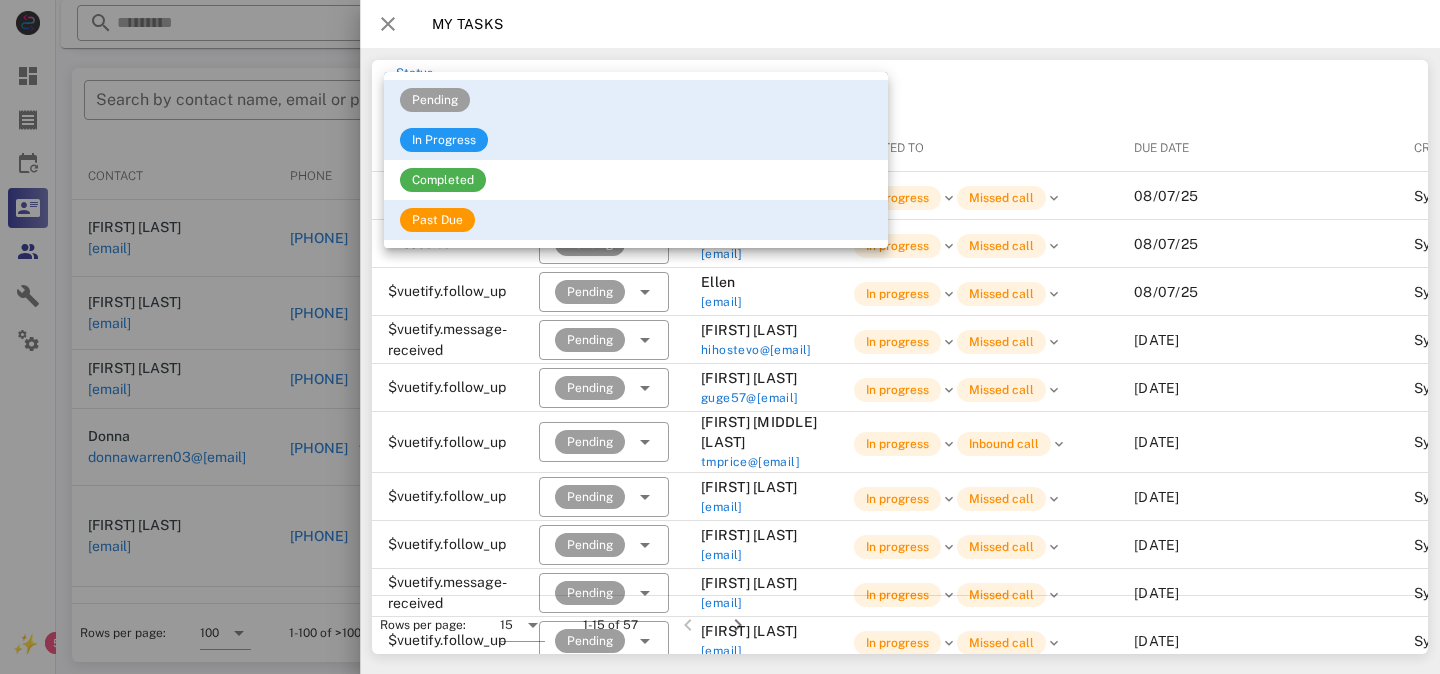click at bounding box center (388, 24) 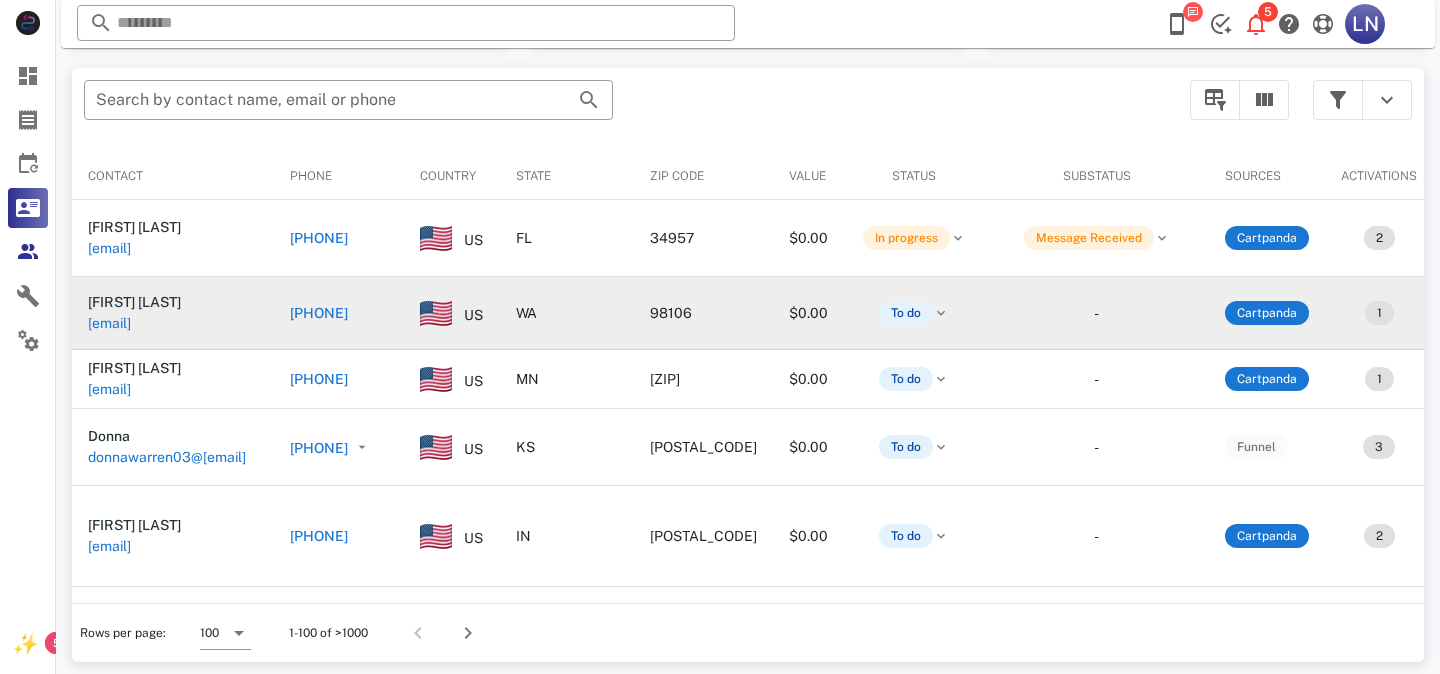 click on "[PHONE]" at bounding box center [319, 313] 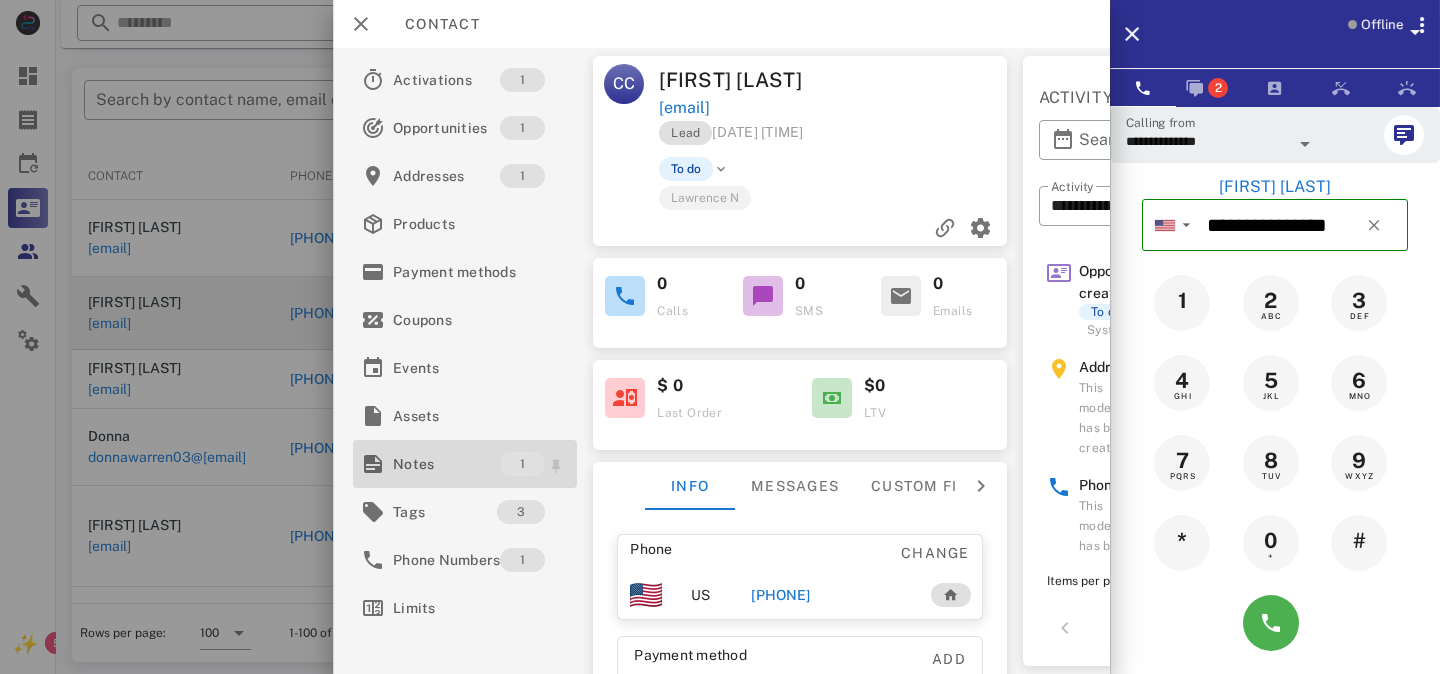 click on "Notes" at bounding box center [446, 464] 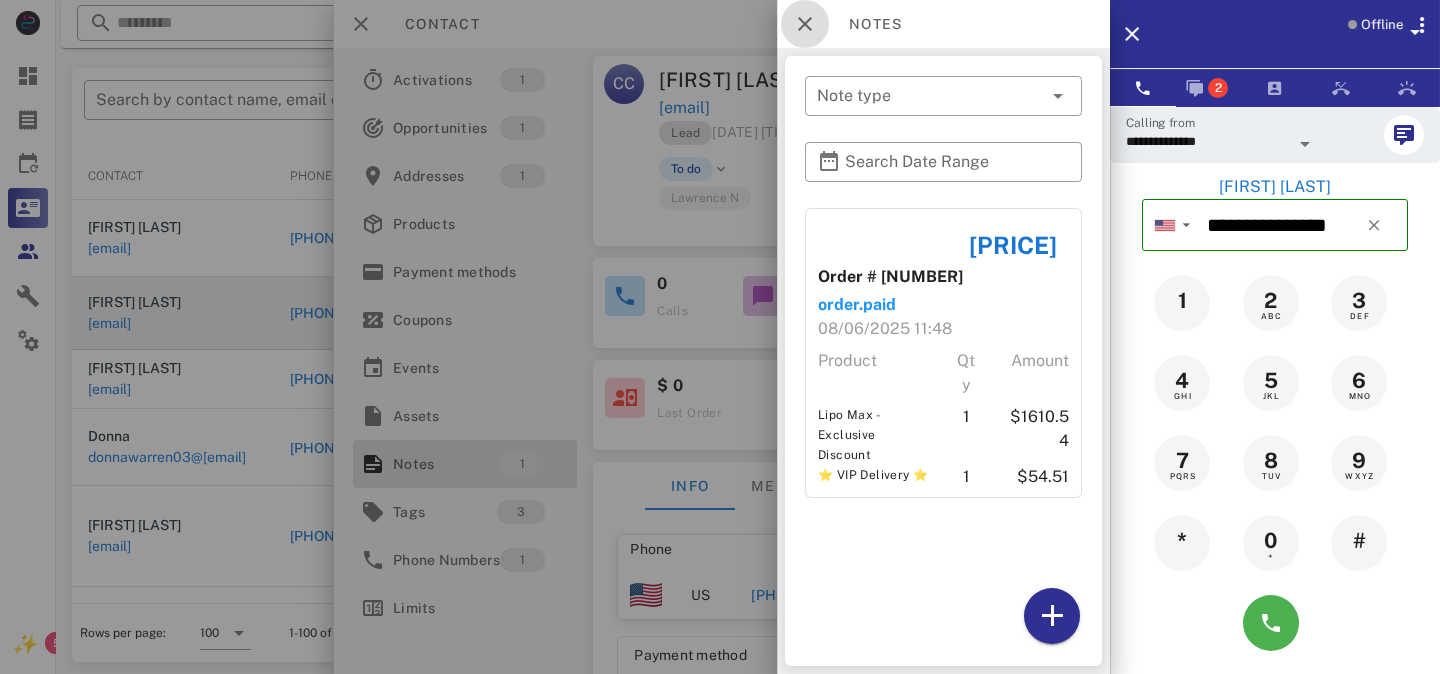 click at bounding box center (805, 24) 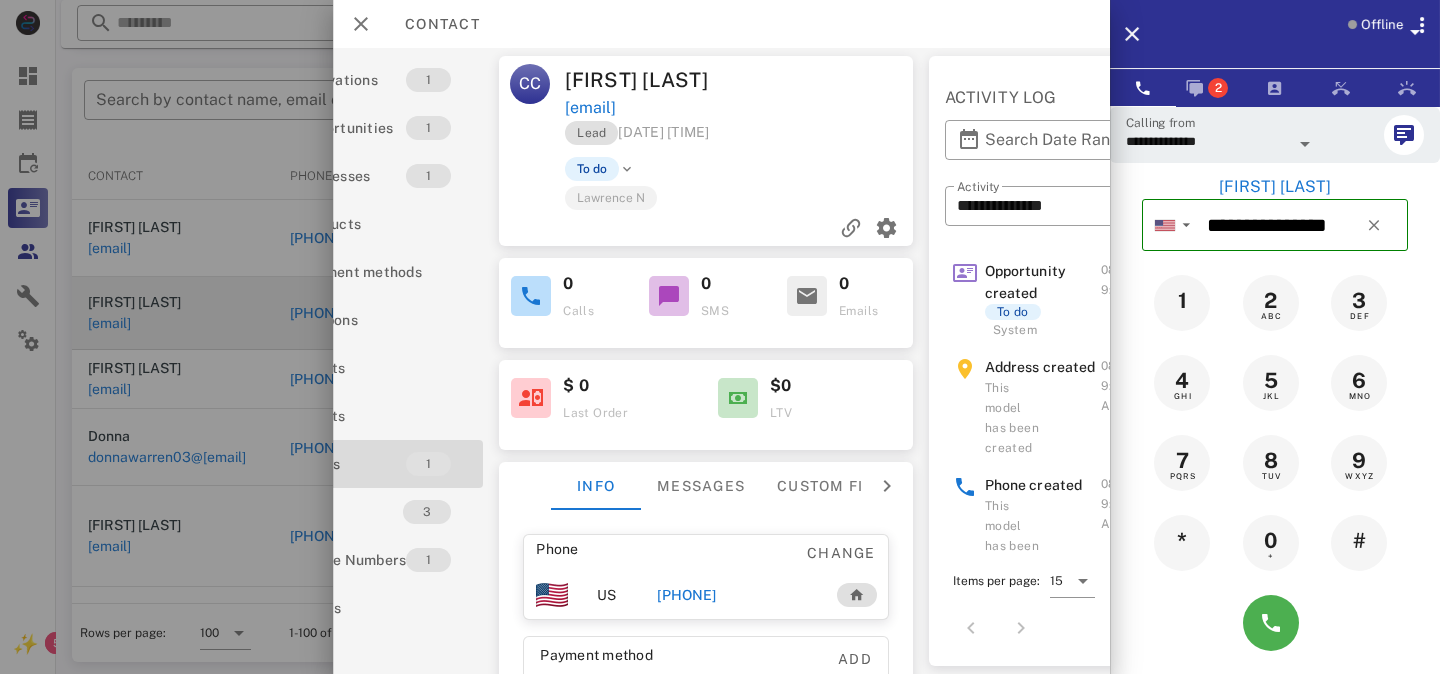 scroll, scrollTop: 0, scrollLeft: 181, axis: horizontal 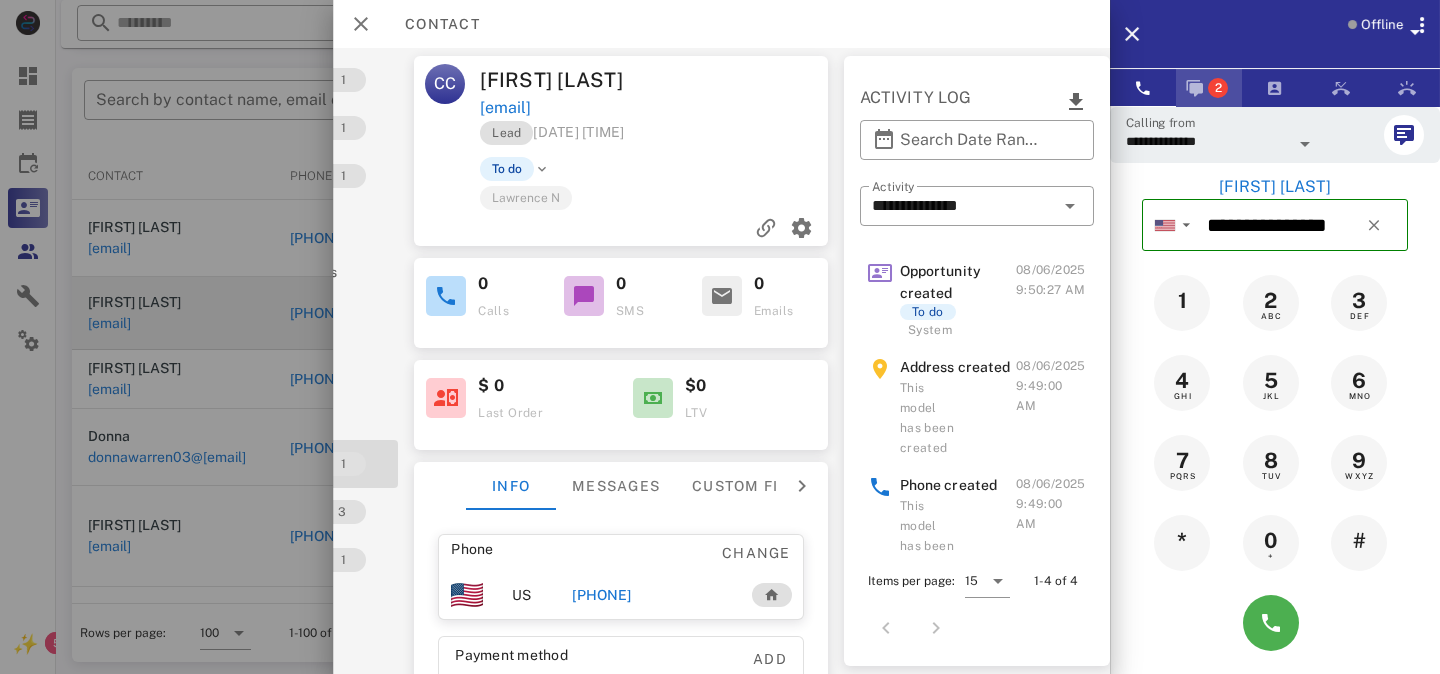 click on "2" at bounding box center (1218, 88) 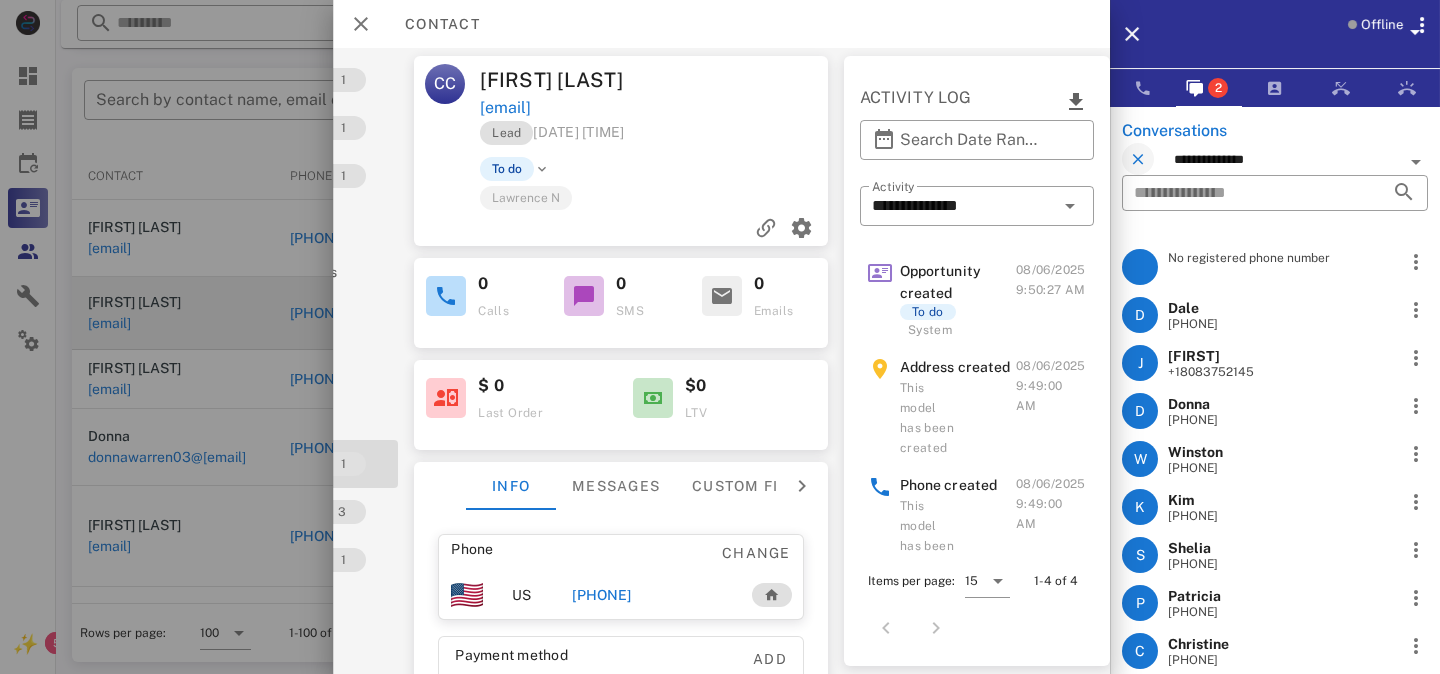 click on "**********" at bounding box center [1287, 159] 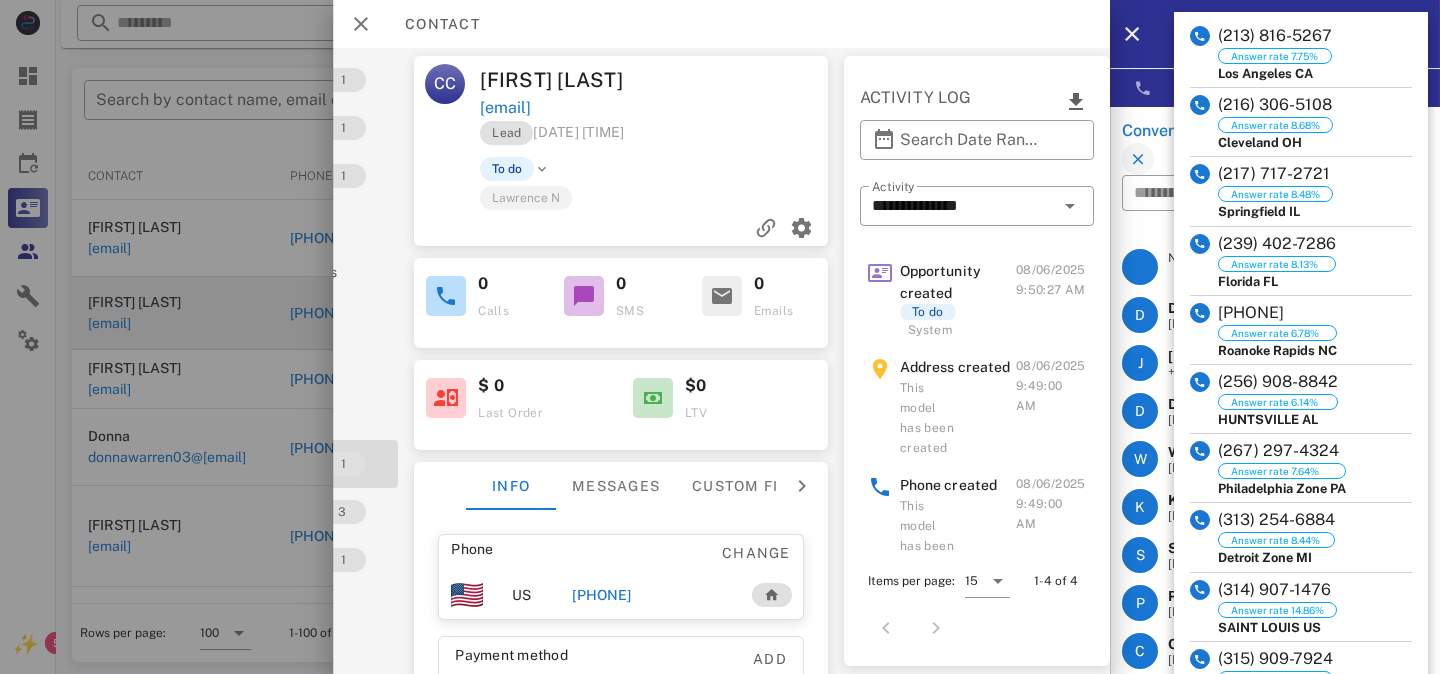 click on "**********" at bounding box center (977, 314) 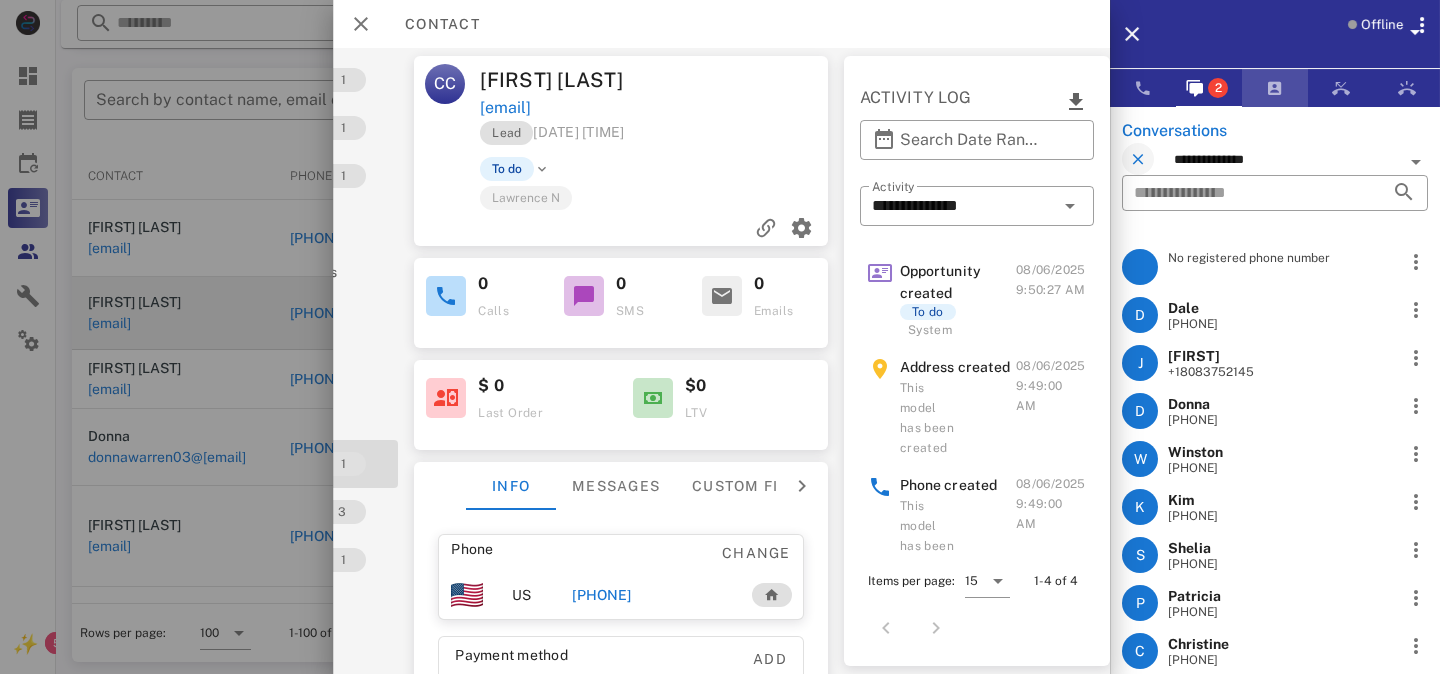 click at bounding box center [1275, 88] 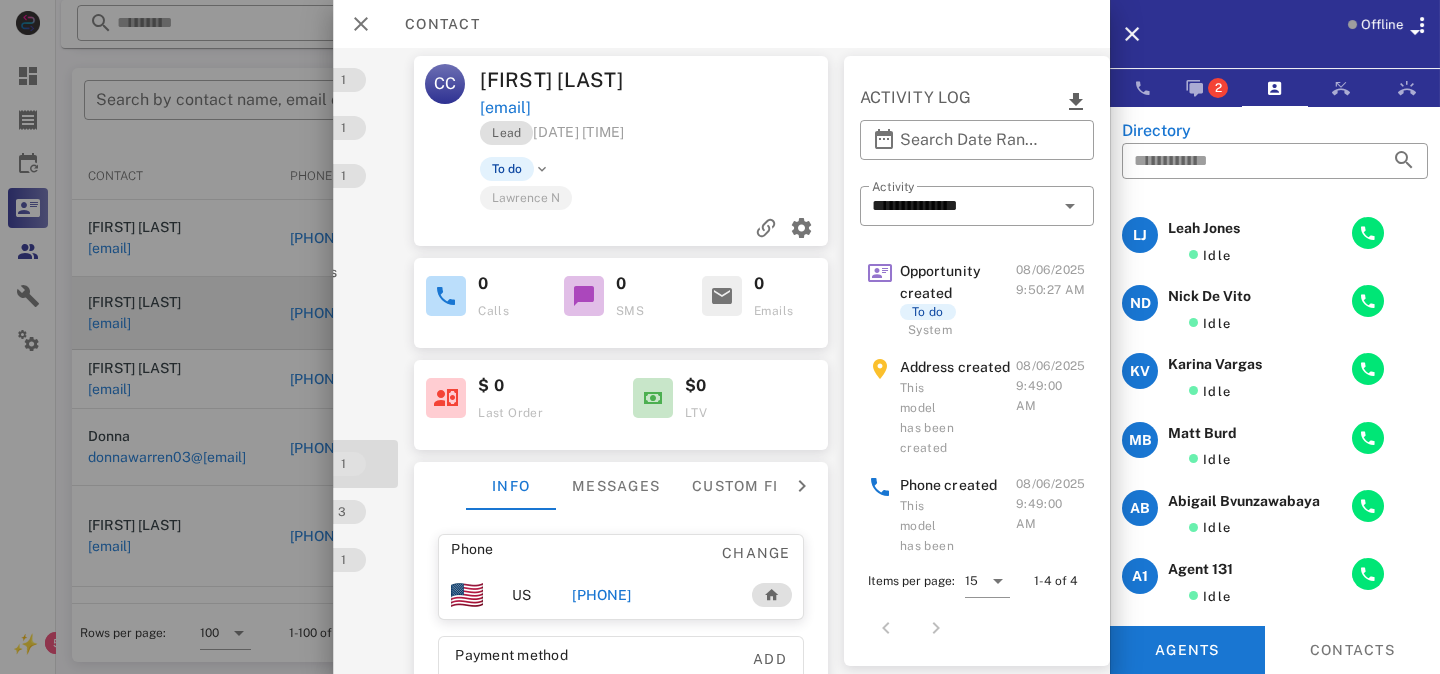 click at bounding box center (1415, 32) 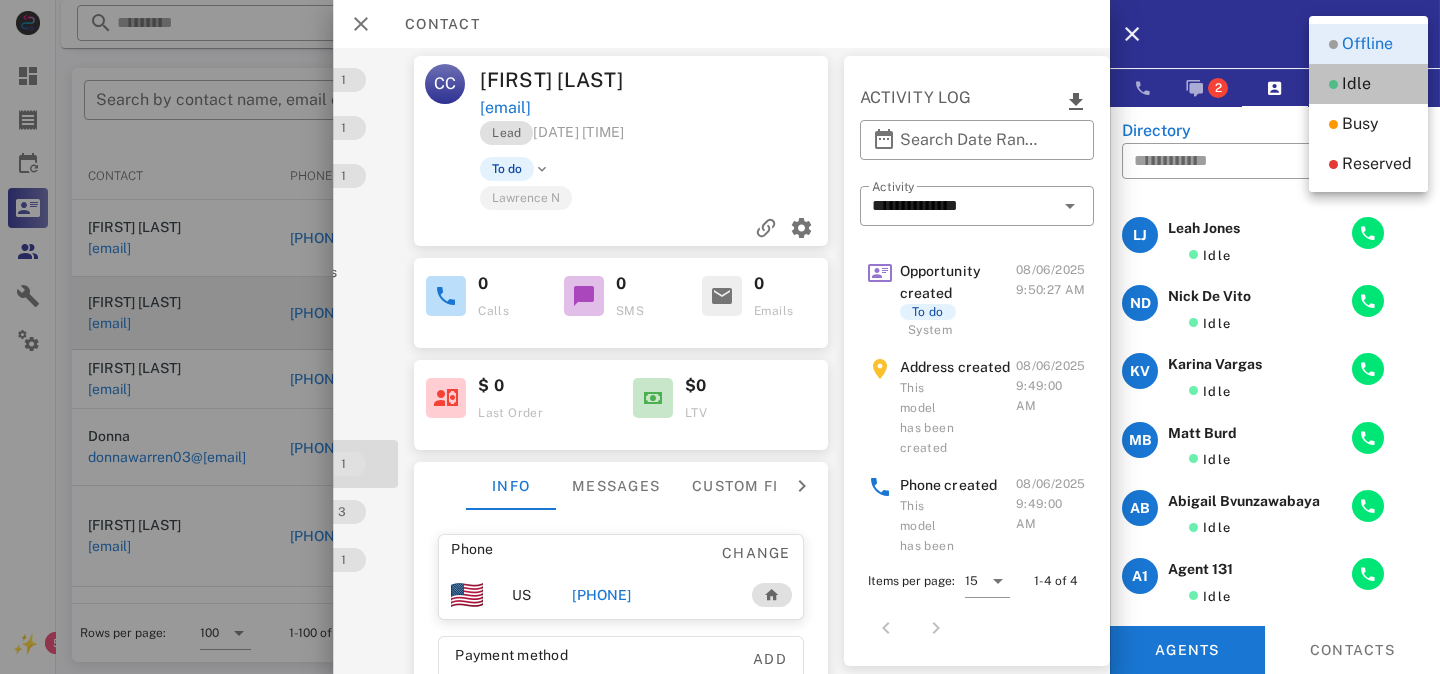 click on "Idle" at bounding box center [1356, 84] 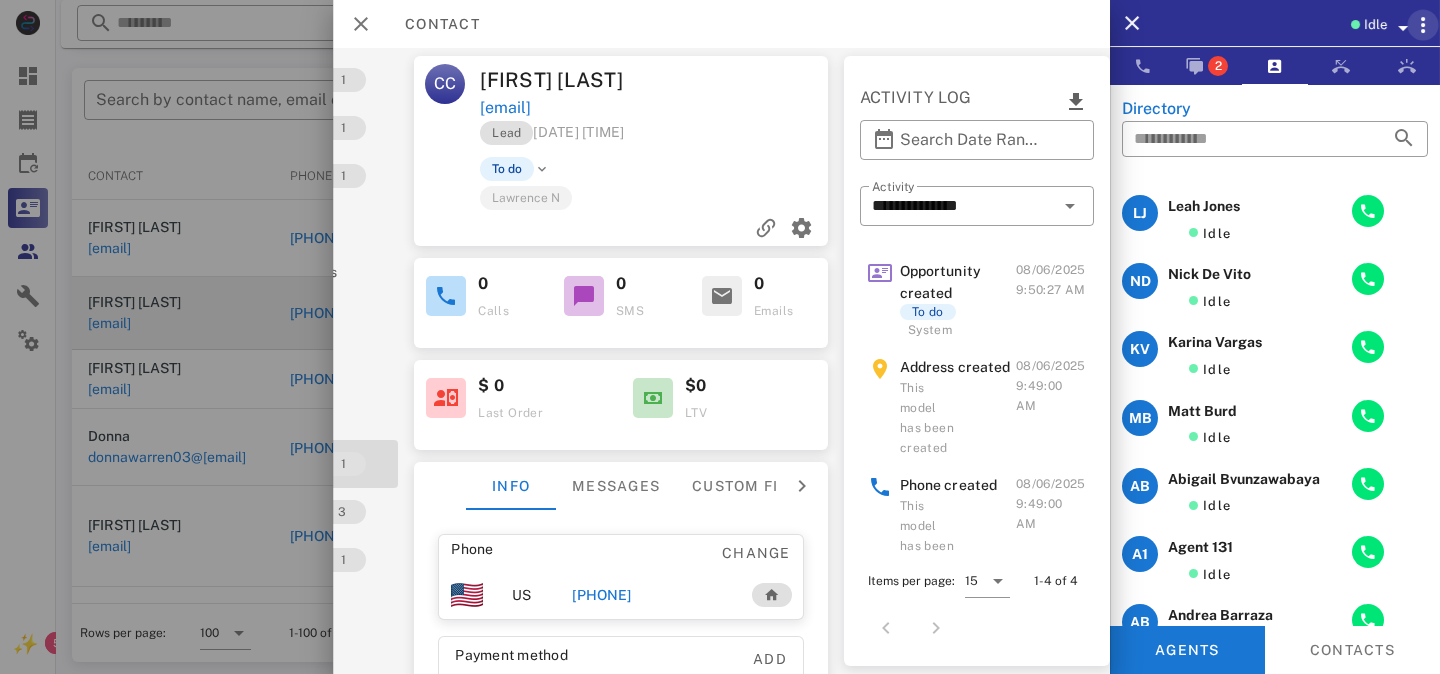 click at bounding box center [1423, 25] 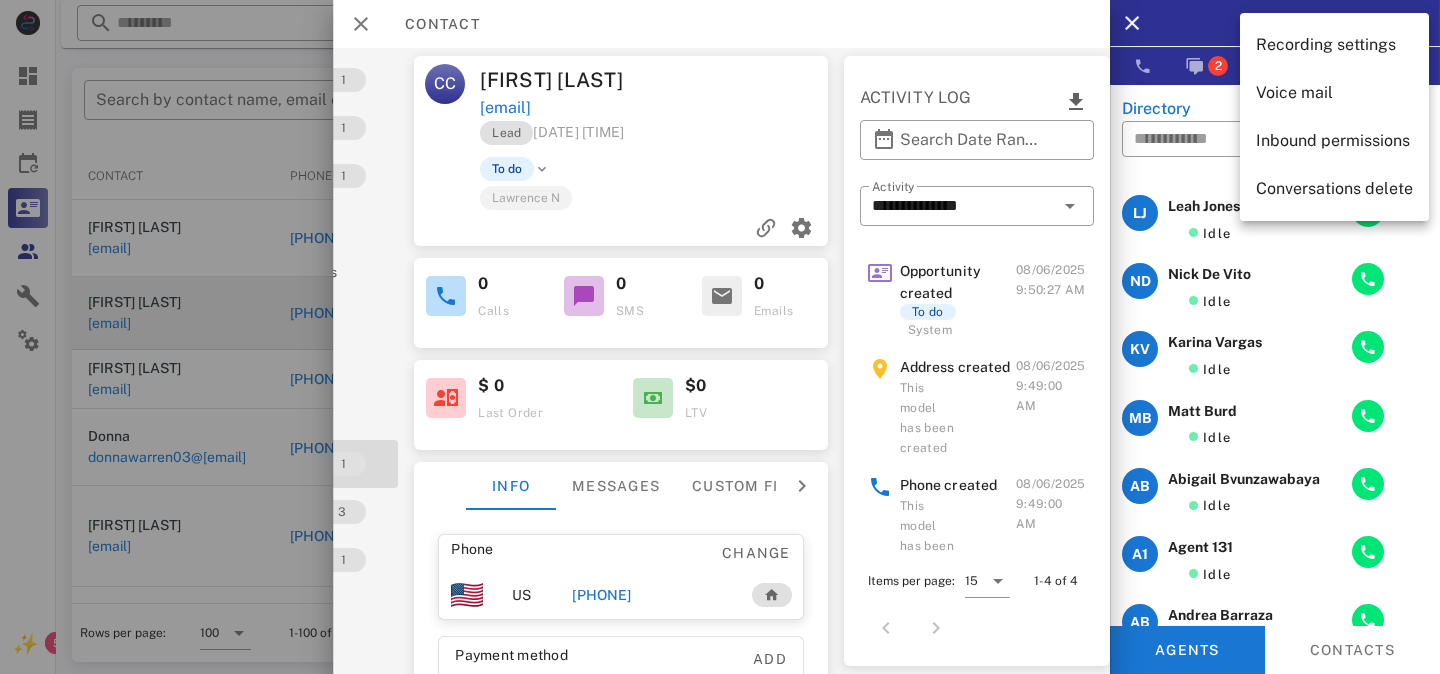 click on "Idle" at bounding box center (1305, 23) 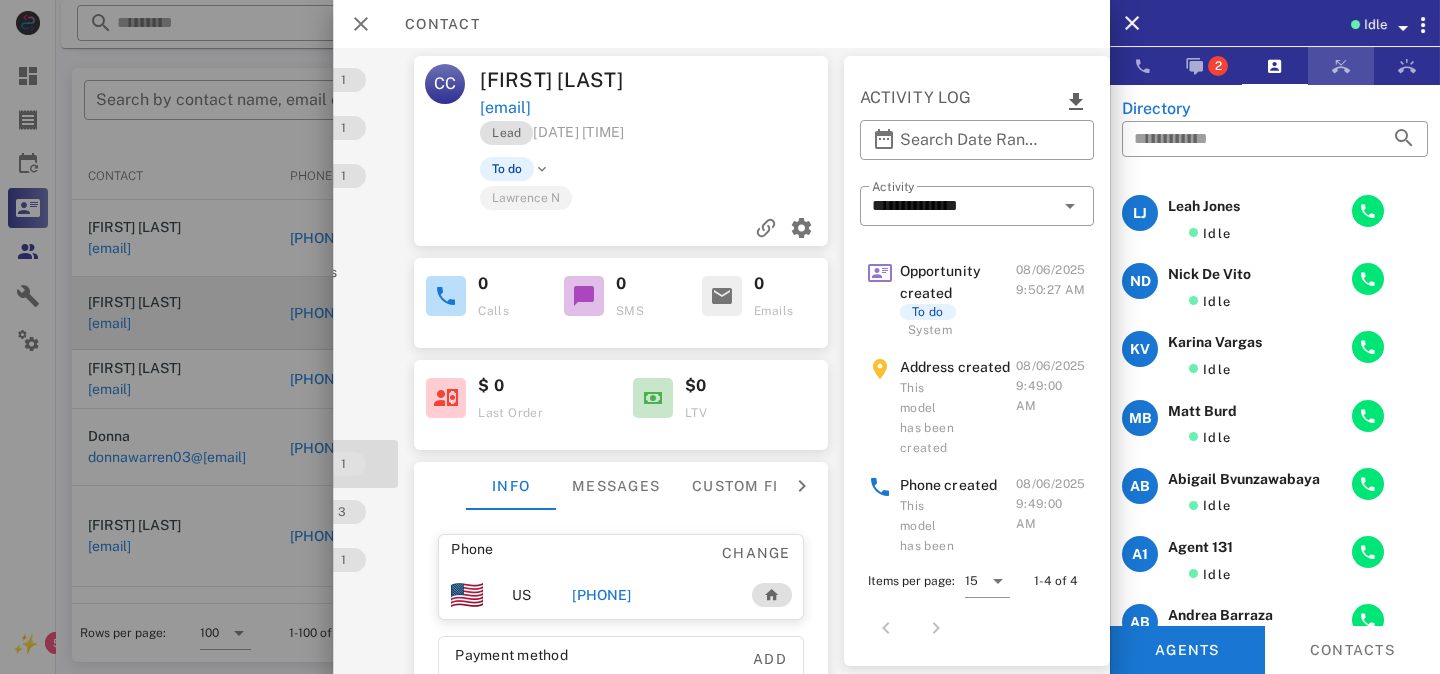 click at bounding box center (1341, 66) 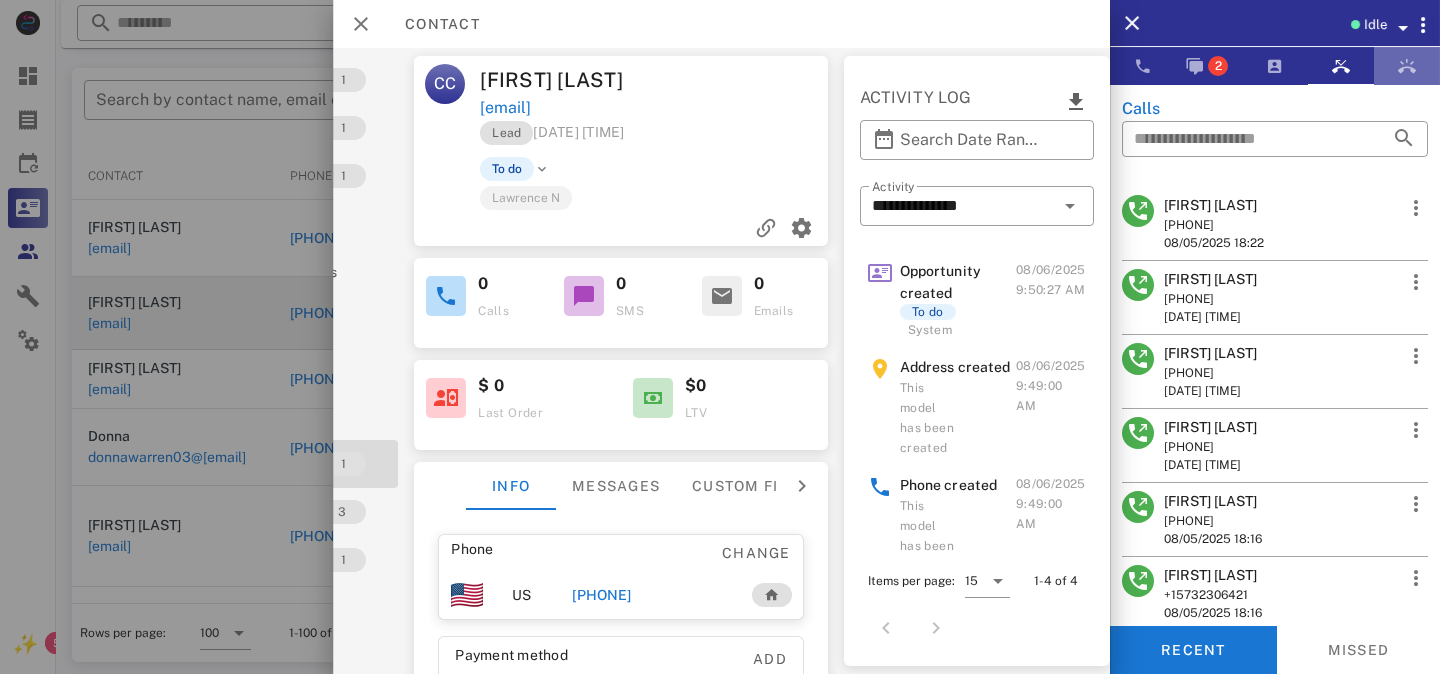 click at bounding box center [1407, 66] 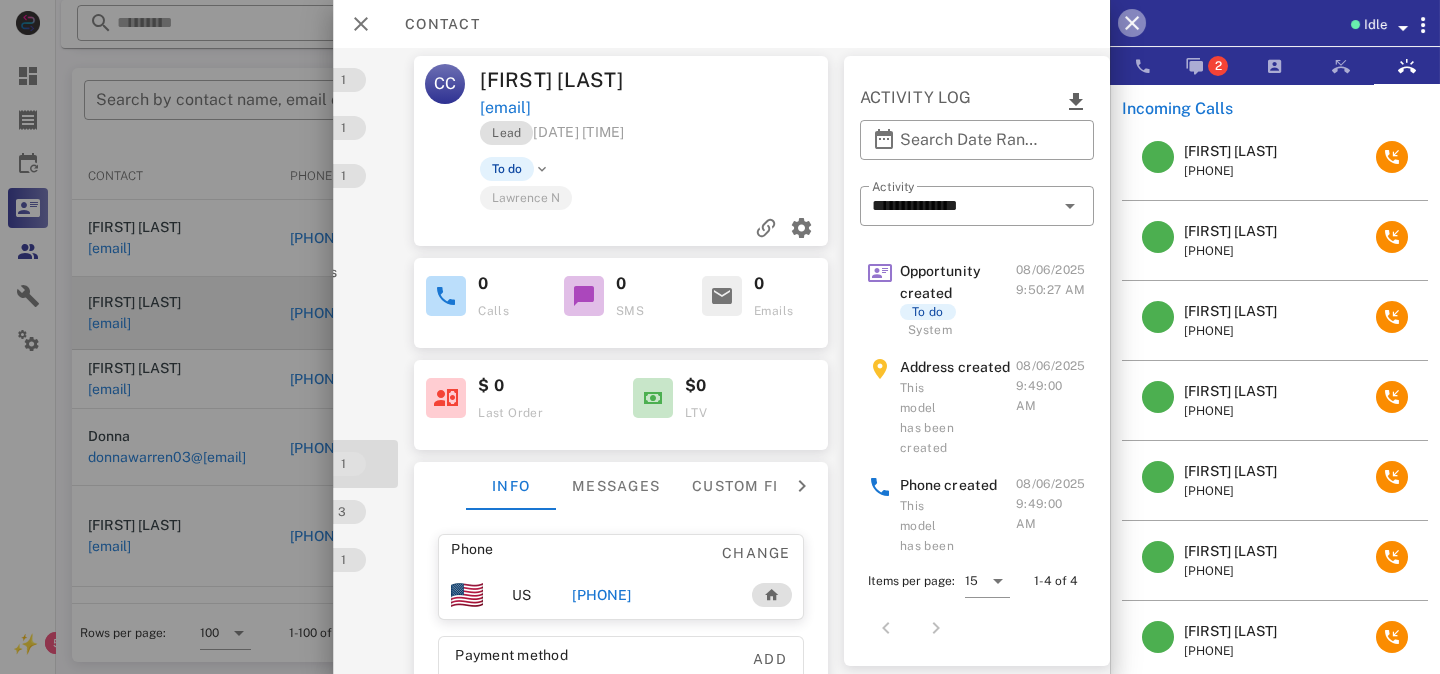 click at bounding box center [1132, 23] 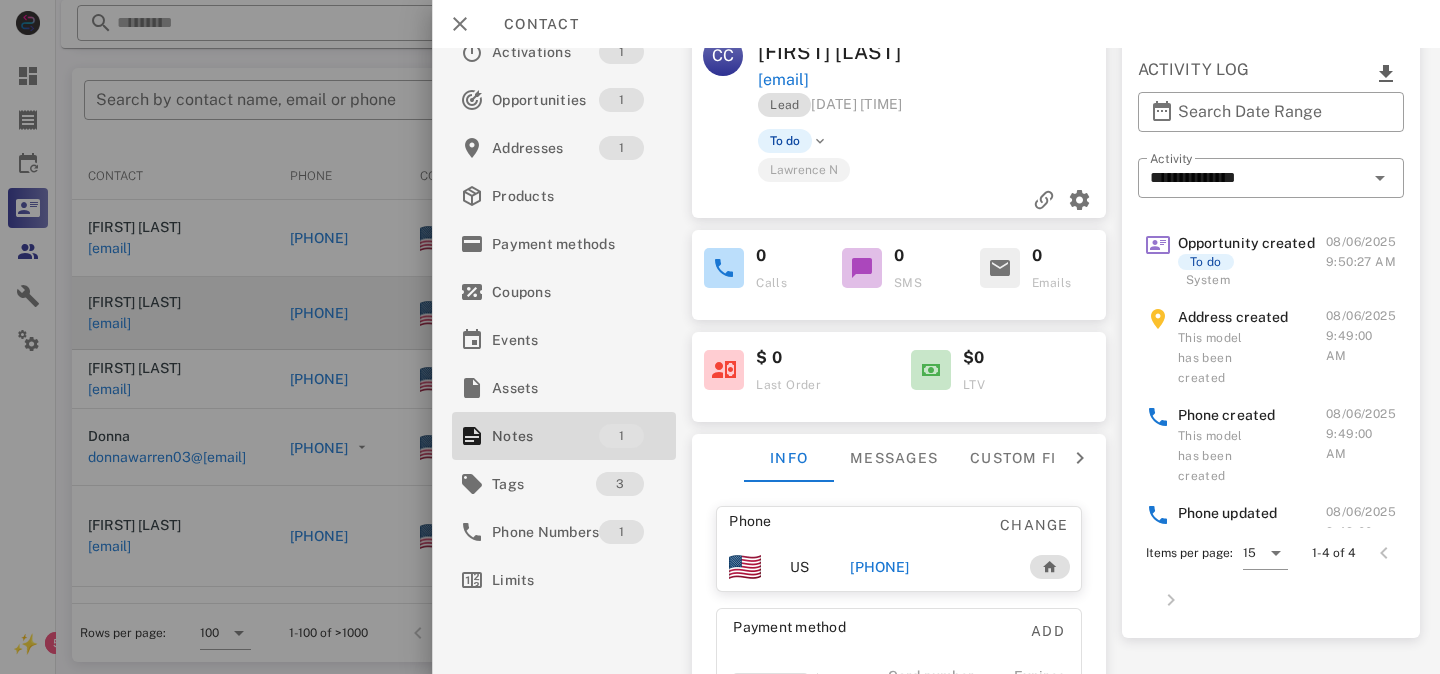 scroll, scrollTop: 0, scrollLeft: 0, axis: both 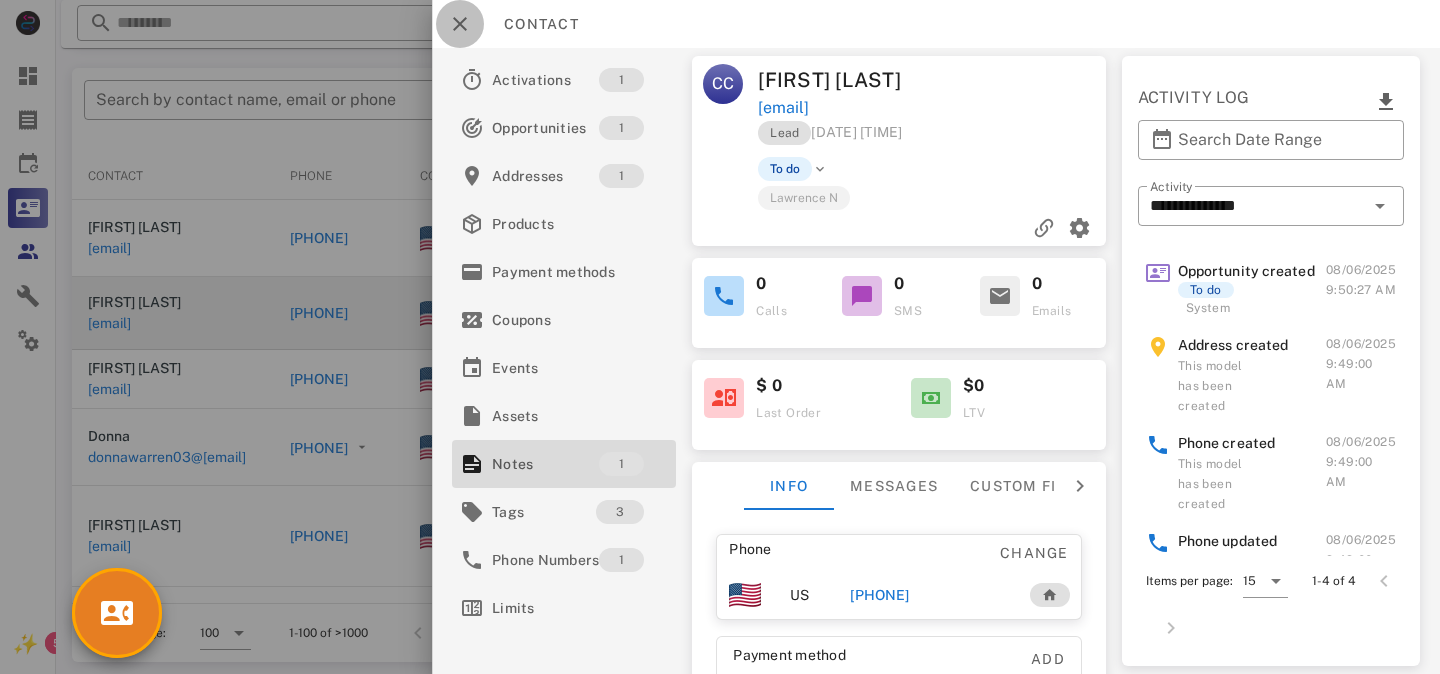 click at bounding box center (460, 24) 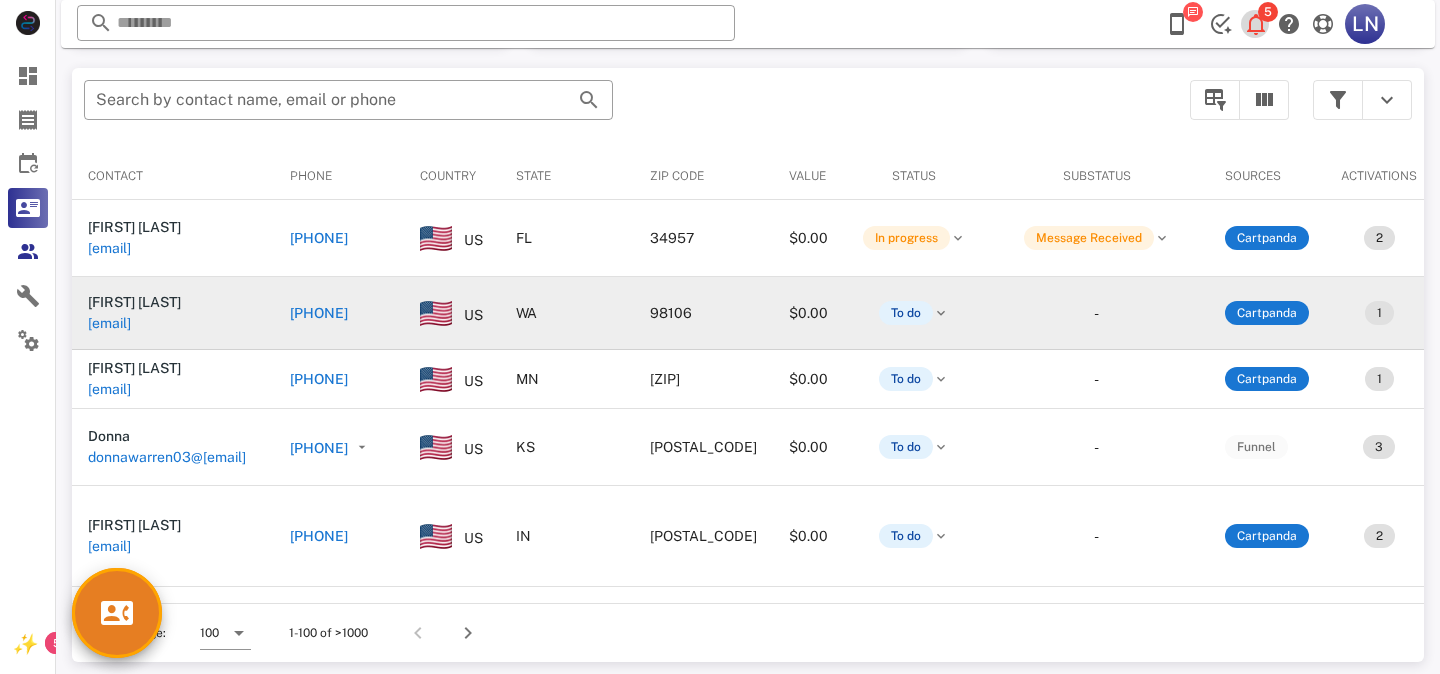 click at bounding box center [1256, 24] 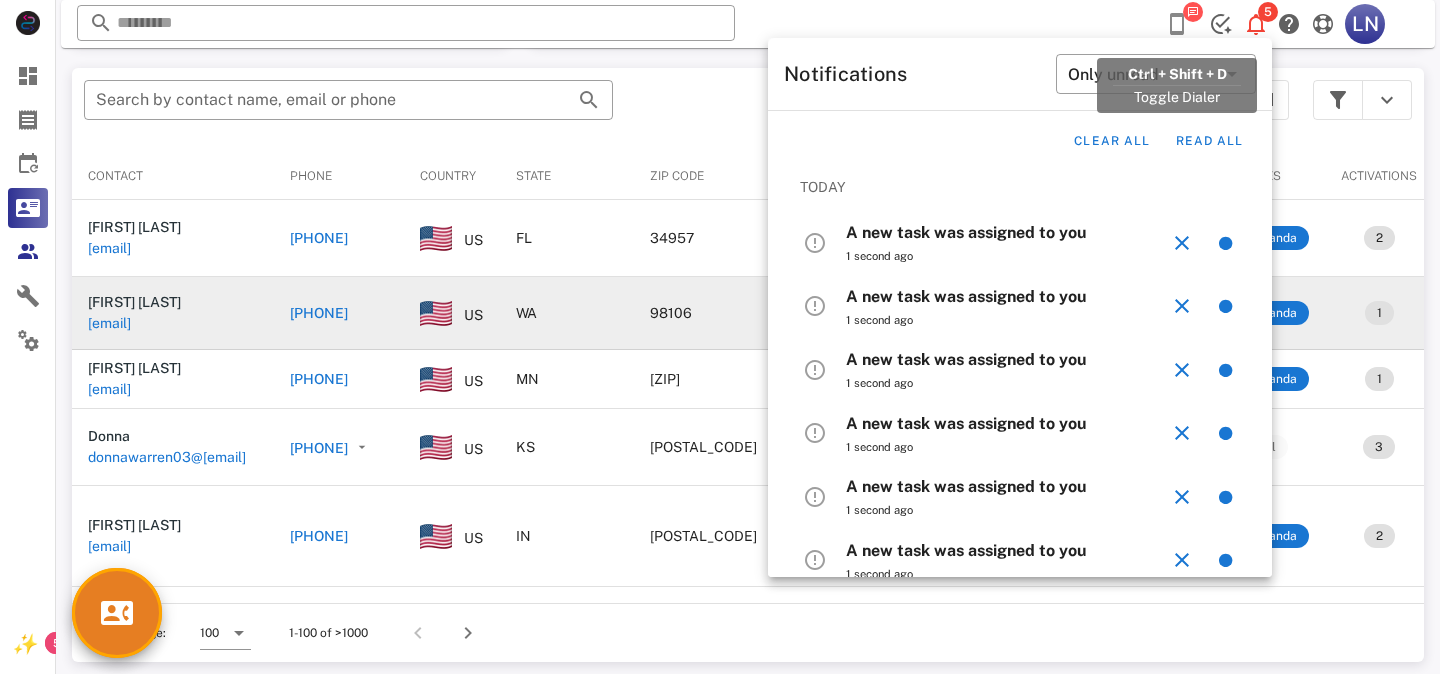 click at bounding box center (1177, 24) 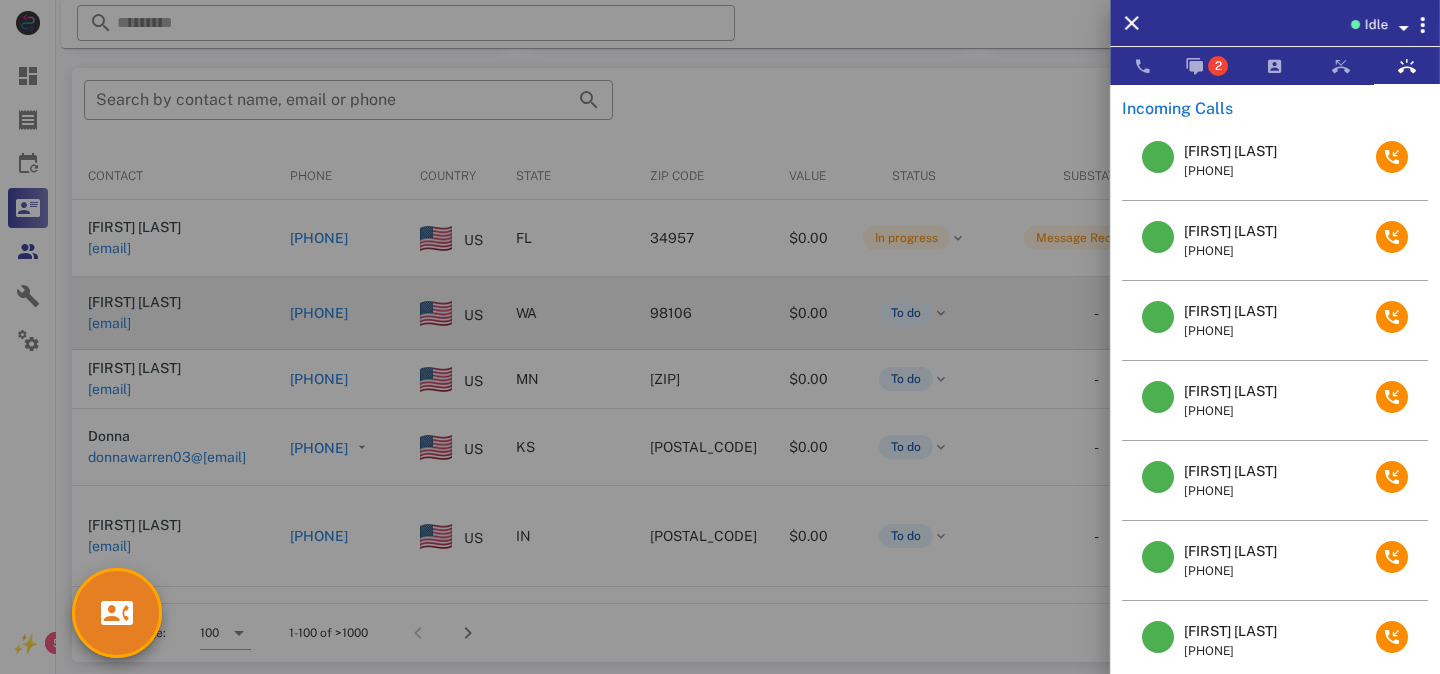click at bounding box center [1403, 28] 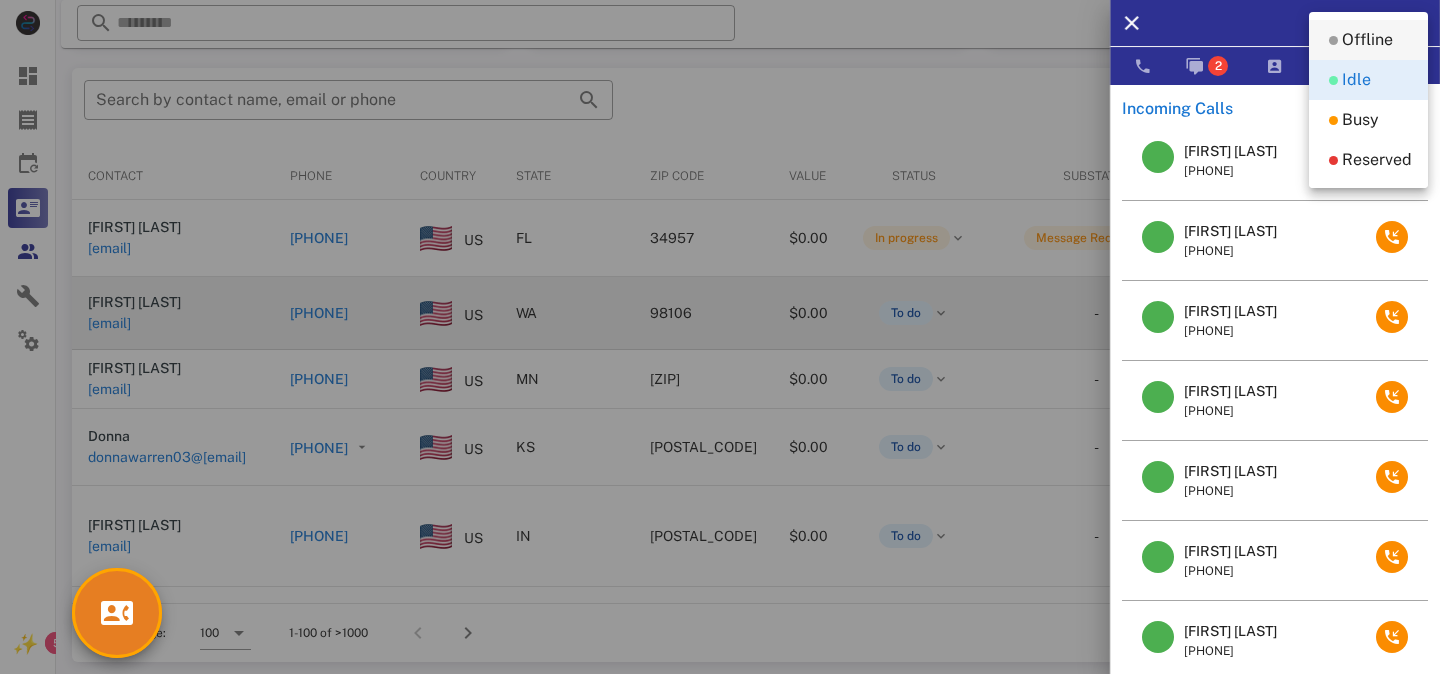 click on "Offline" at bounding box center (1367, 40) 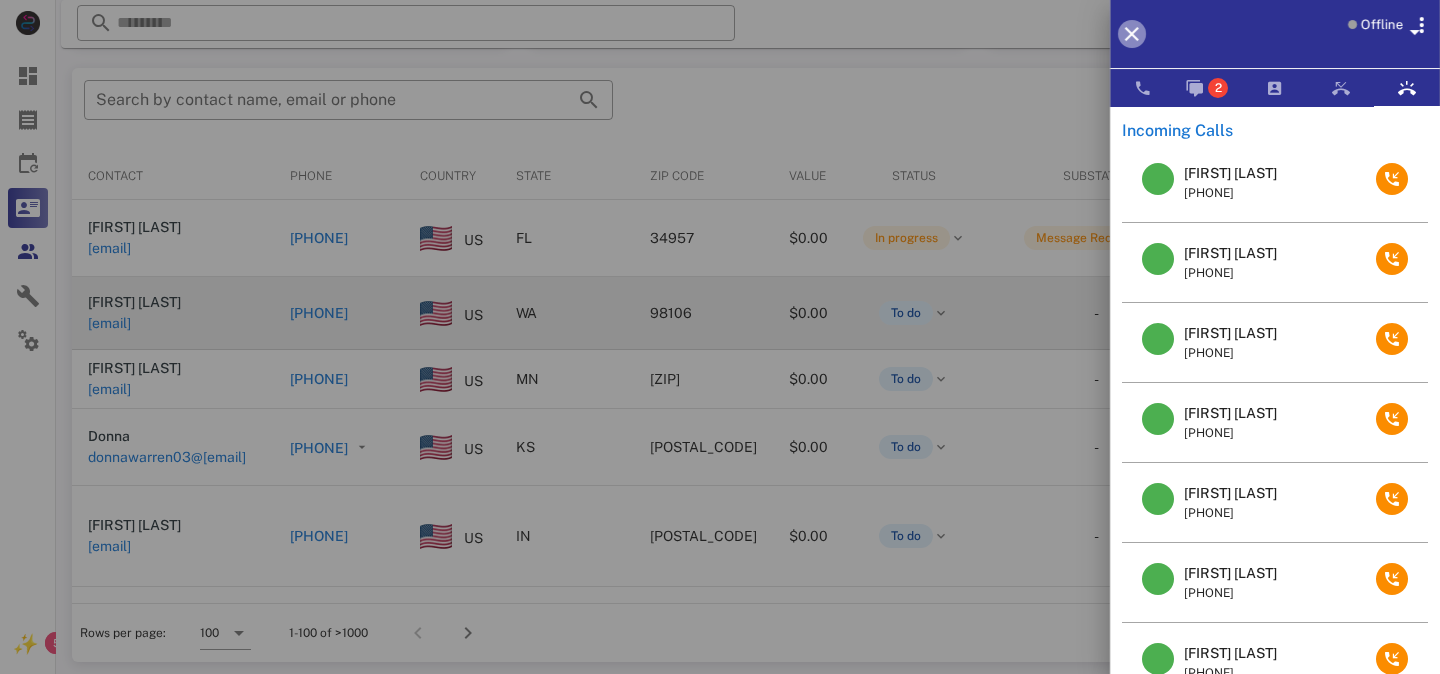 click at bounding box center (1132, 34) 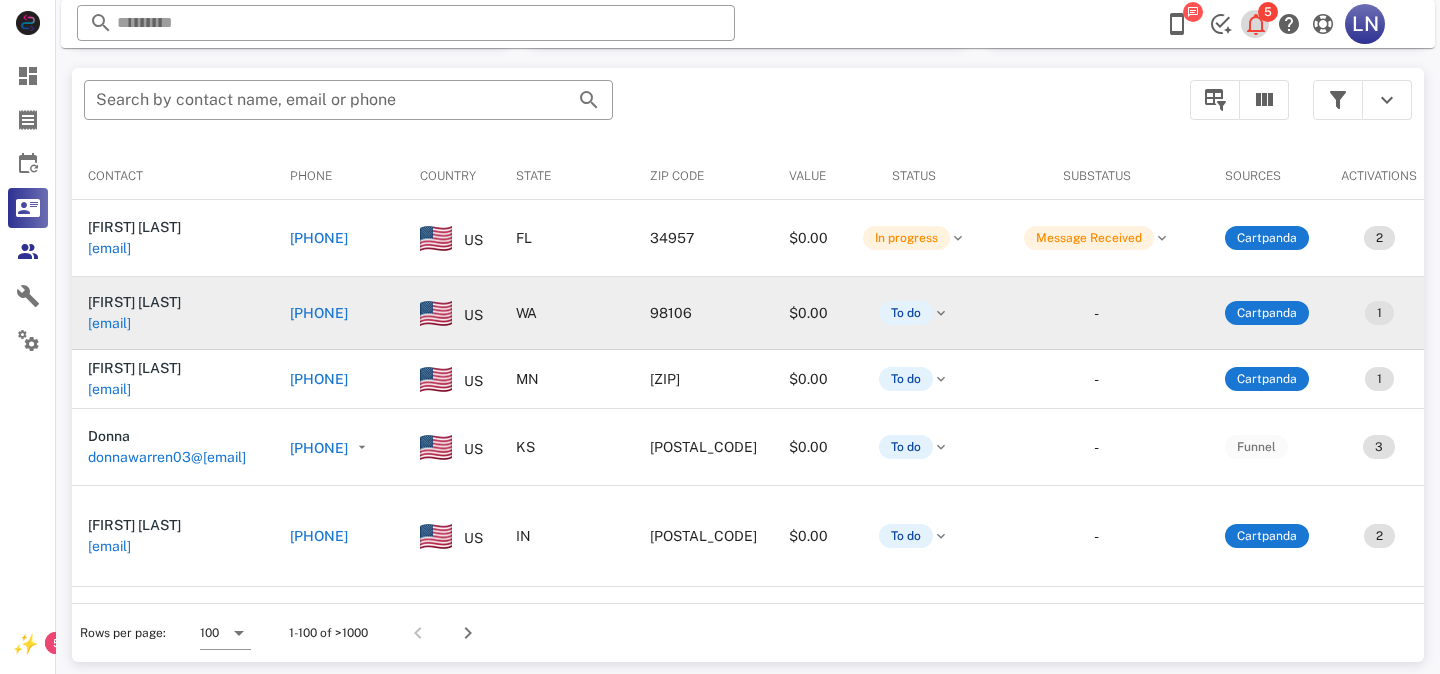 click at bounding box center [1256, 24] 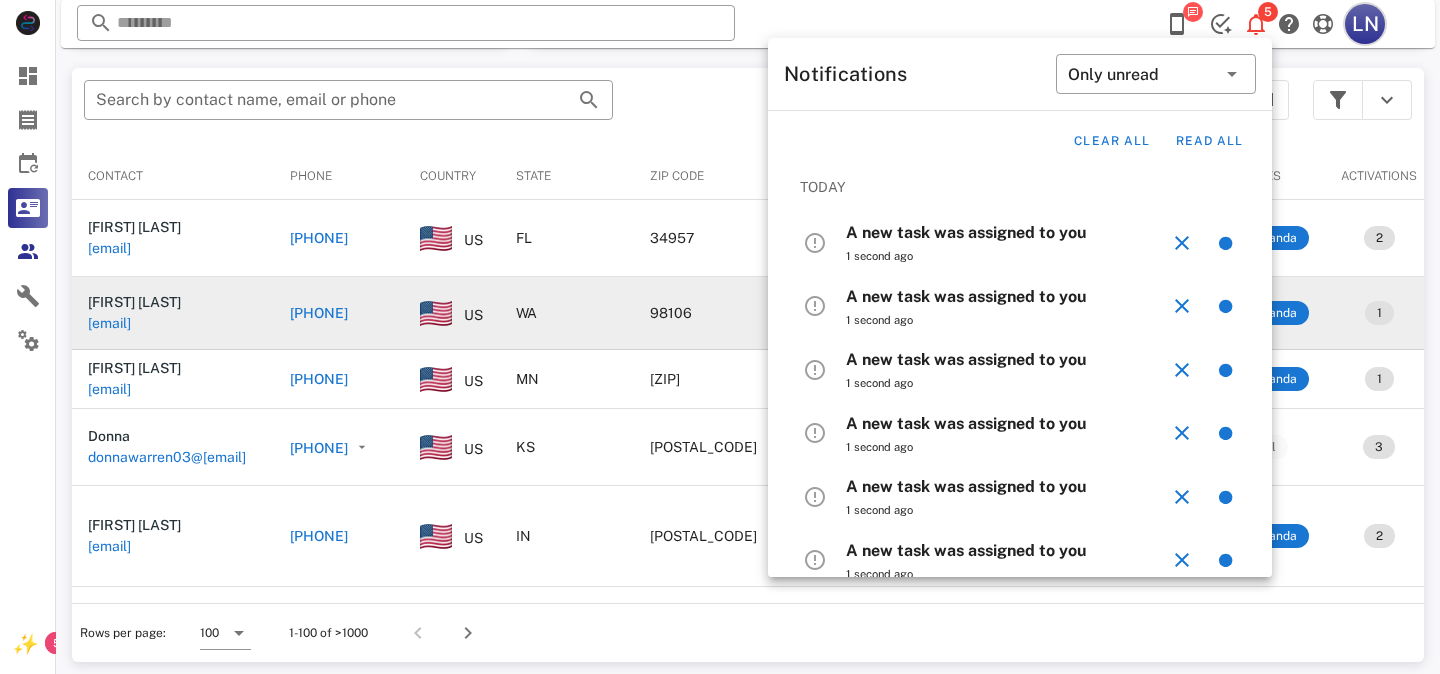 click on "LN" at bounding box center (1365, 24) 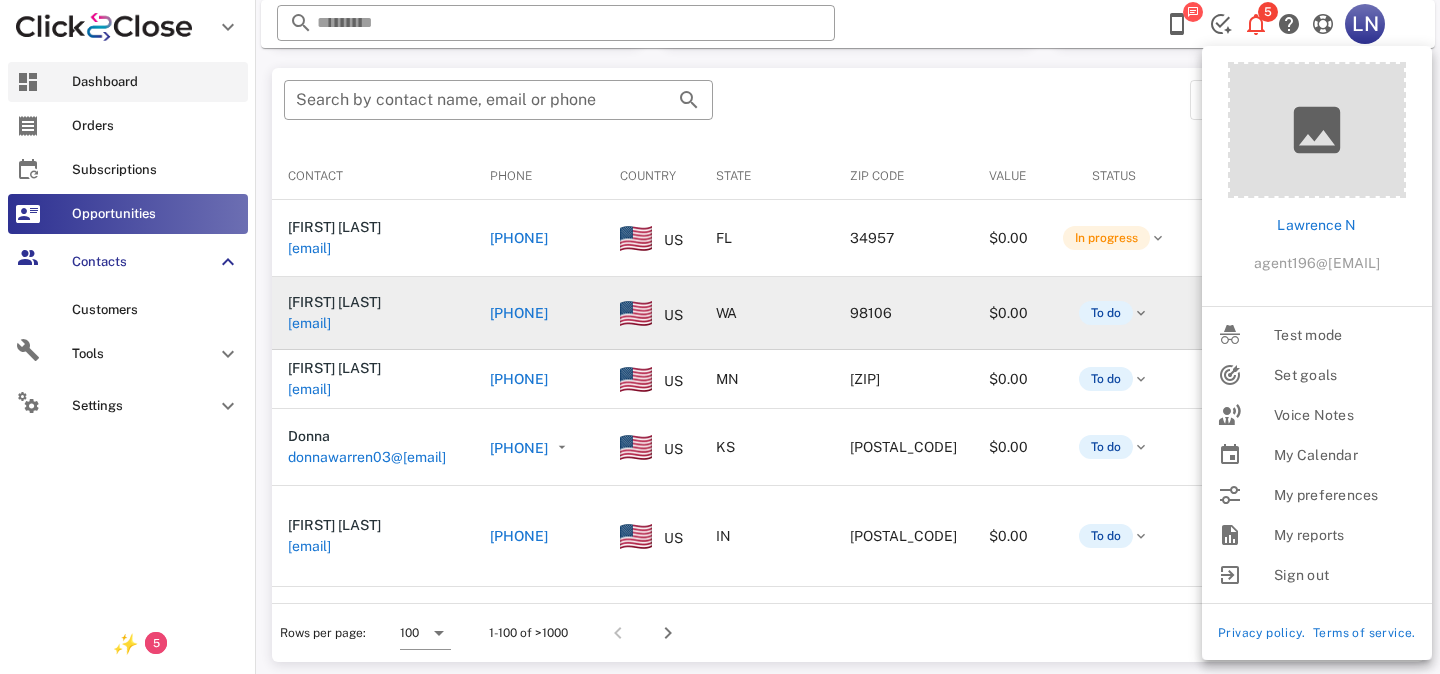 click at bounding box center [28, 82] 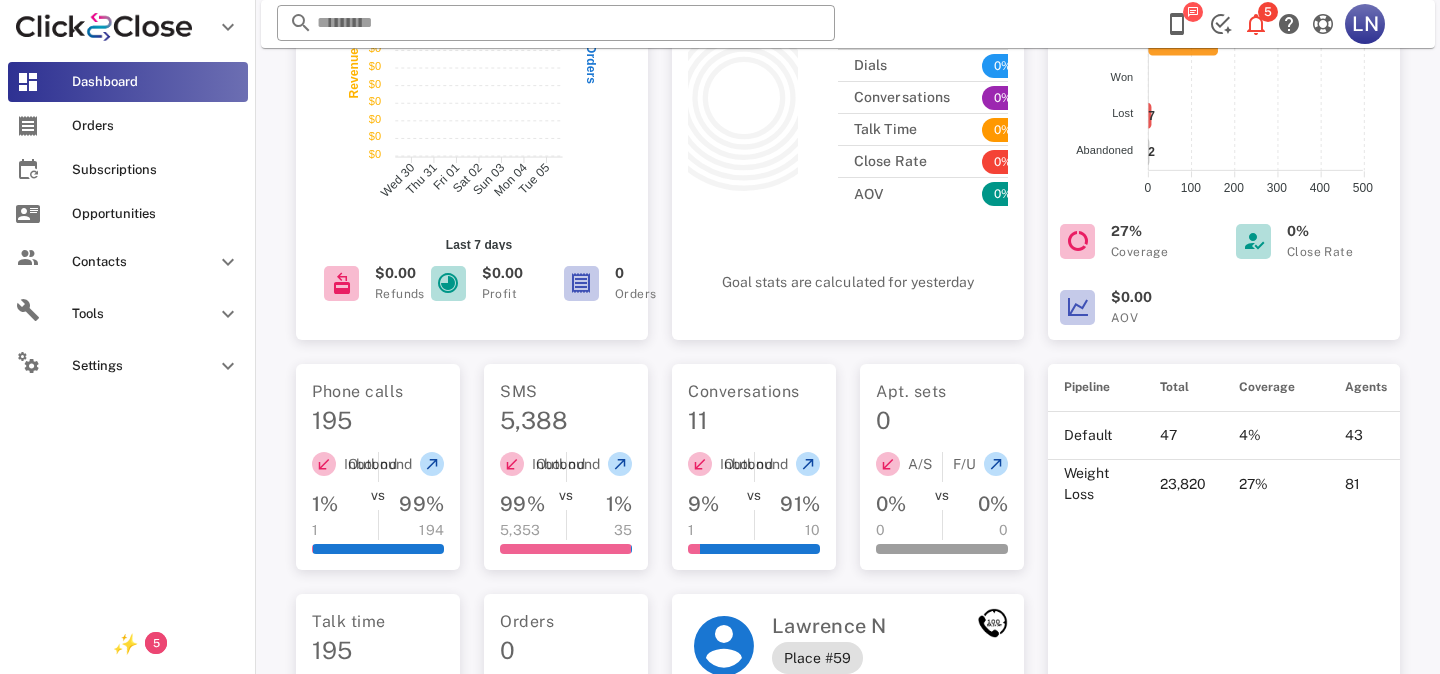 scroll, scrollTop: 312, scrollLeft: 0, axis: vertical 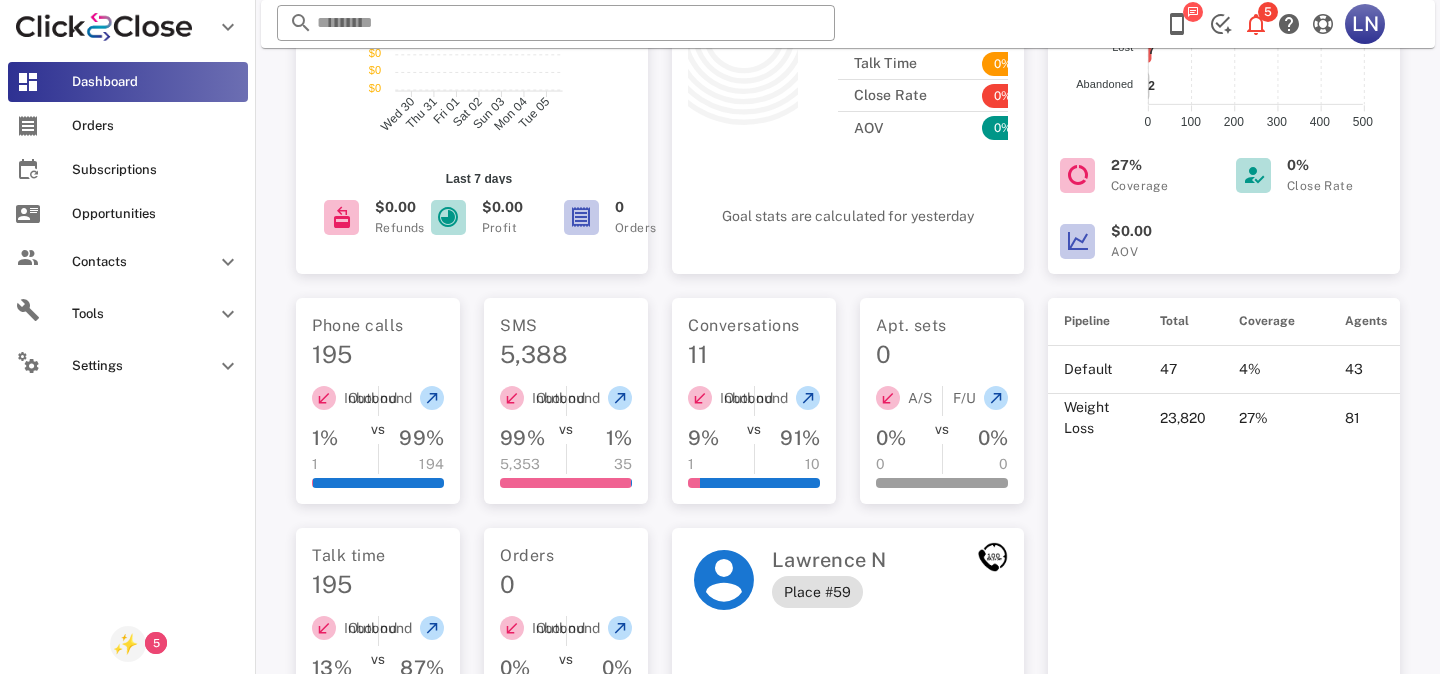 click on "5" at bounding box center (156, 643) 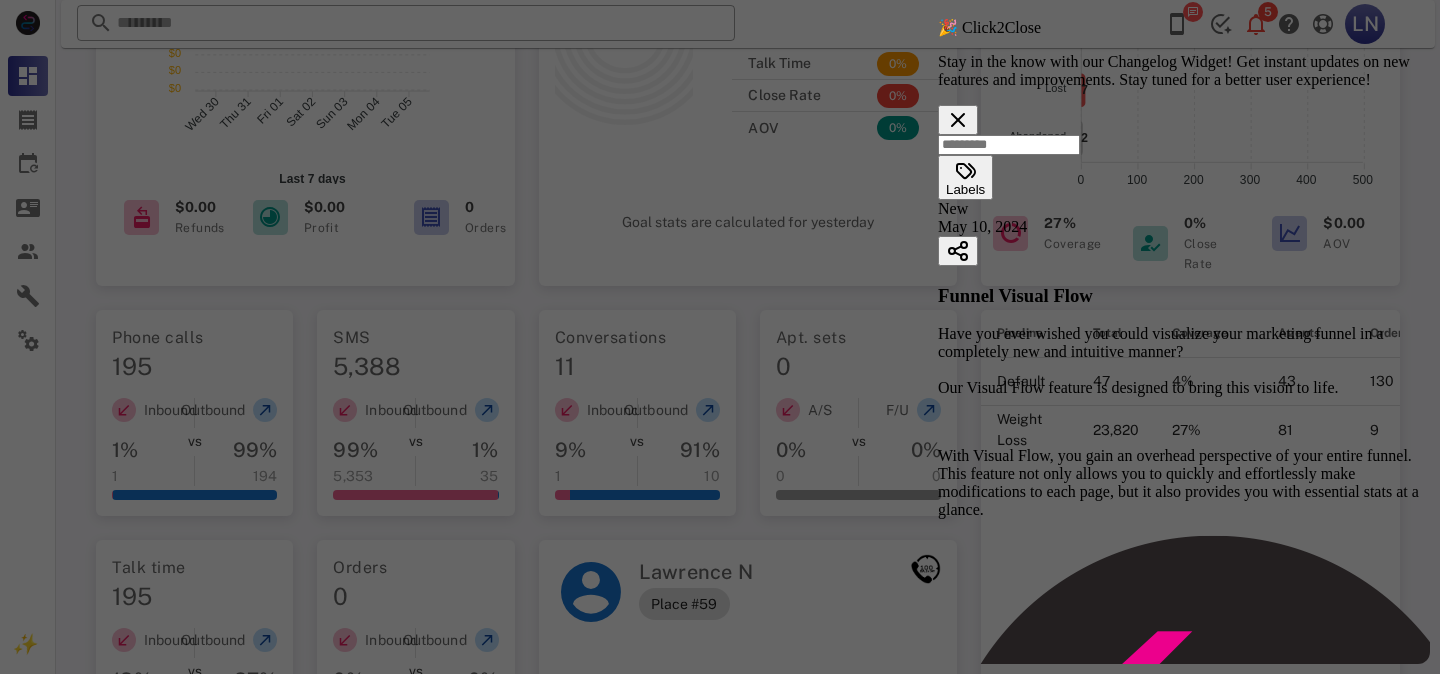 click 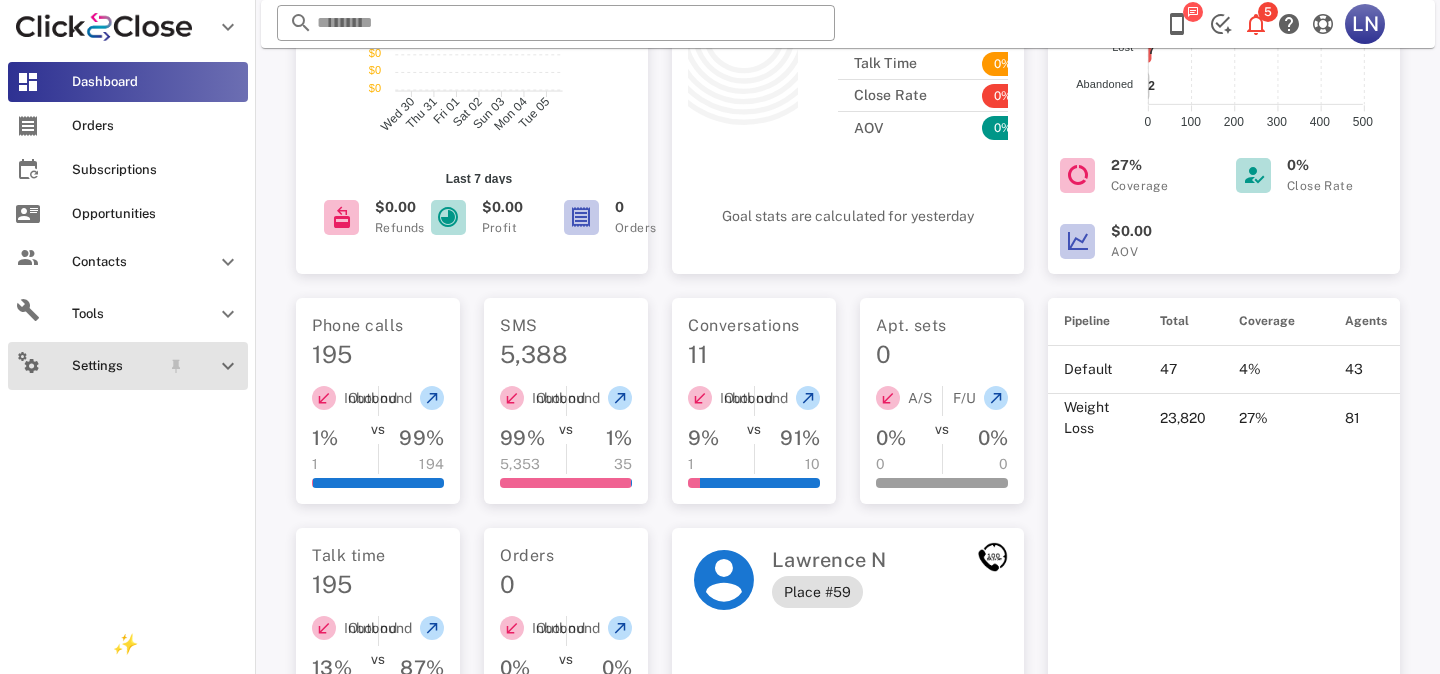 click on "Settings" at bounding box center (116, 366) 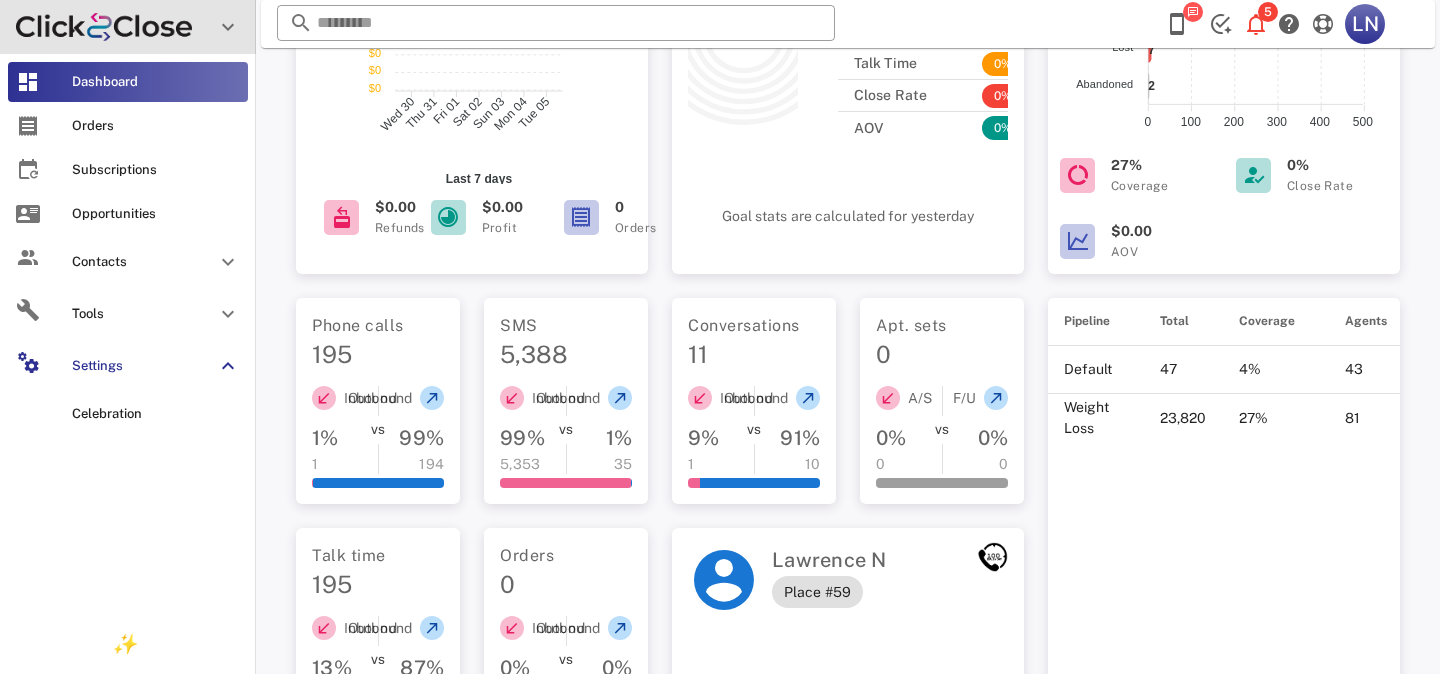 click at bounding box center (104, 27) 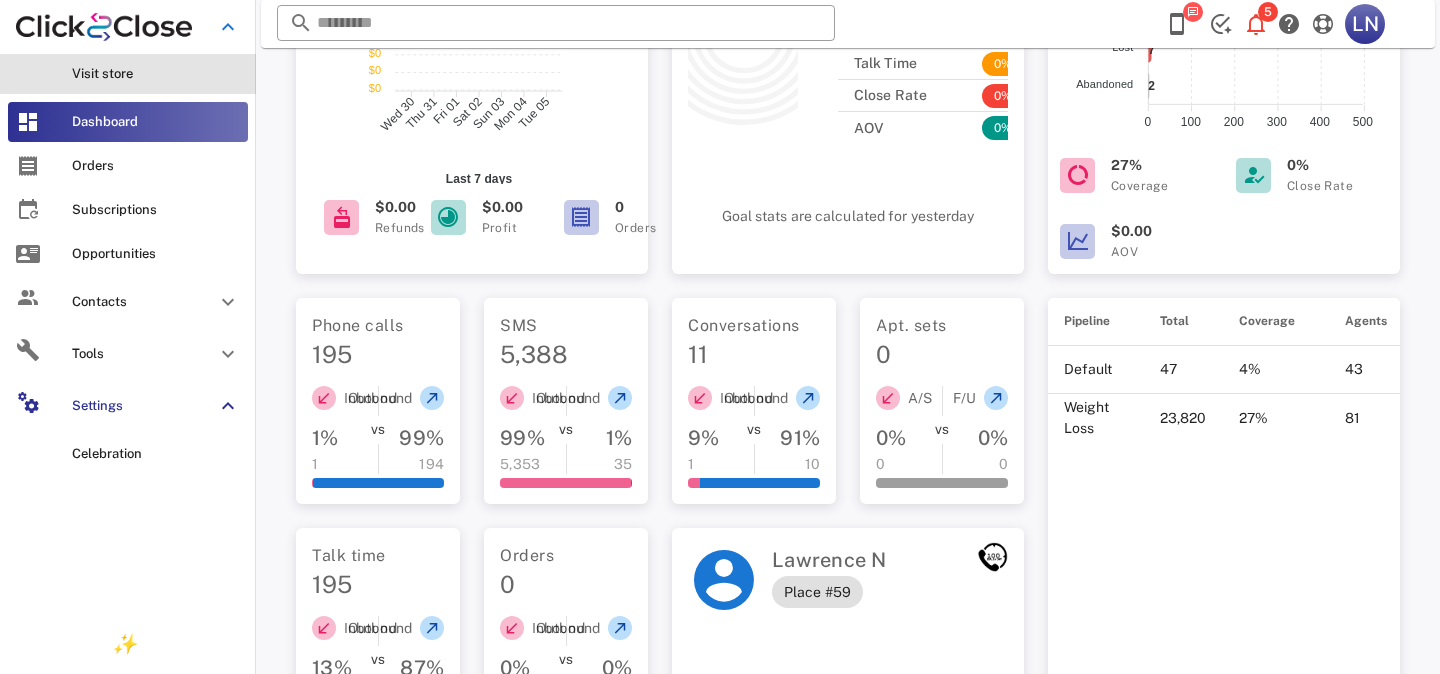 click on "Visit store" at bounding box center [156, 74] 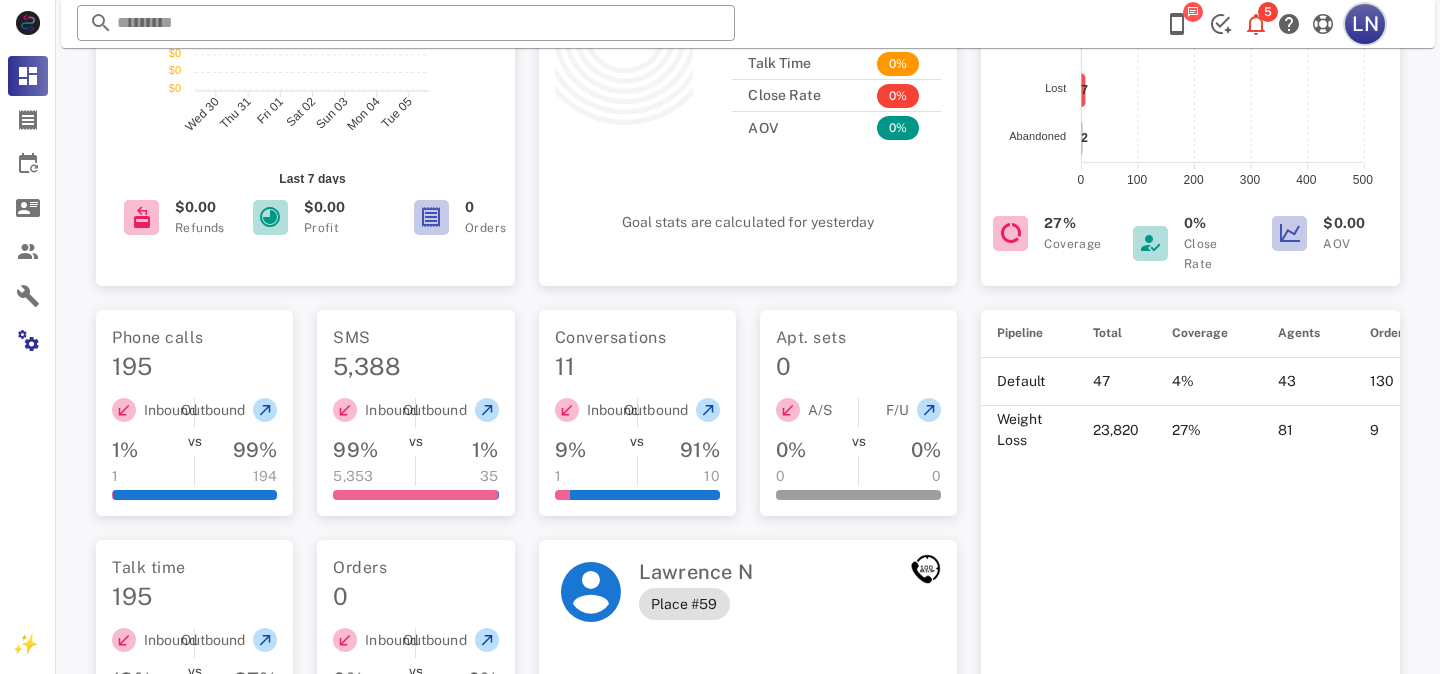 click on "LN" at bounding box center (1365, 24) 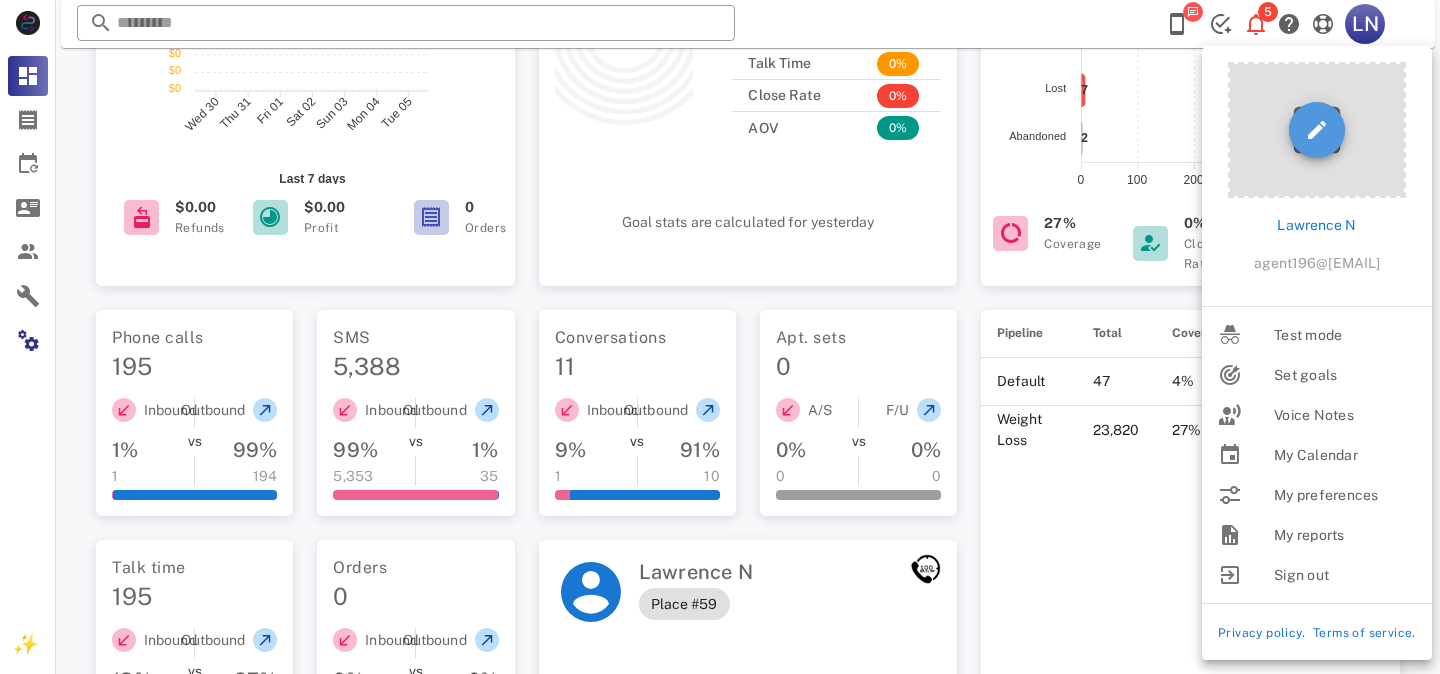 click at bounding box center [1317, 130] 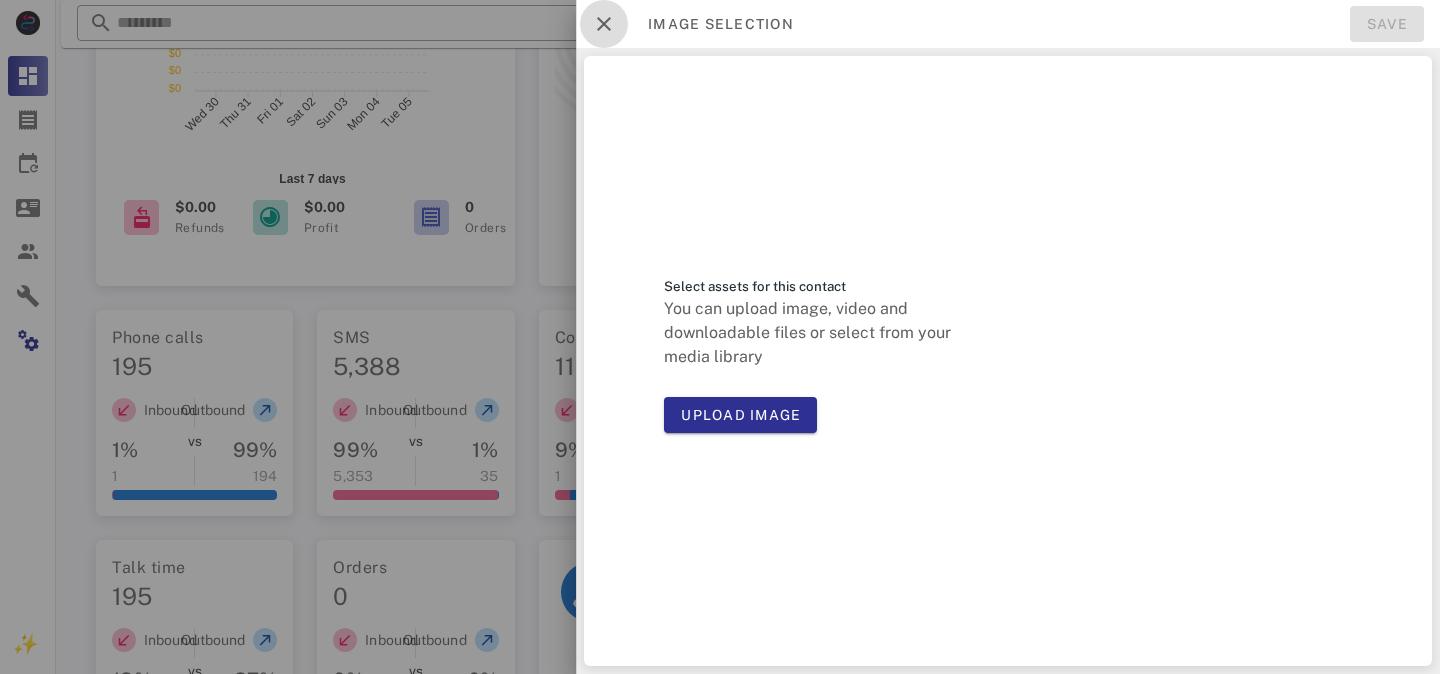 click at bounding box center [604, 24] 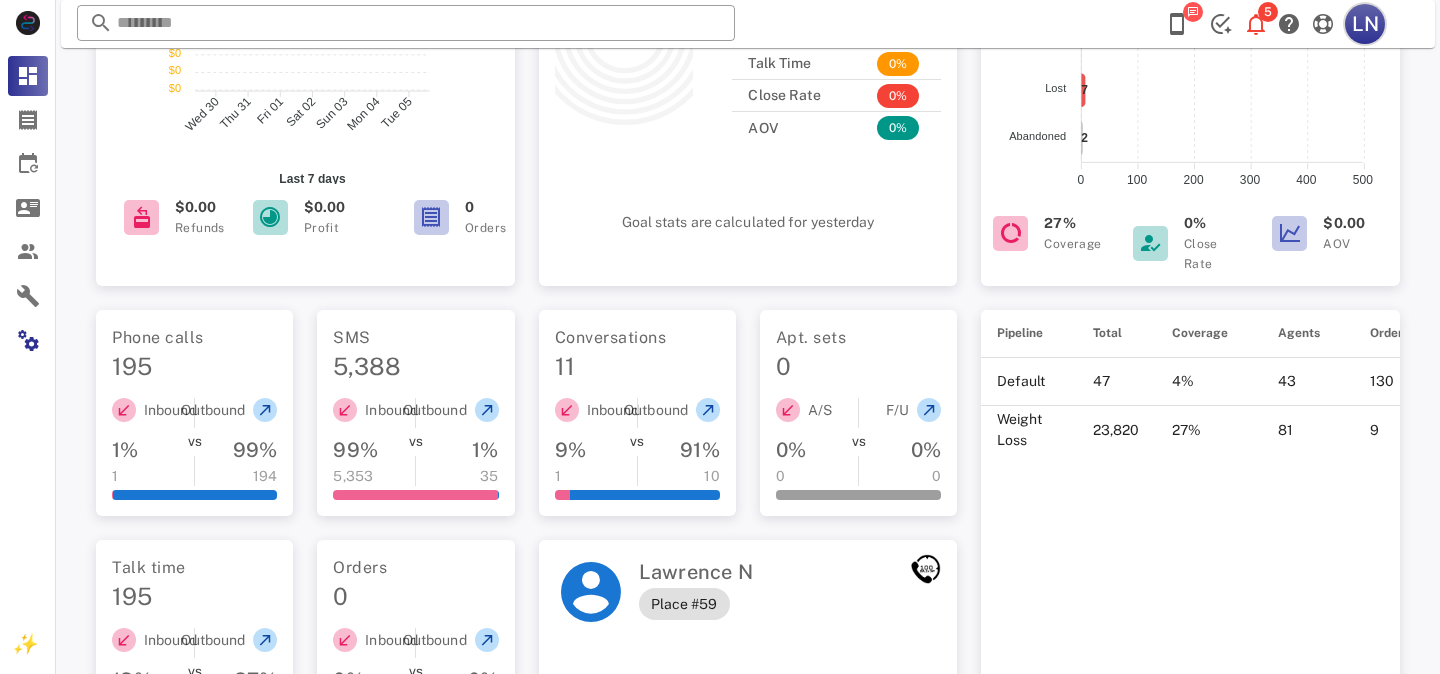 click on "LN" at bounding box center [1365, 24] 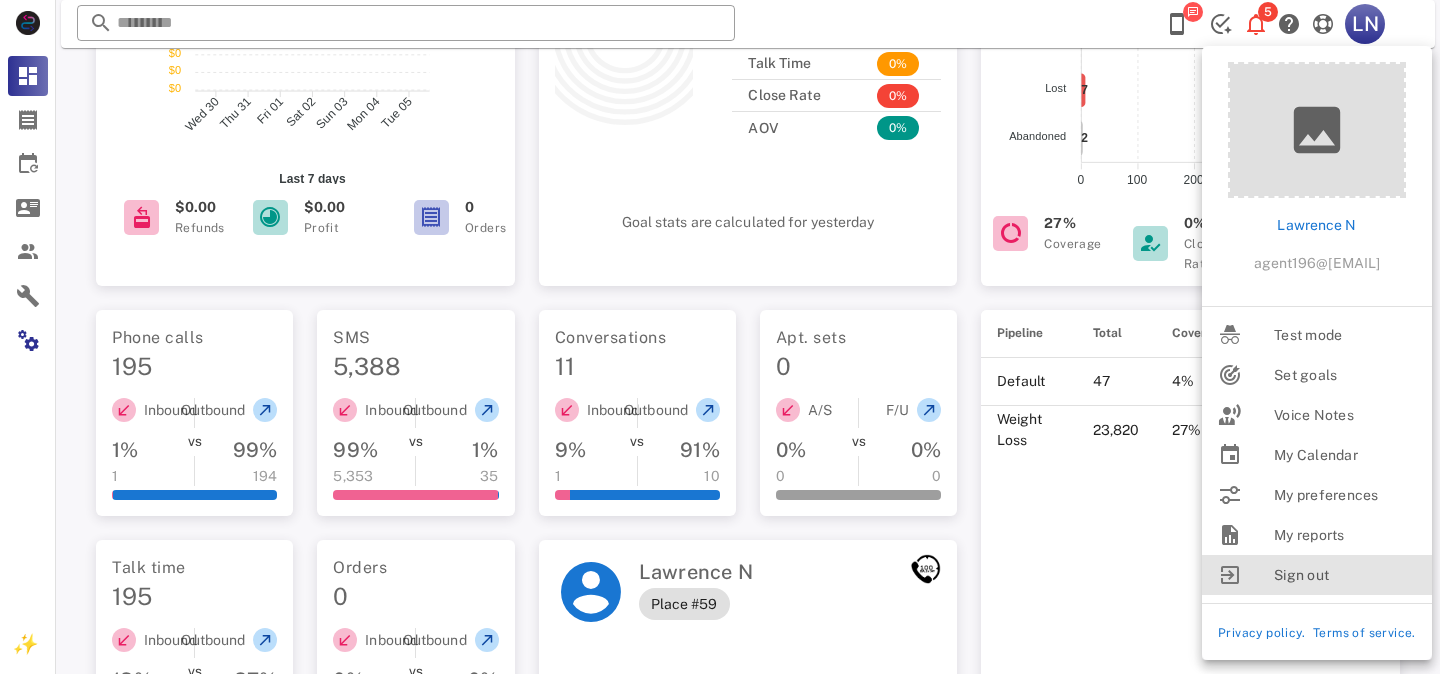 click on "Sign out" at bounding box center (1345, 575) 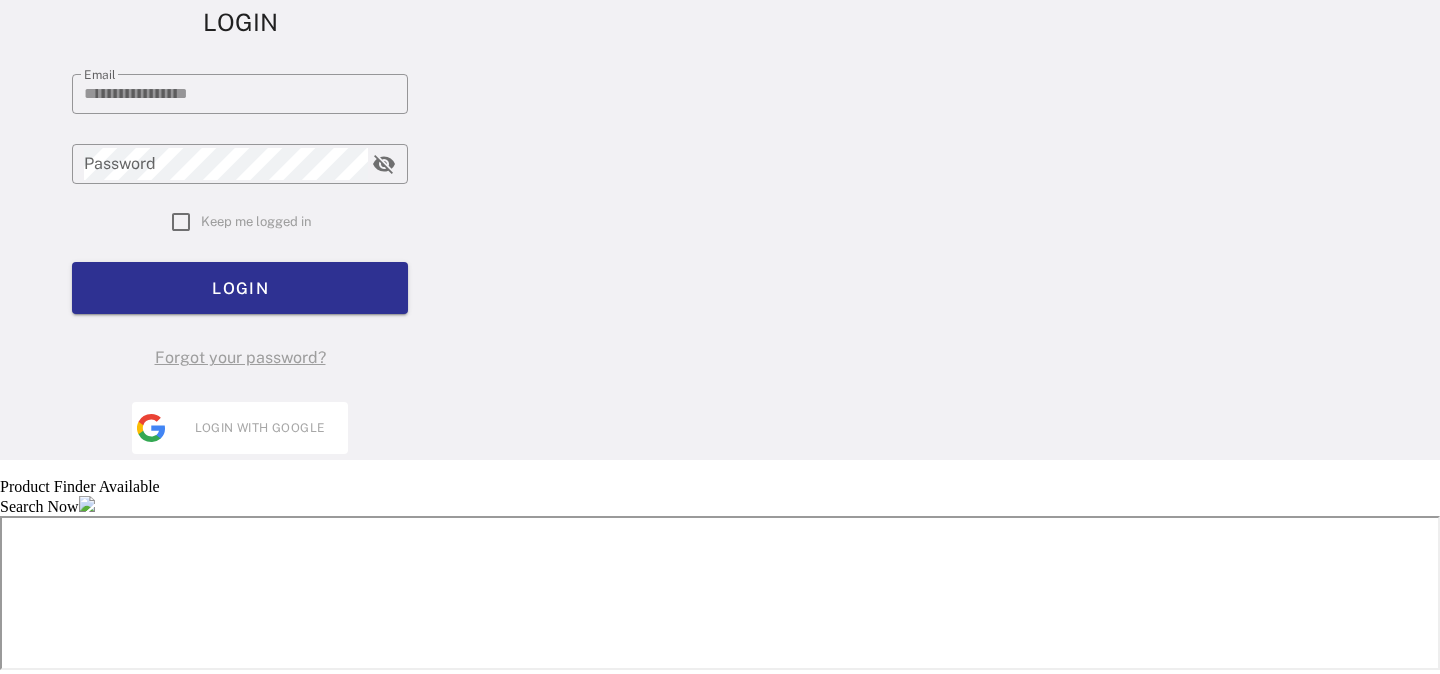 scroll, scrollTop: 0, scrollLeft: 0, axis: both 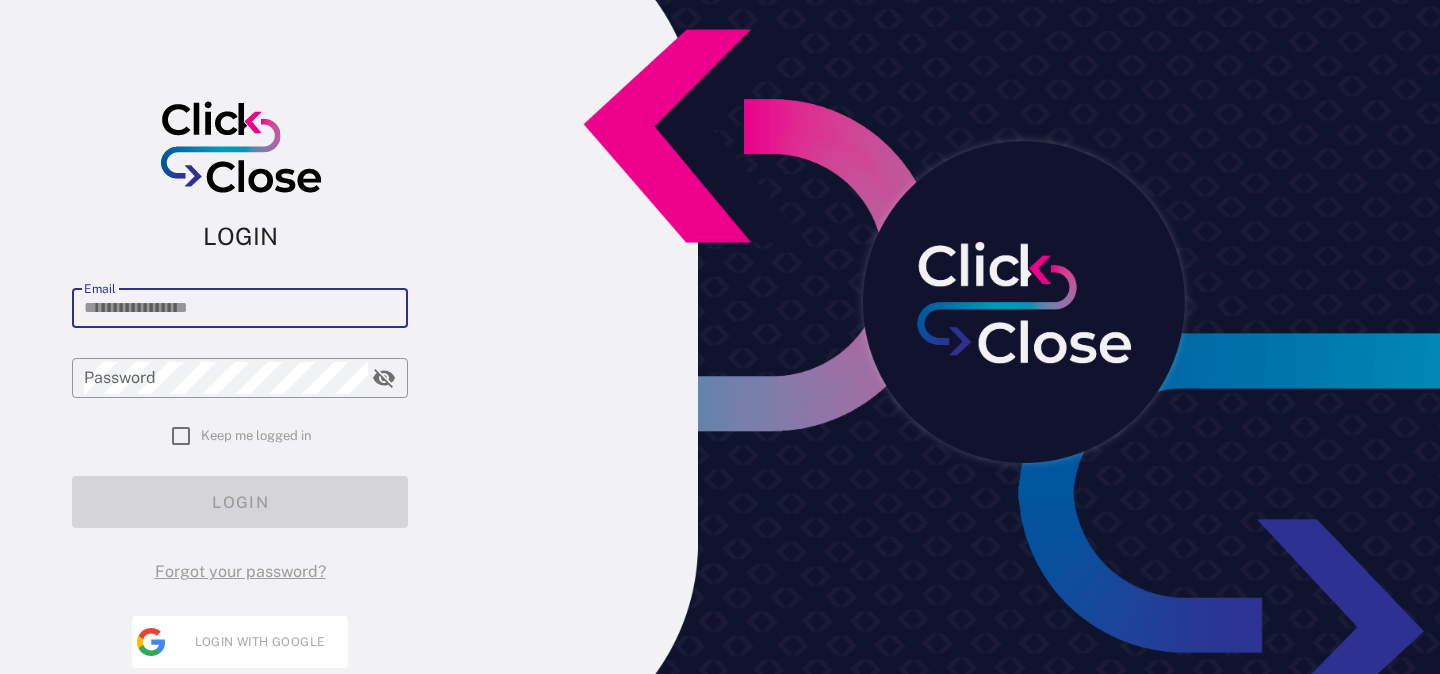 click on "Email" at bounding box center [240, 308] 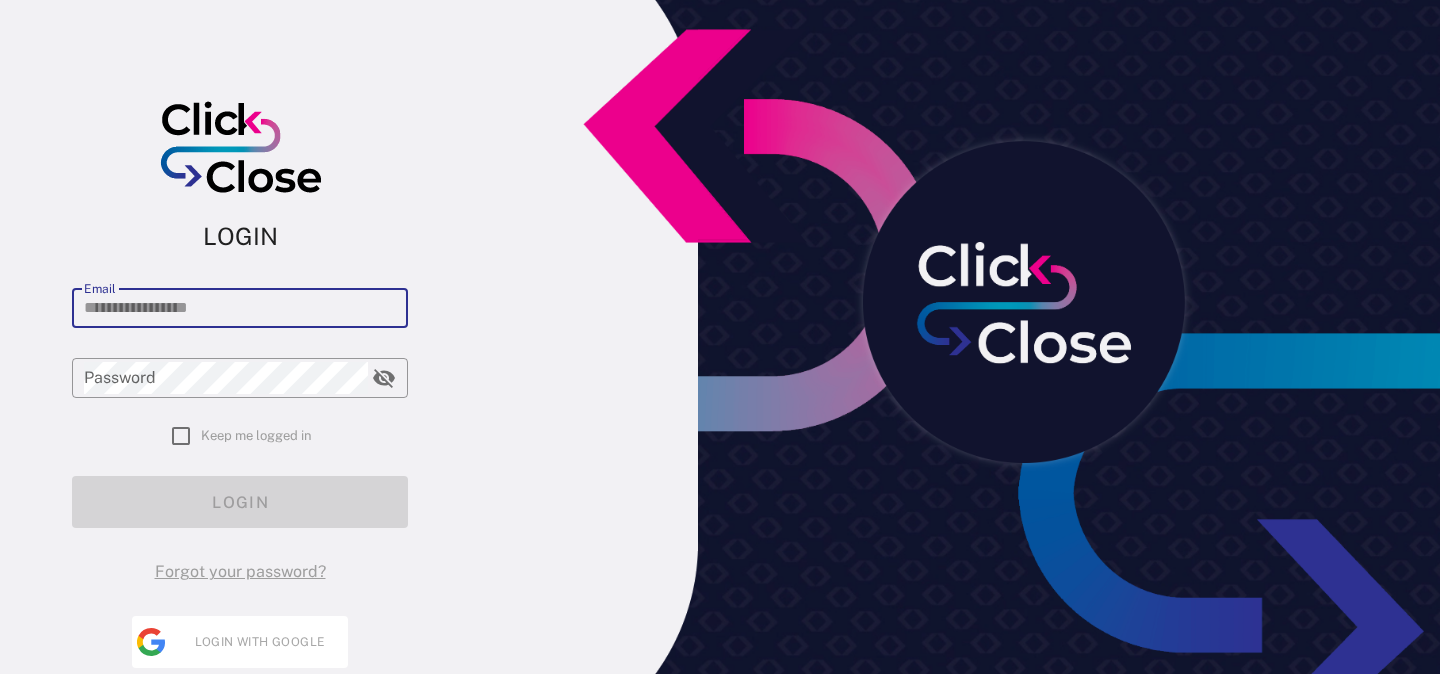 paste on "**********" 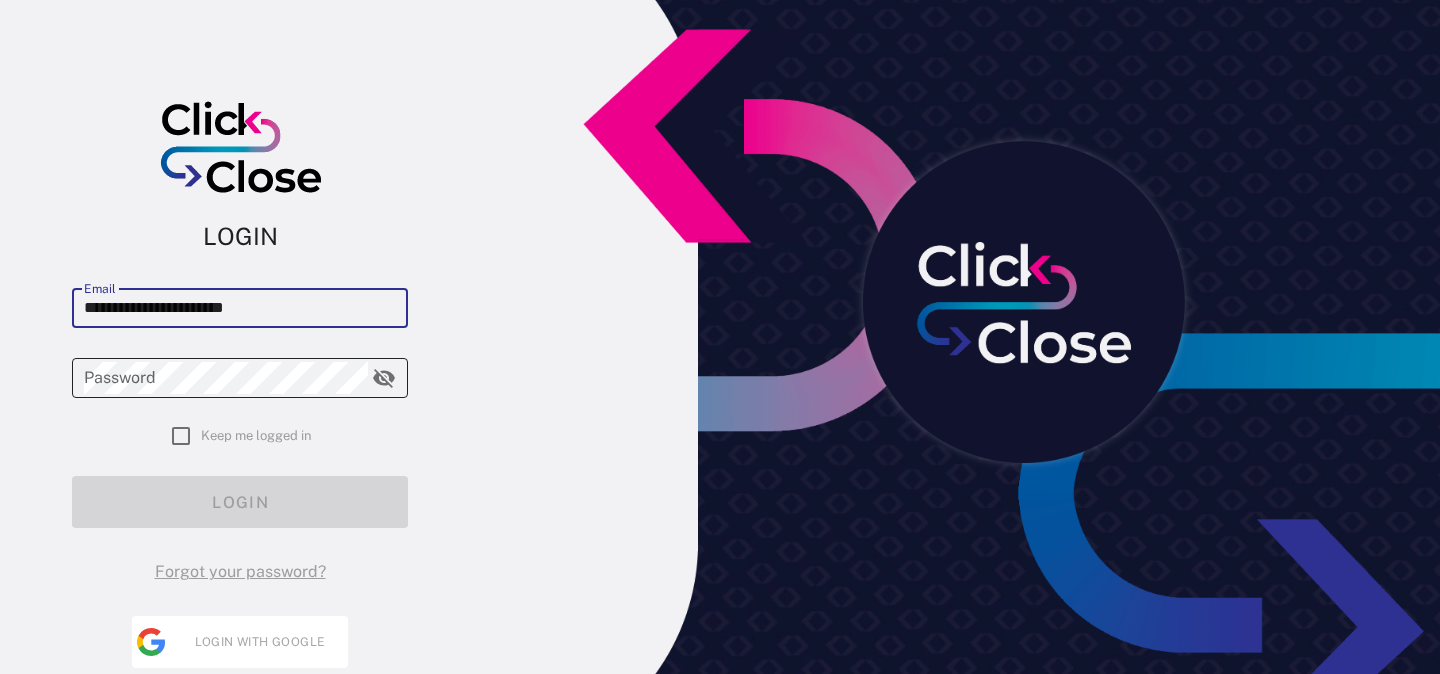 type on "**********" 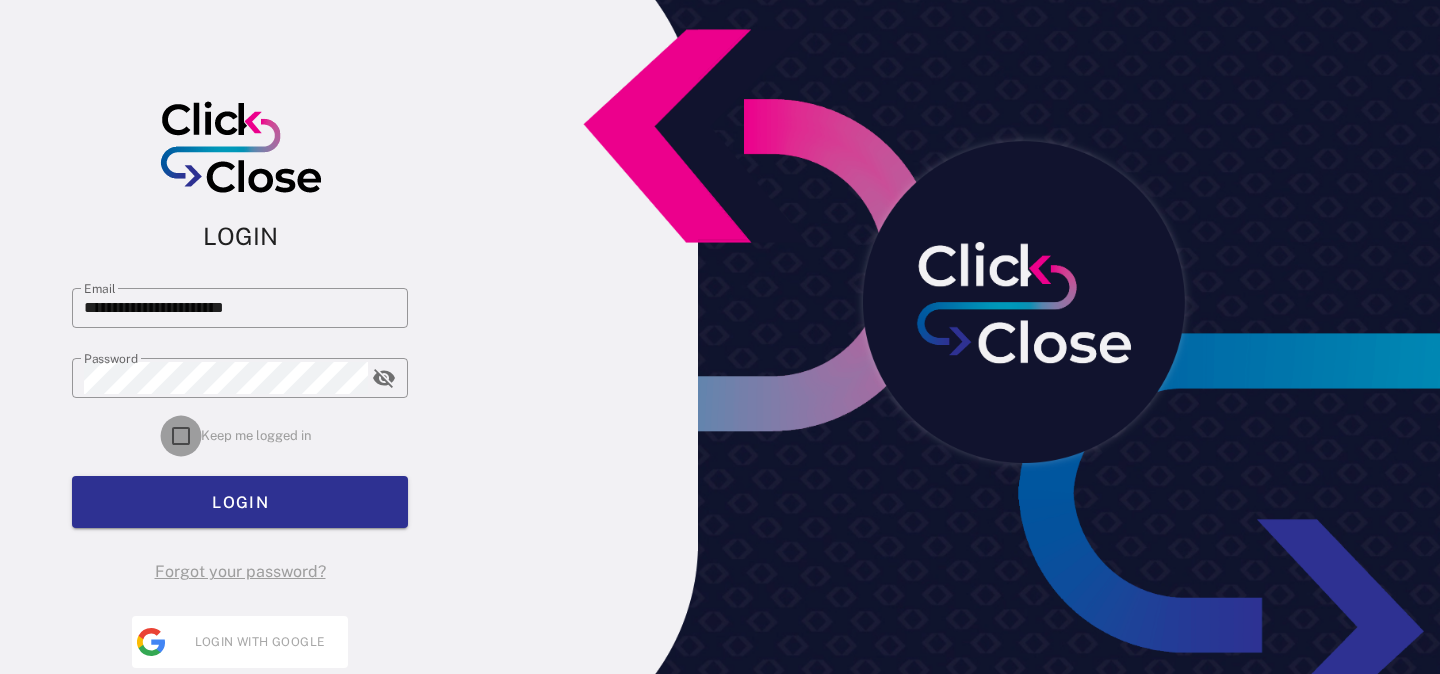 click at bounding box center [181, 436] 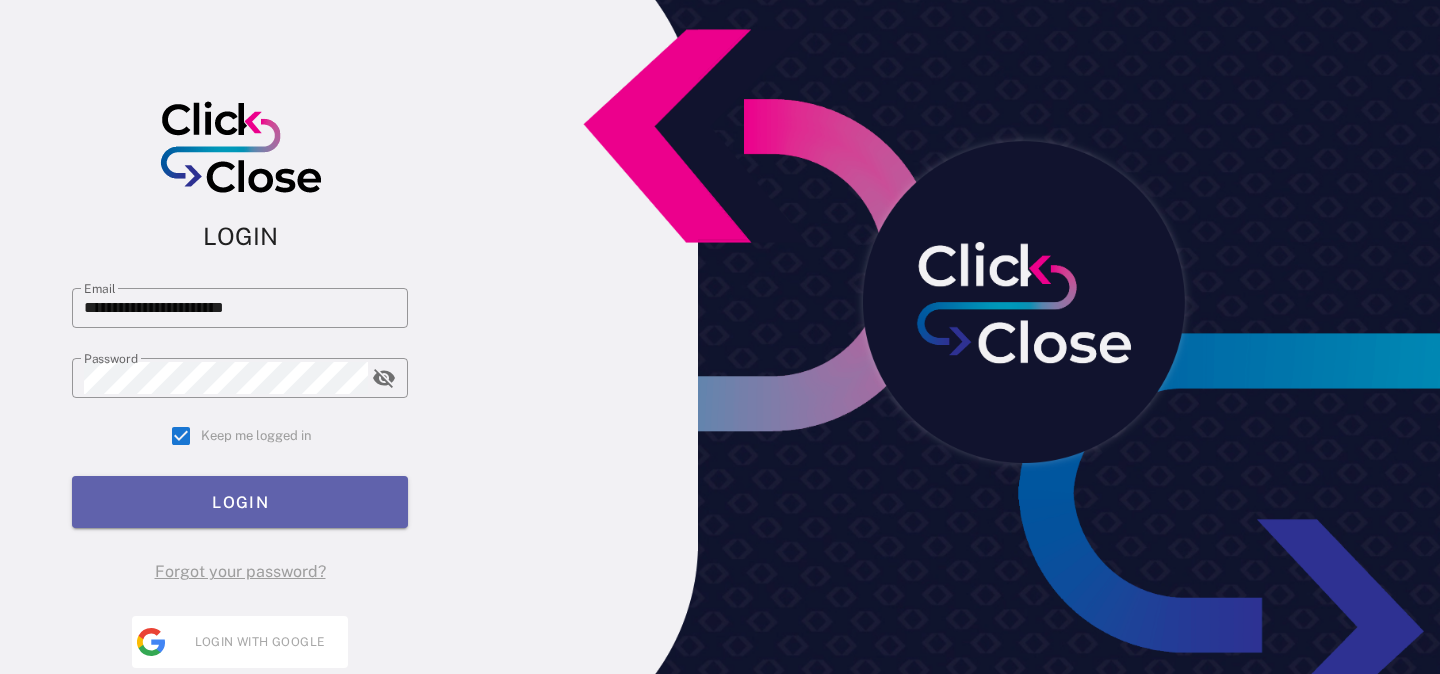click on "LOGIN" at bounding box center [240, 502] 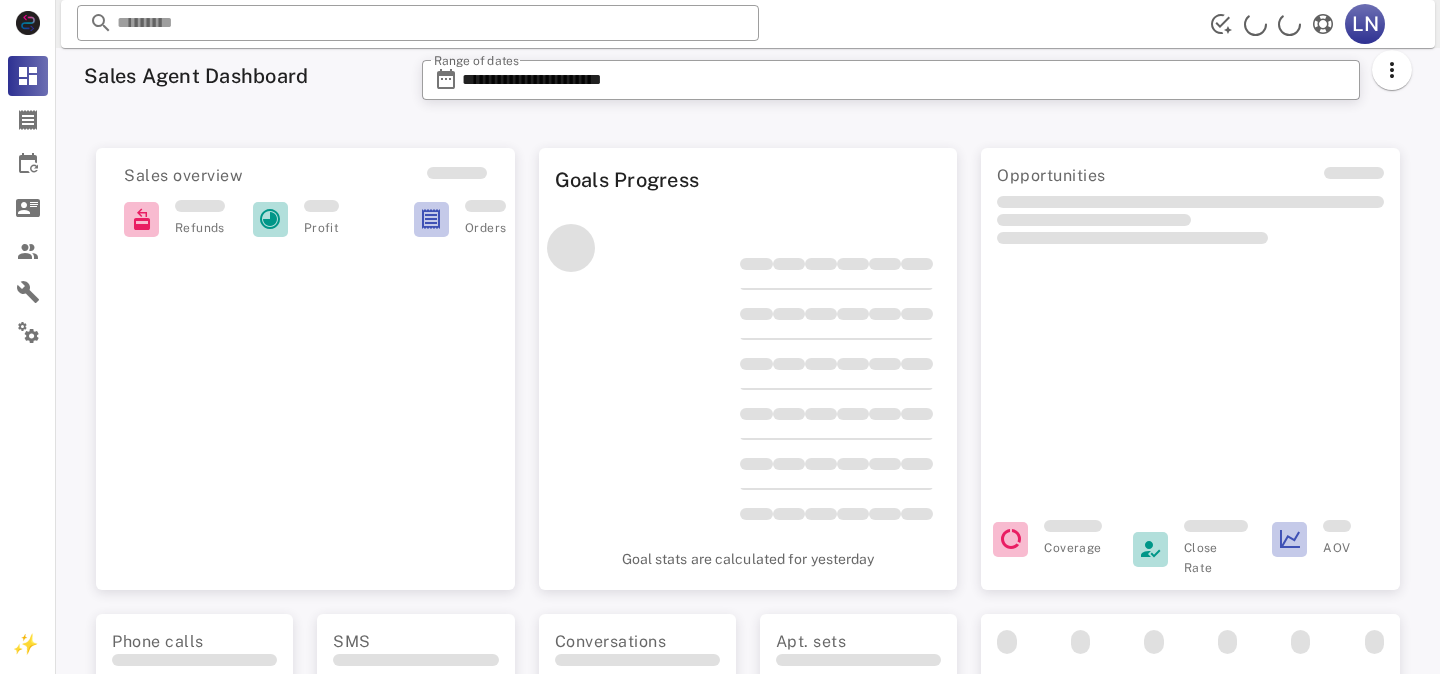 scroll, scrollTop: 0, scrollLeft: 0, axis: both 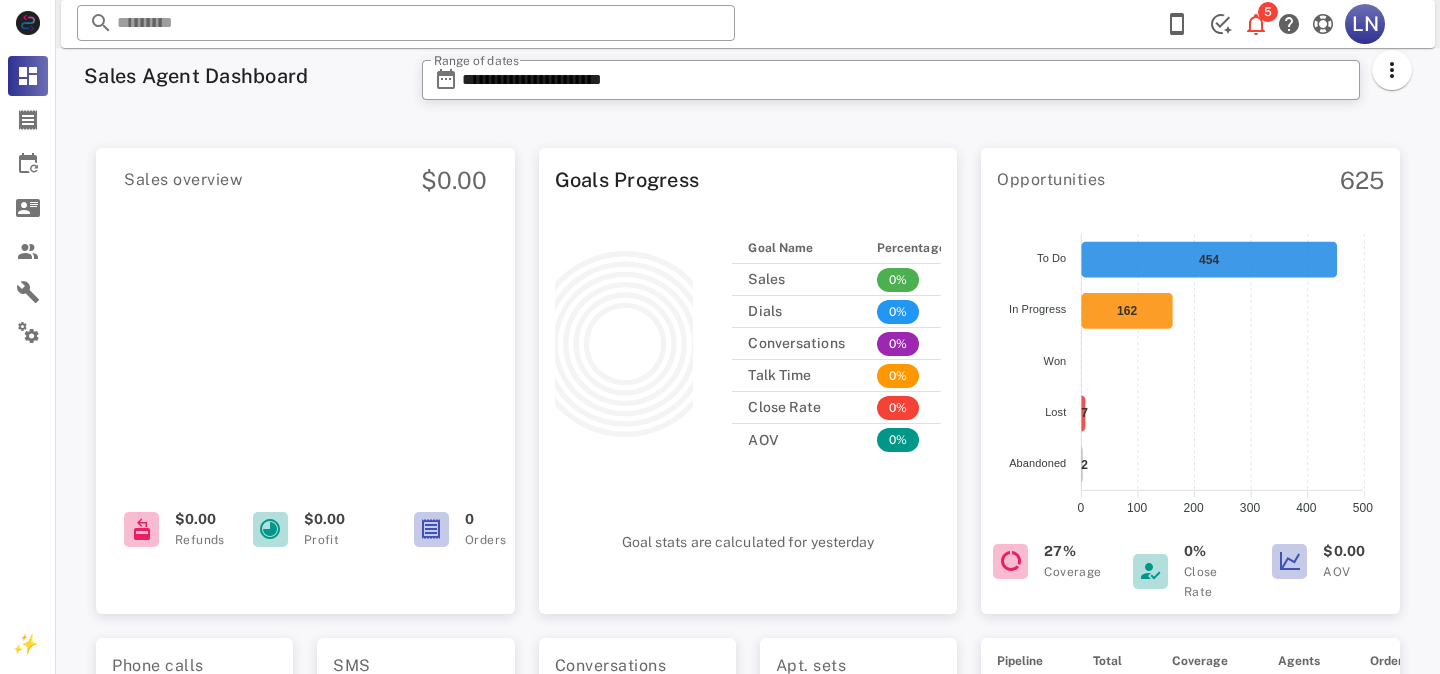 click on "Opportunities" at bounding box center (1051, 180) 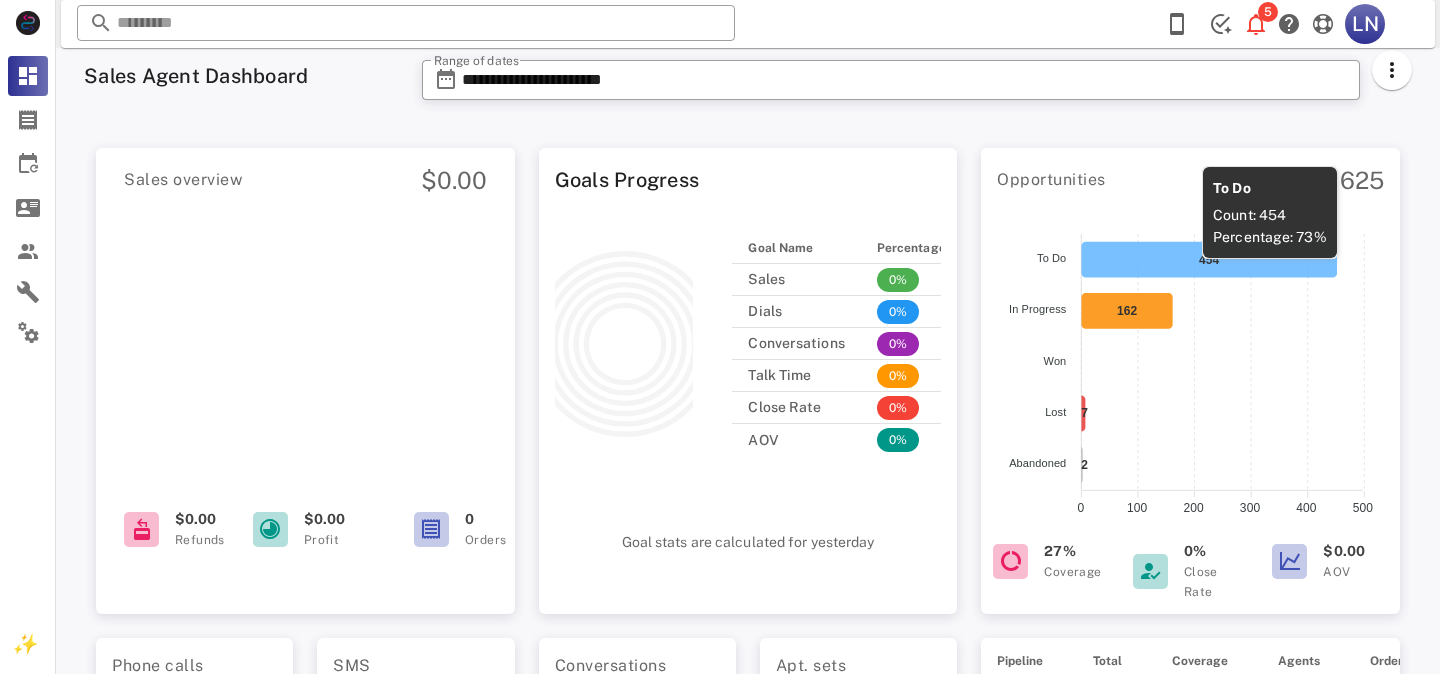 click 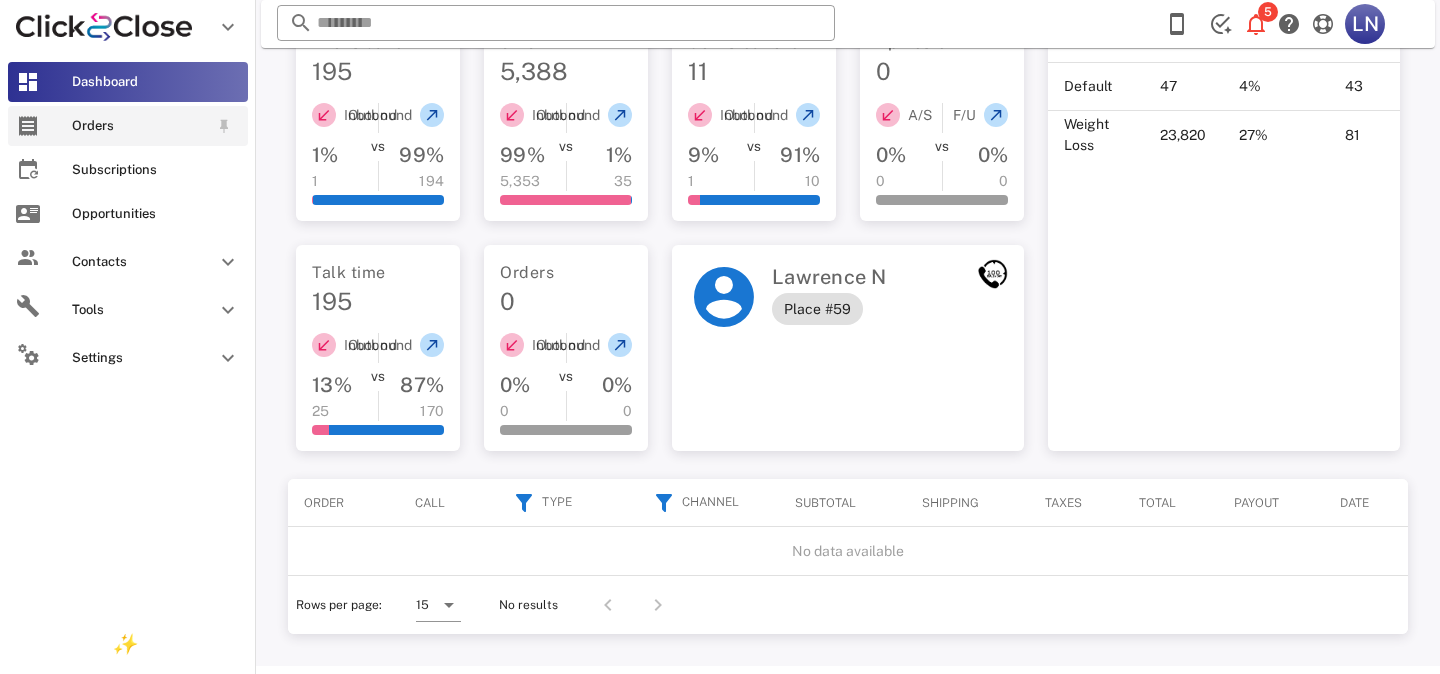 scroll, scrollTop: 587, scrollLeft: 0, axis: vertical 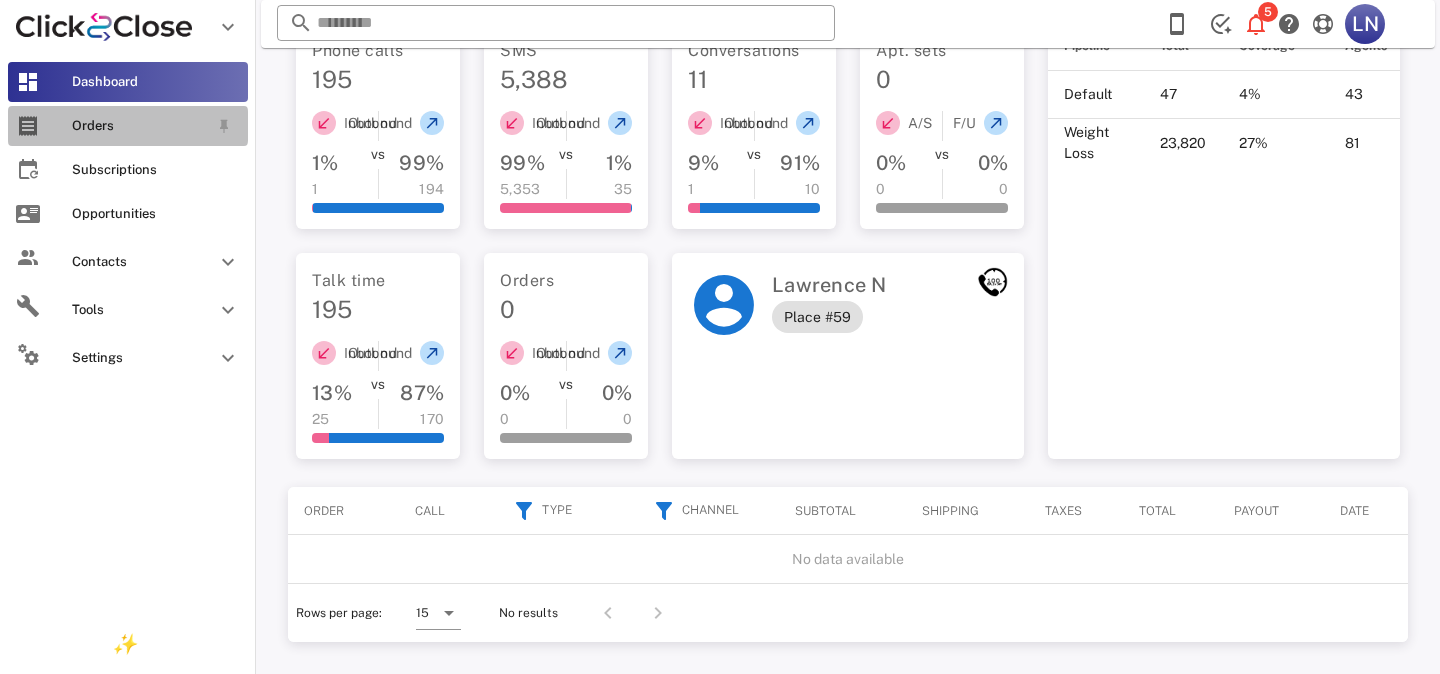 click on "Orders" at bounding box center (140, 126) 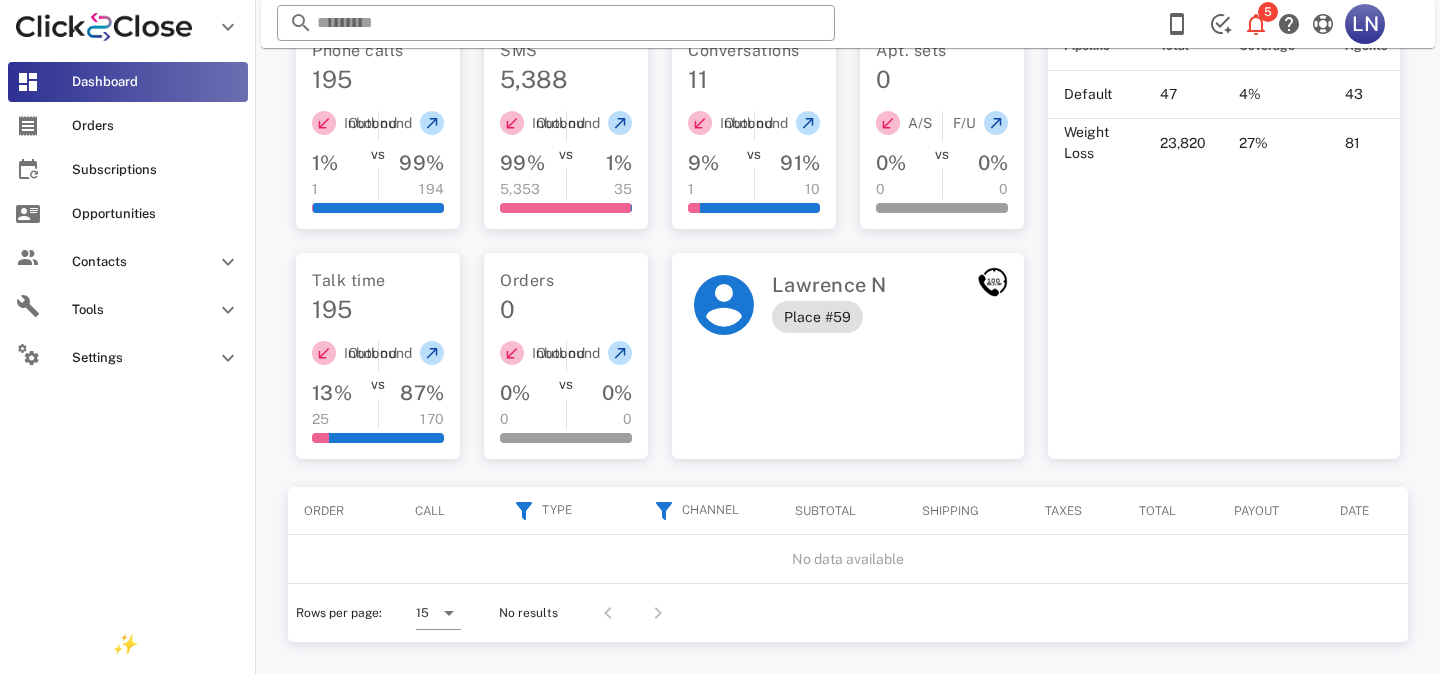 click on "Dashboard" at bounding box center [156, 82] 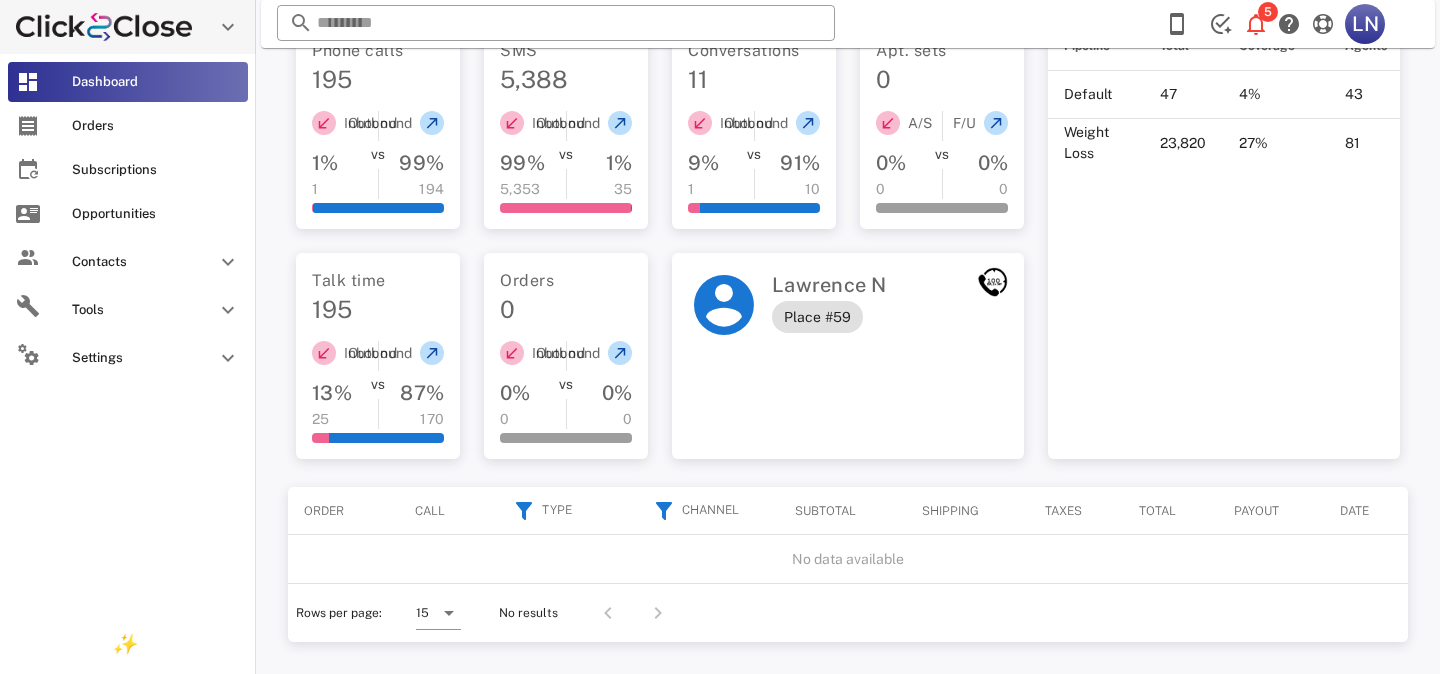 scroll, scrollTop: 579, scrollLeft: 0, axis: vertical 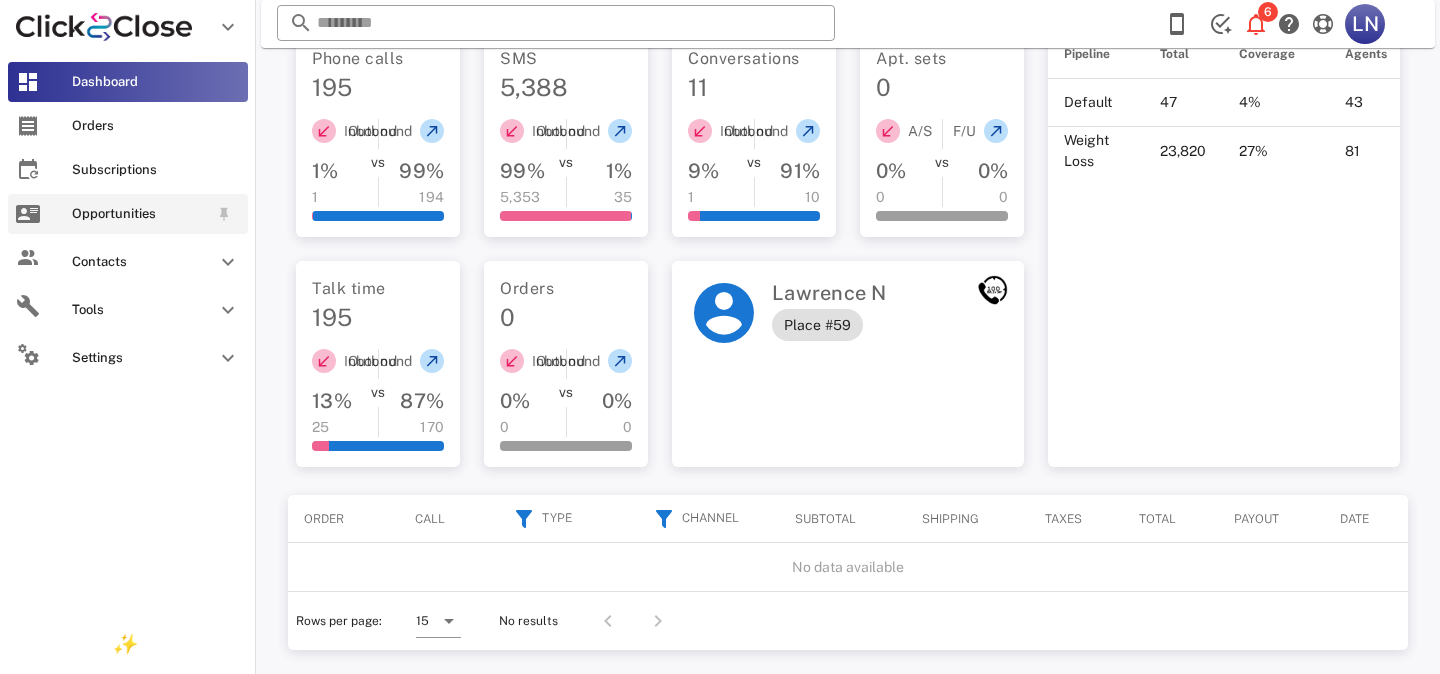 click on "Opportunities" at bounding box center [140, 214] 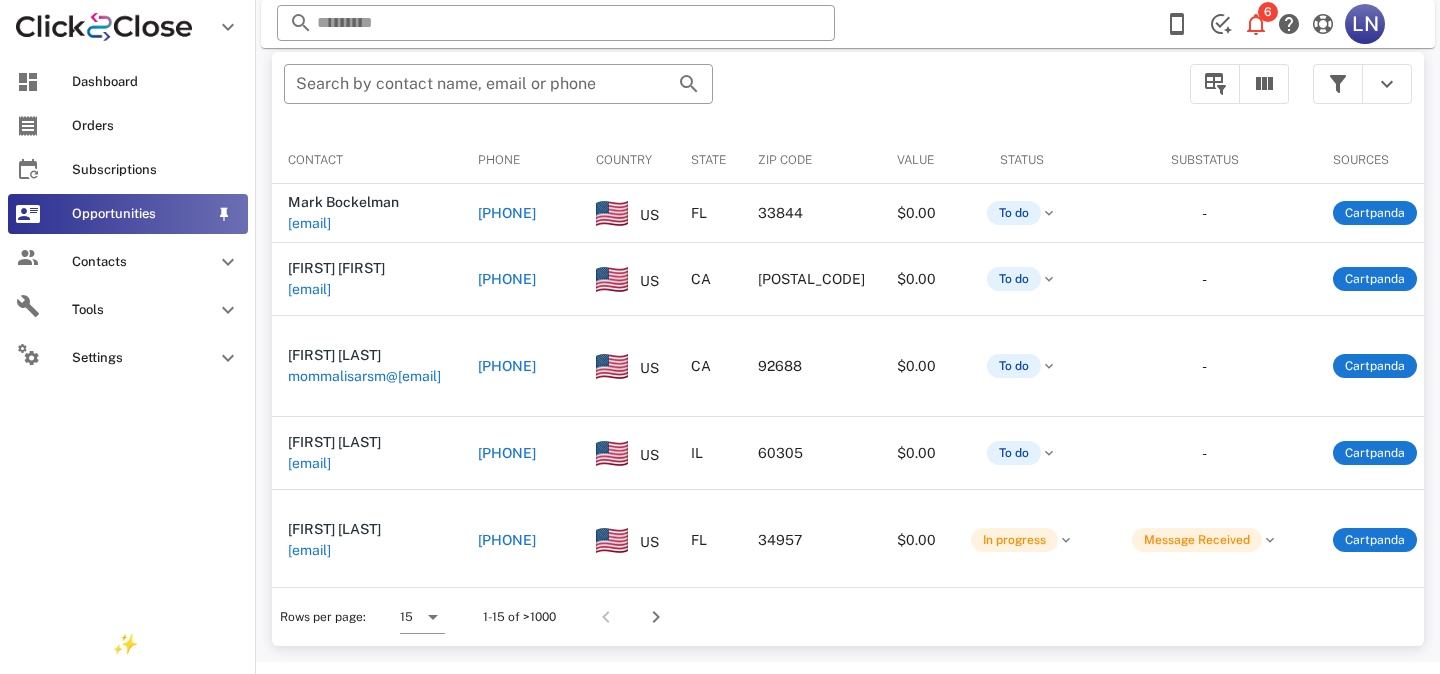 scroll, scrollTop: 380, scrollLeft: 0, axis: vertical 